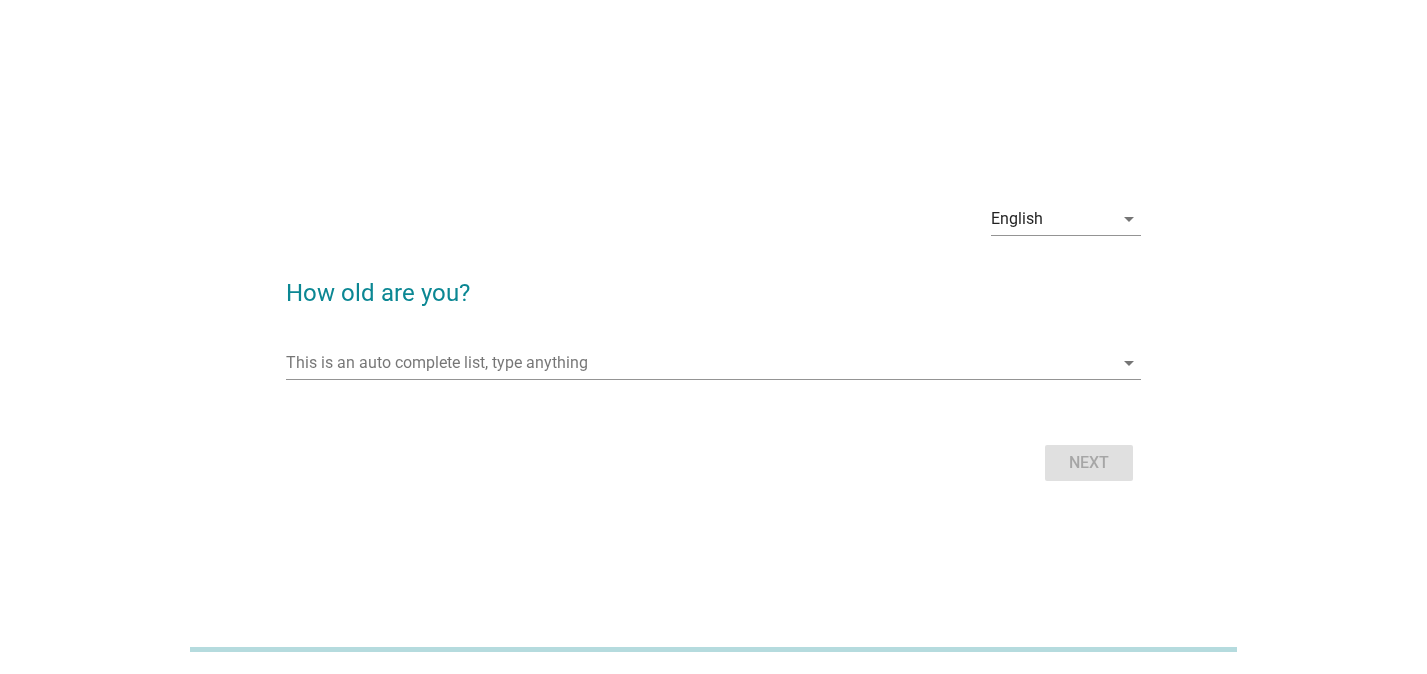 scroll, scrollTop: 0, scrollLeft: 0, axis: both 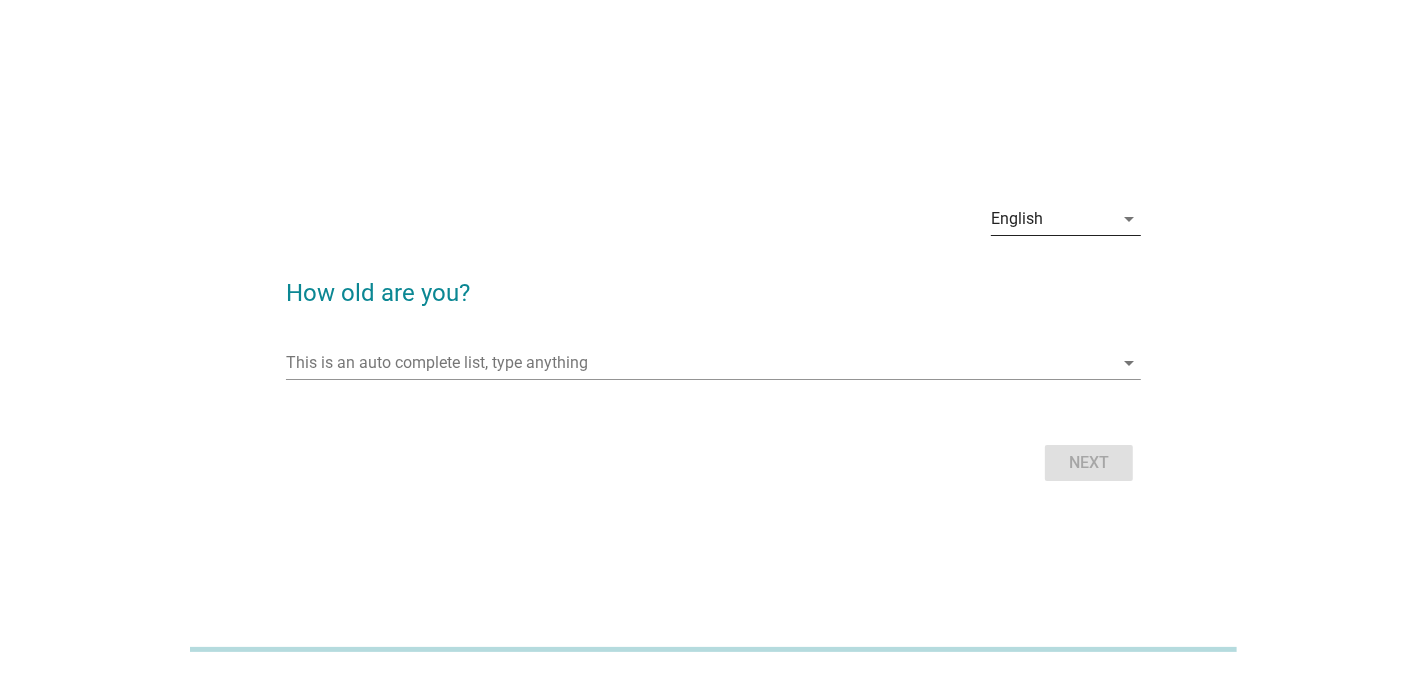 click on "English" at bounding box center [1017, 219] 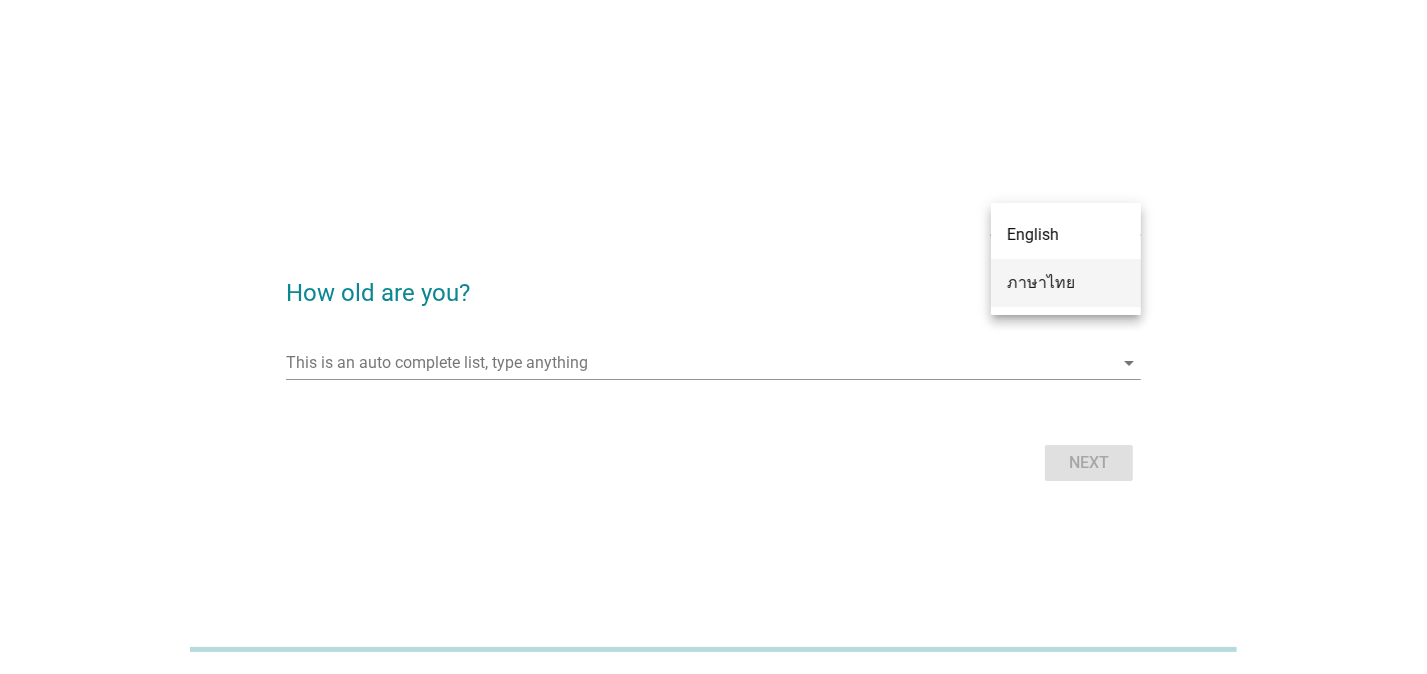 click on "ภาษาไทย" at bounding box center (1066, 283) 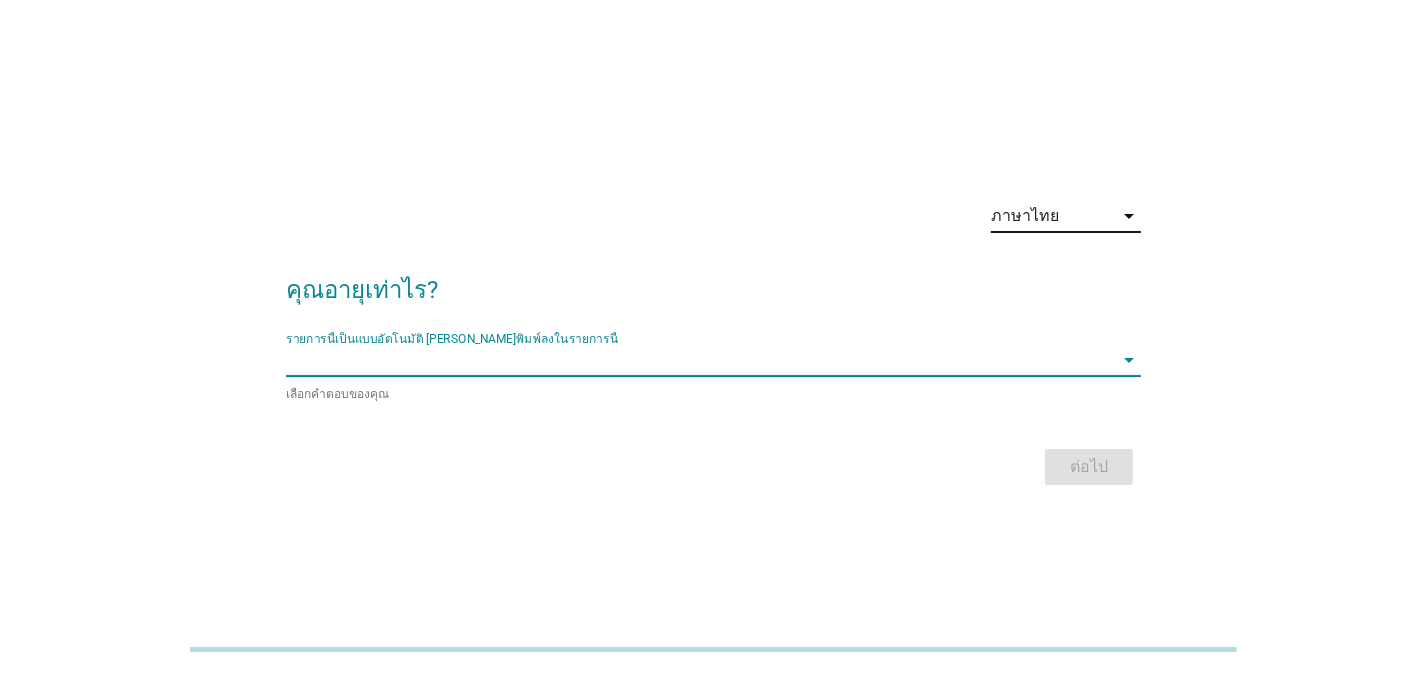 click at bounding box center (699, 360) 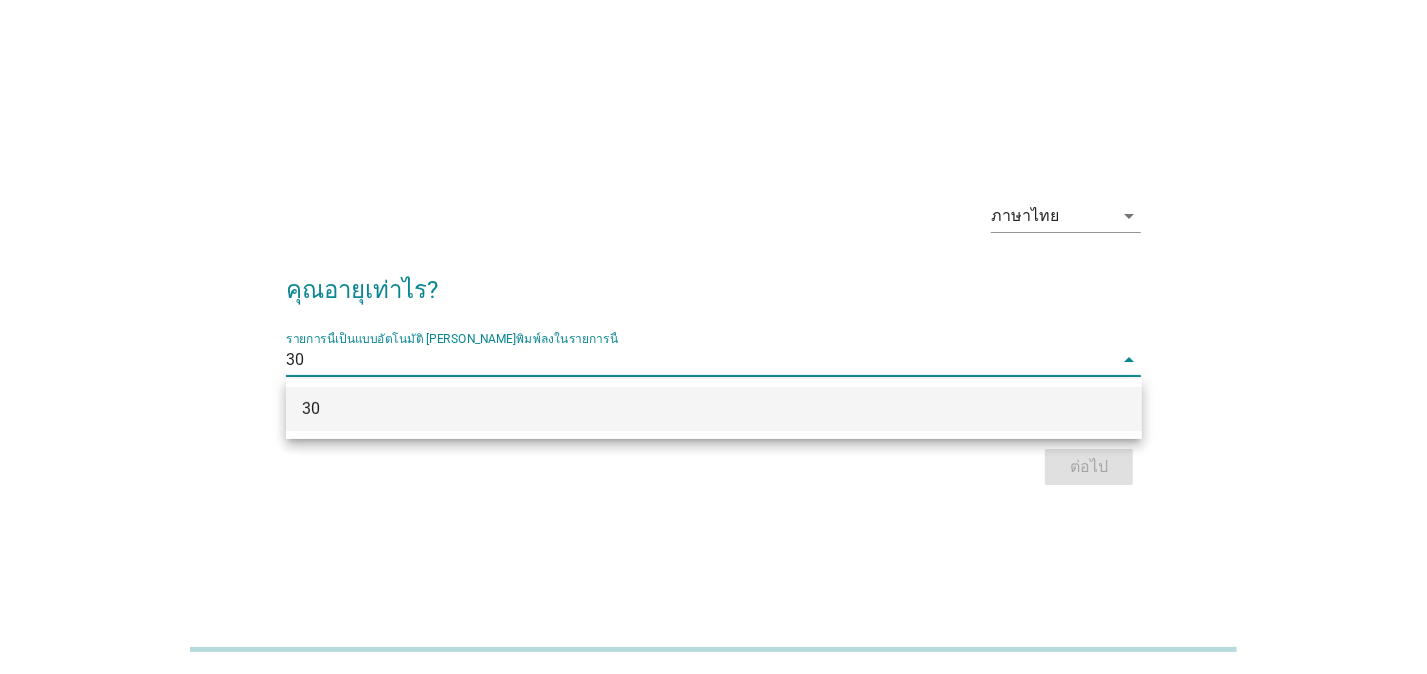 type on "30" 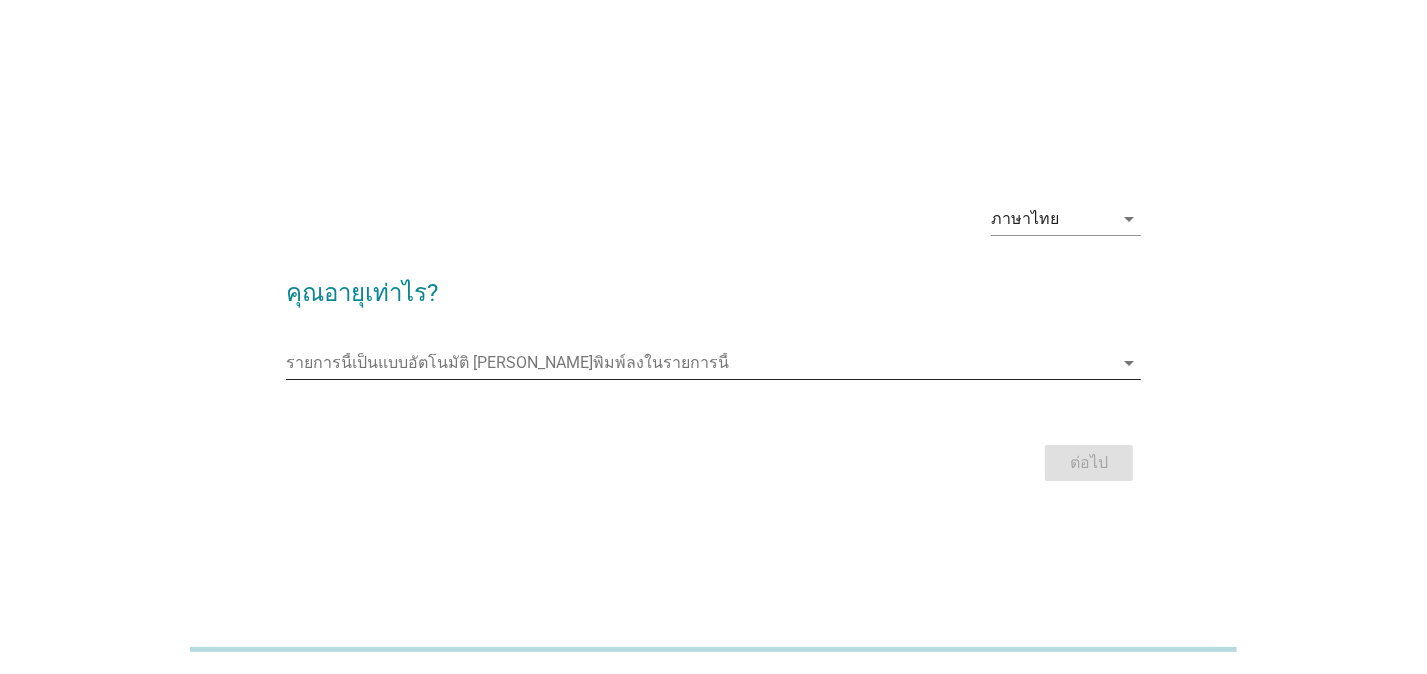 click at bounding box center (699, 363) 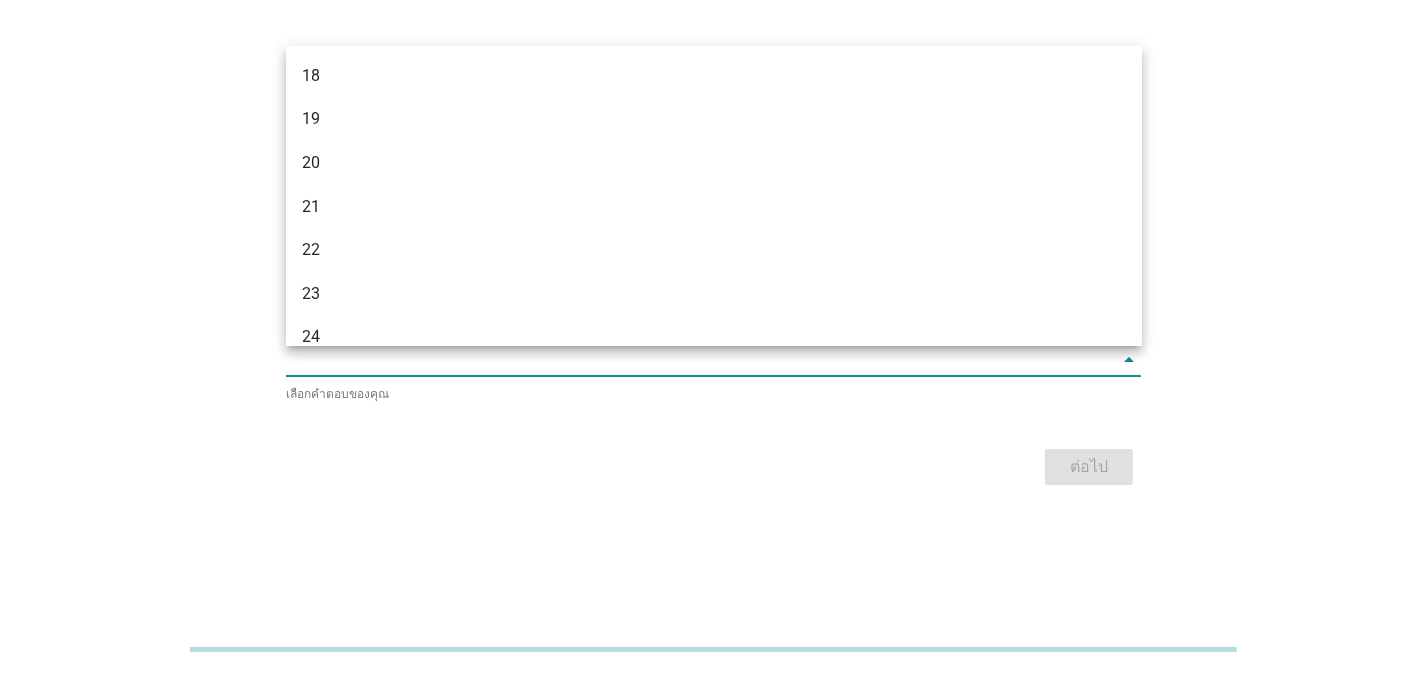 click on "ภาษาไทย arrow_drop_down   คุณอายุเท่าไร?       รายการนี้เป็นแบบอัตโนมัติ [PERSON_NAME]พิมพ์ลงในรายการนี้ arrow_drop_down เลือกคำตอบของคุณ     ต่อไป" at bounding box center (713, 337) 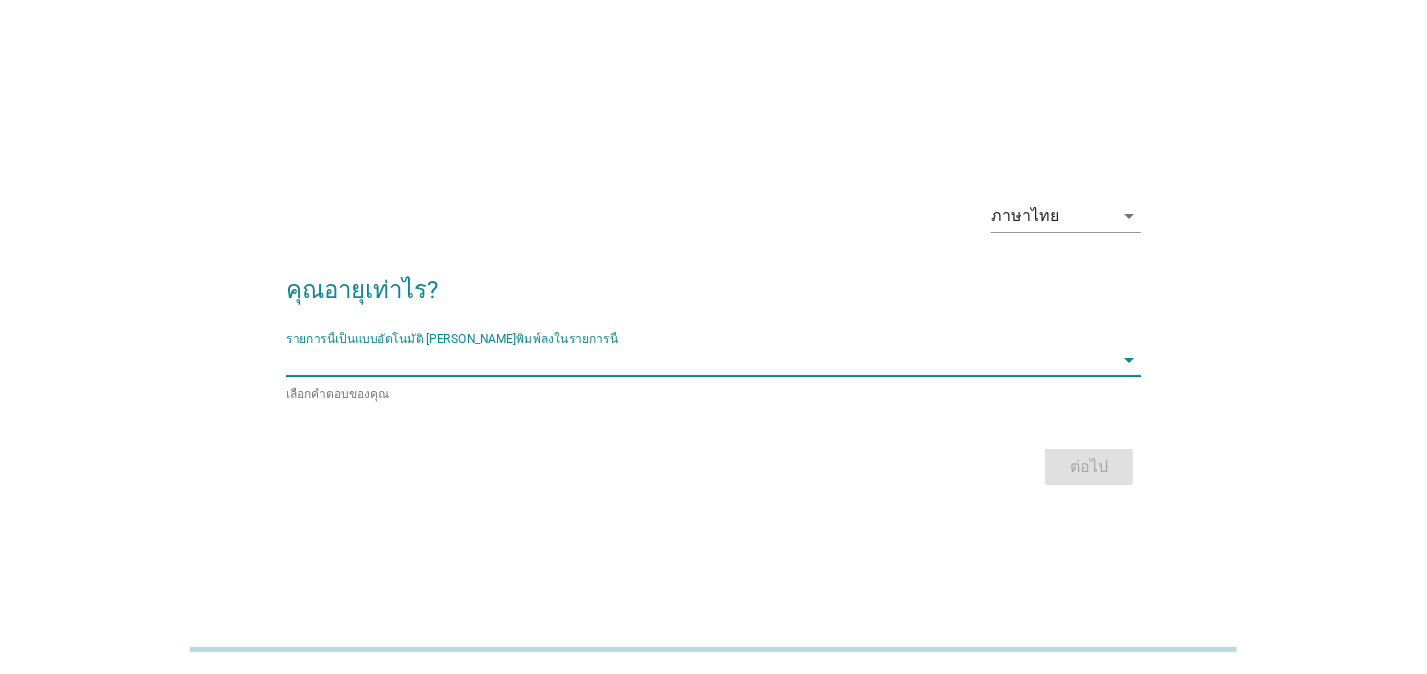 click at bounding box center [699, 360] 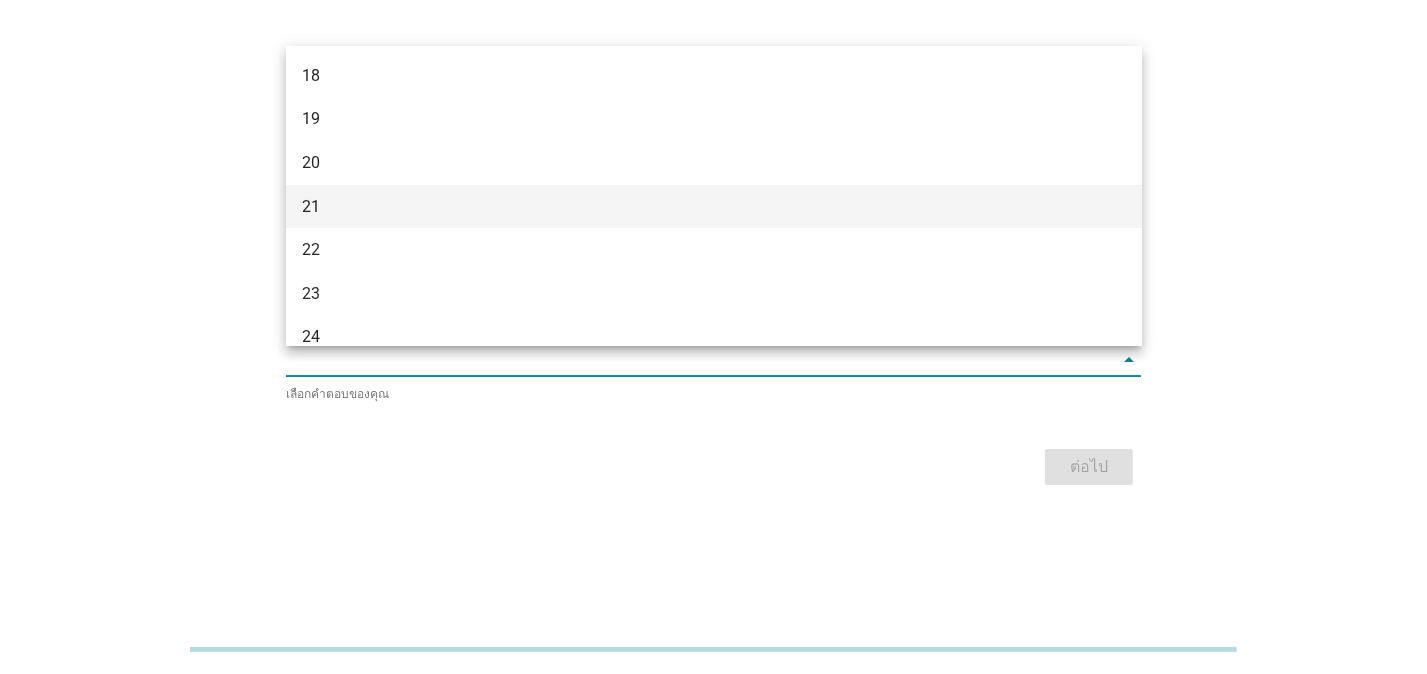 scroll, scrollTop: 311, scrollLeft: 0, axis: vertical 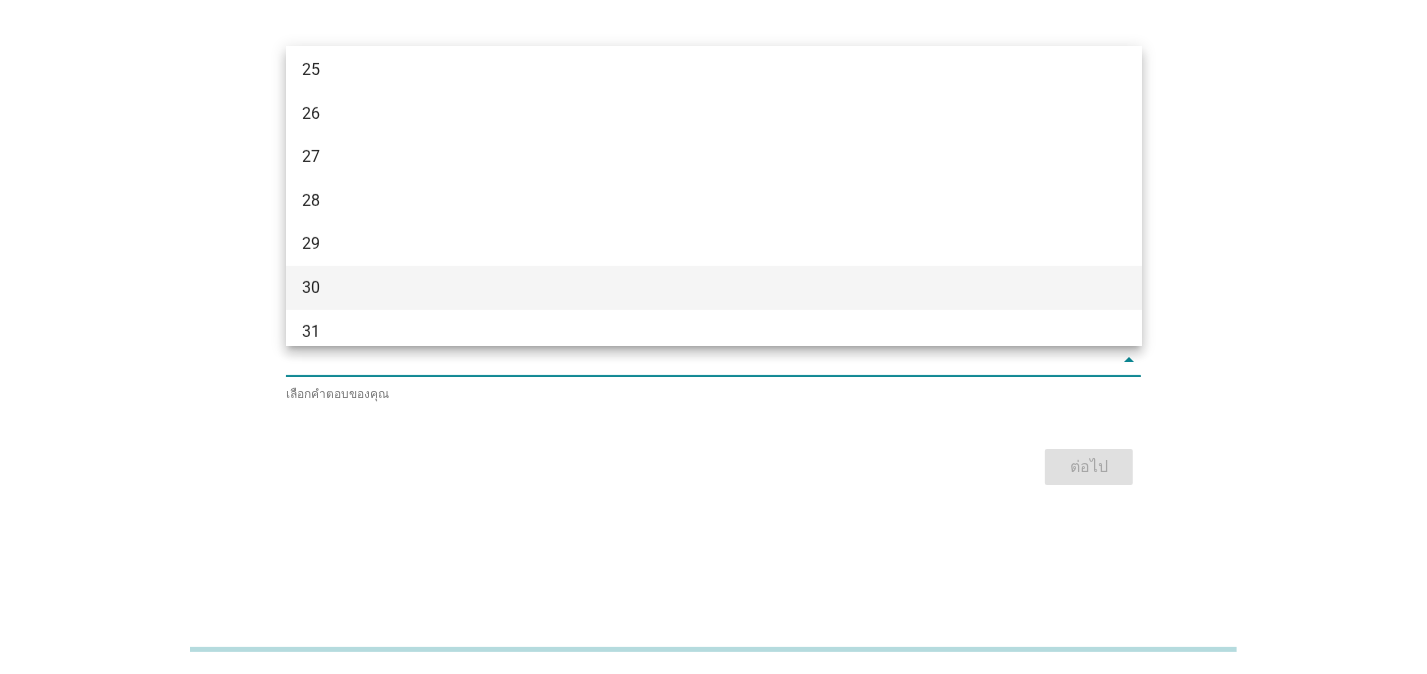 click on "30" at bounding box center (679, 288) 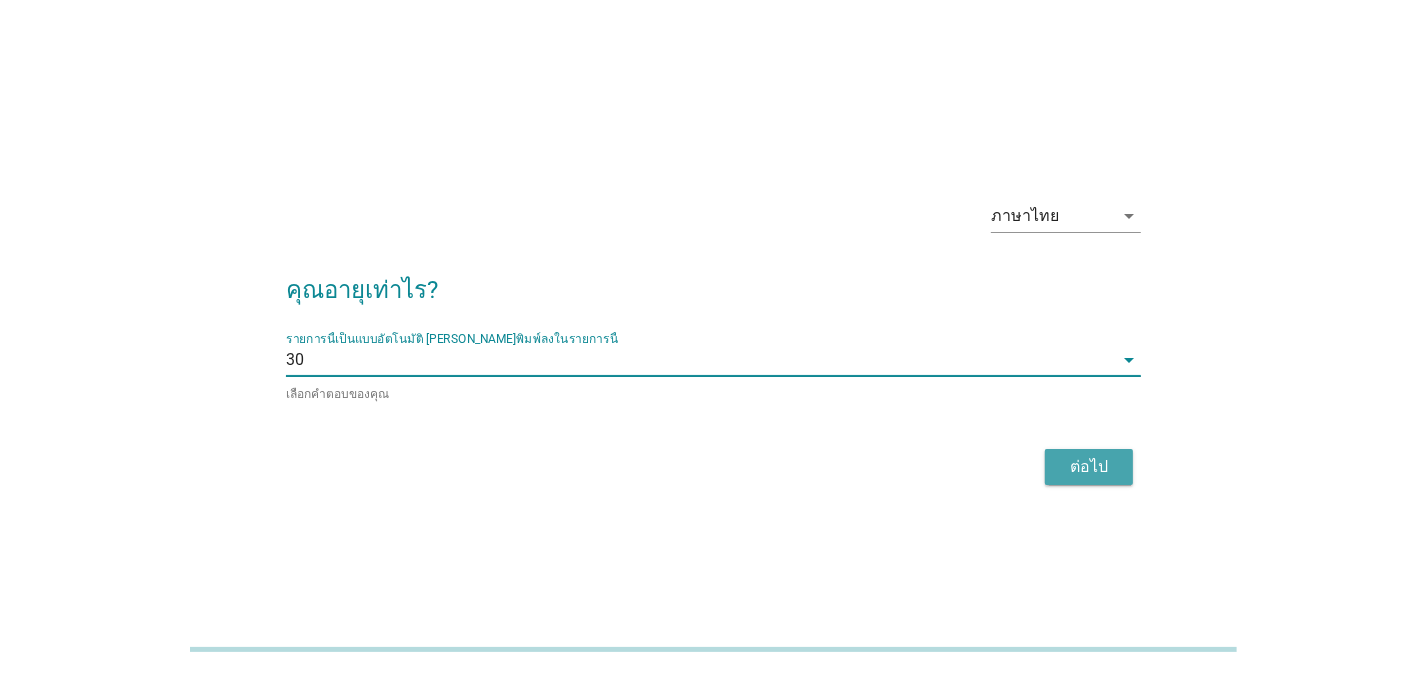 click on "ต่อไป" at bounding box center [1089, 467] 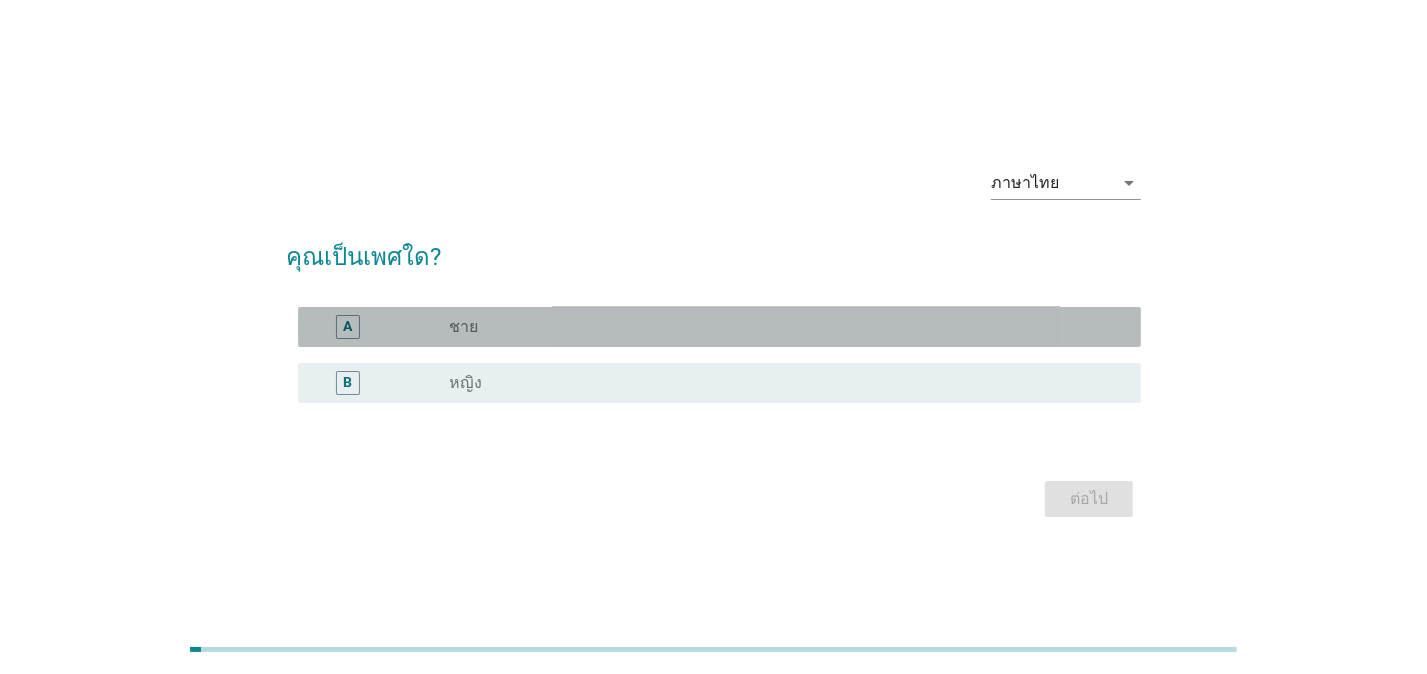 click on "ชาย" at bounding box center (463, 327) 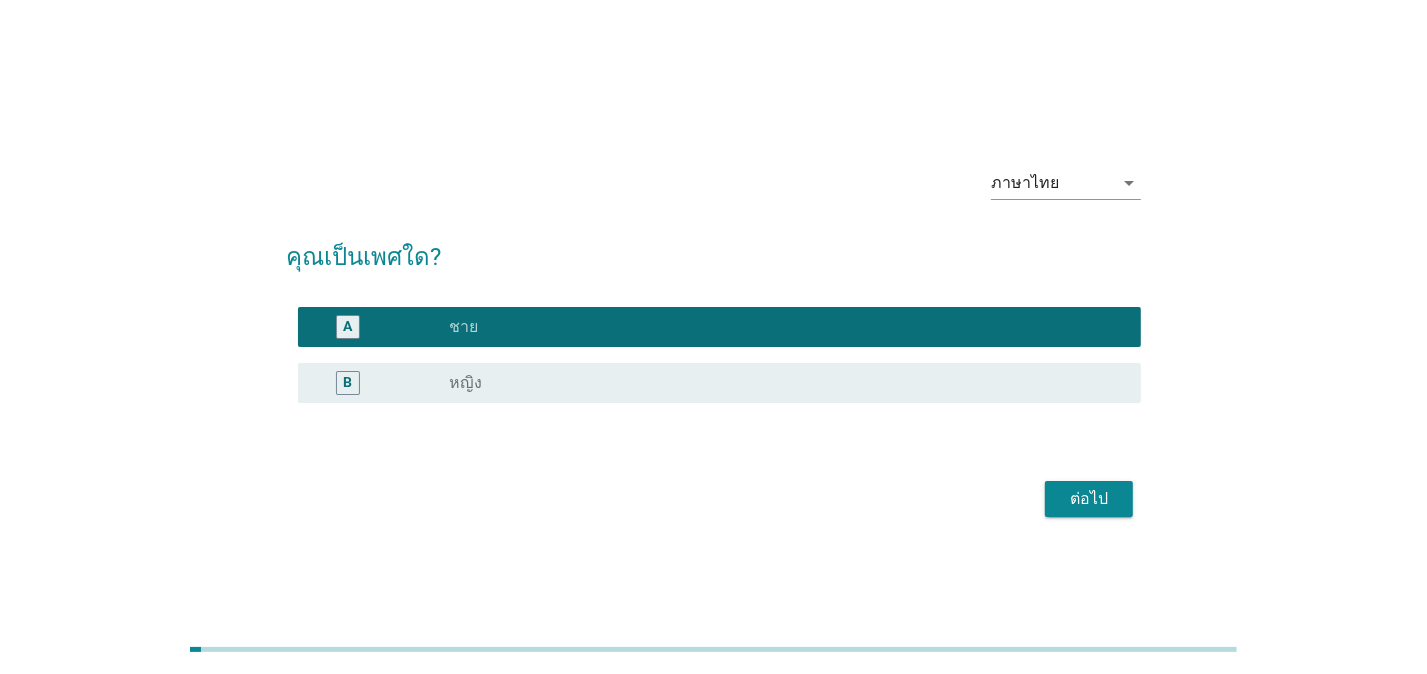 drag, startPoint x: 1090, startPoint y: 501, endPoint x: 1035, endPoint y: 531, distance: 62.649822 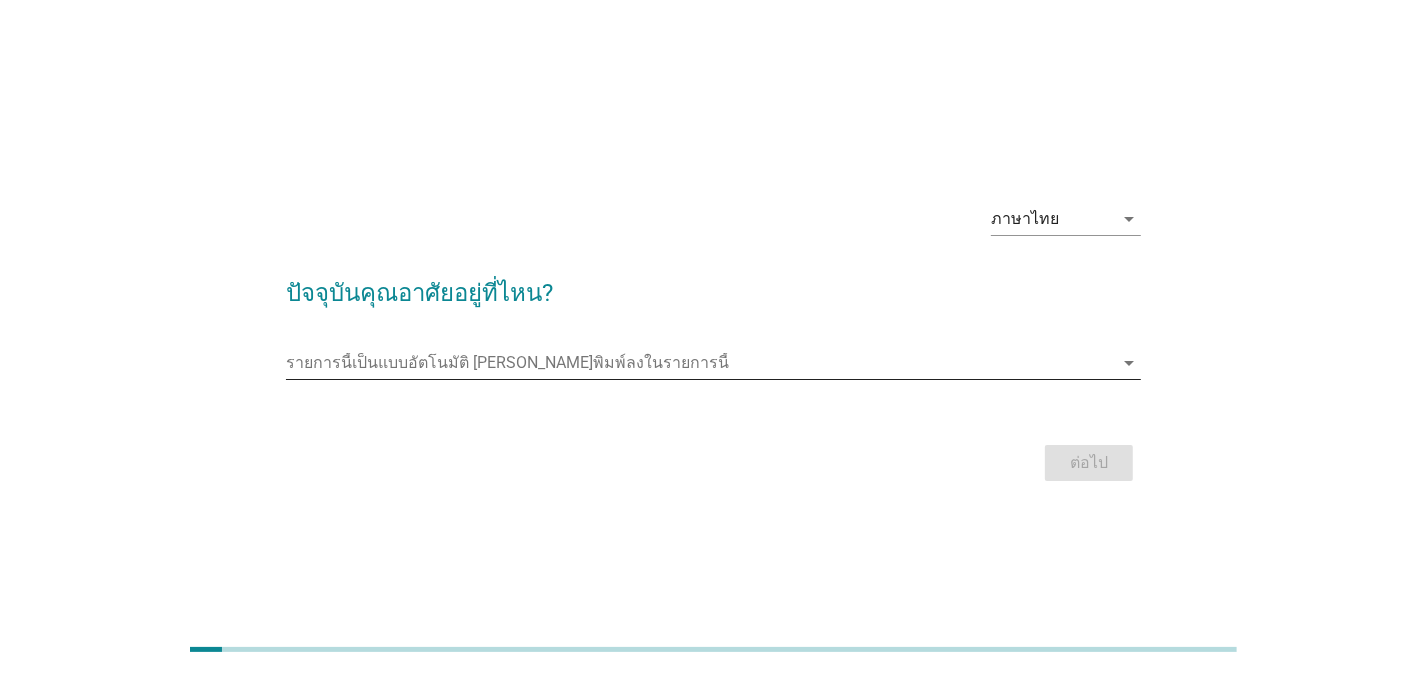 click at bounding box center [699, 363] 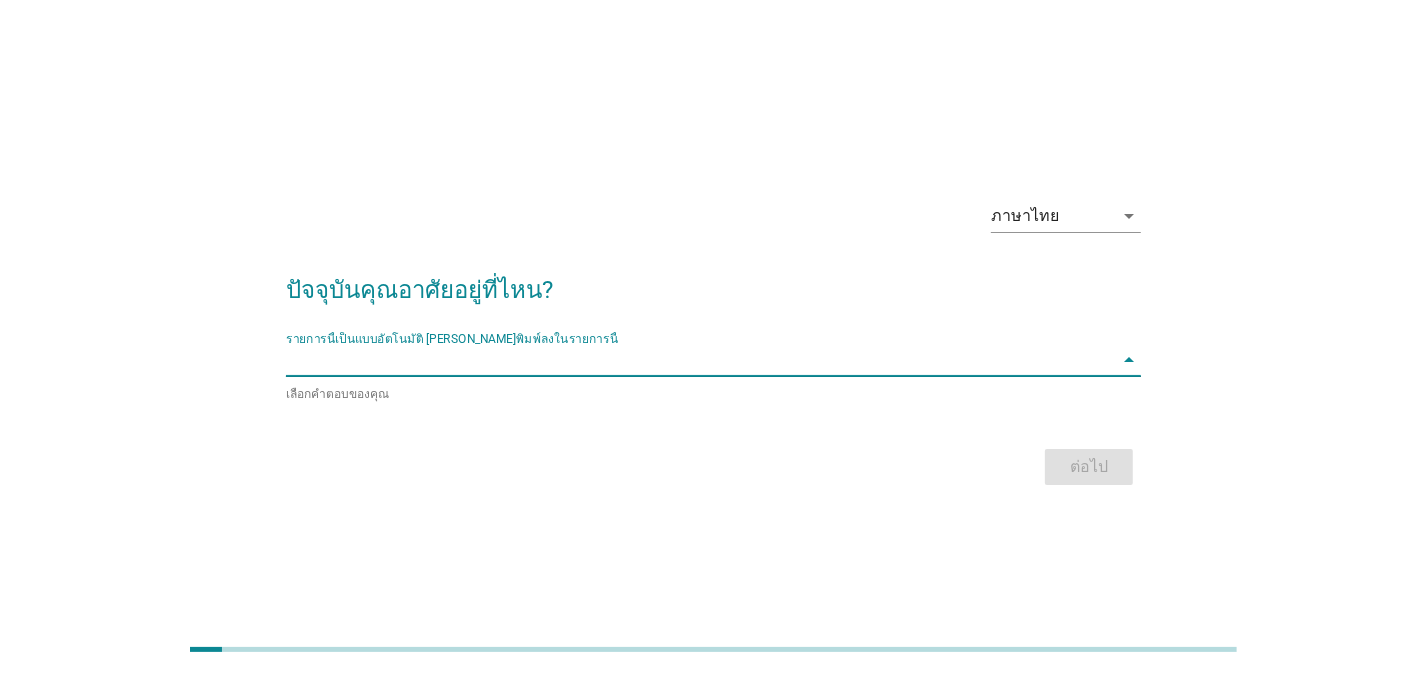 click at bounding box center (699, 360) 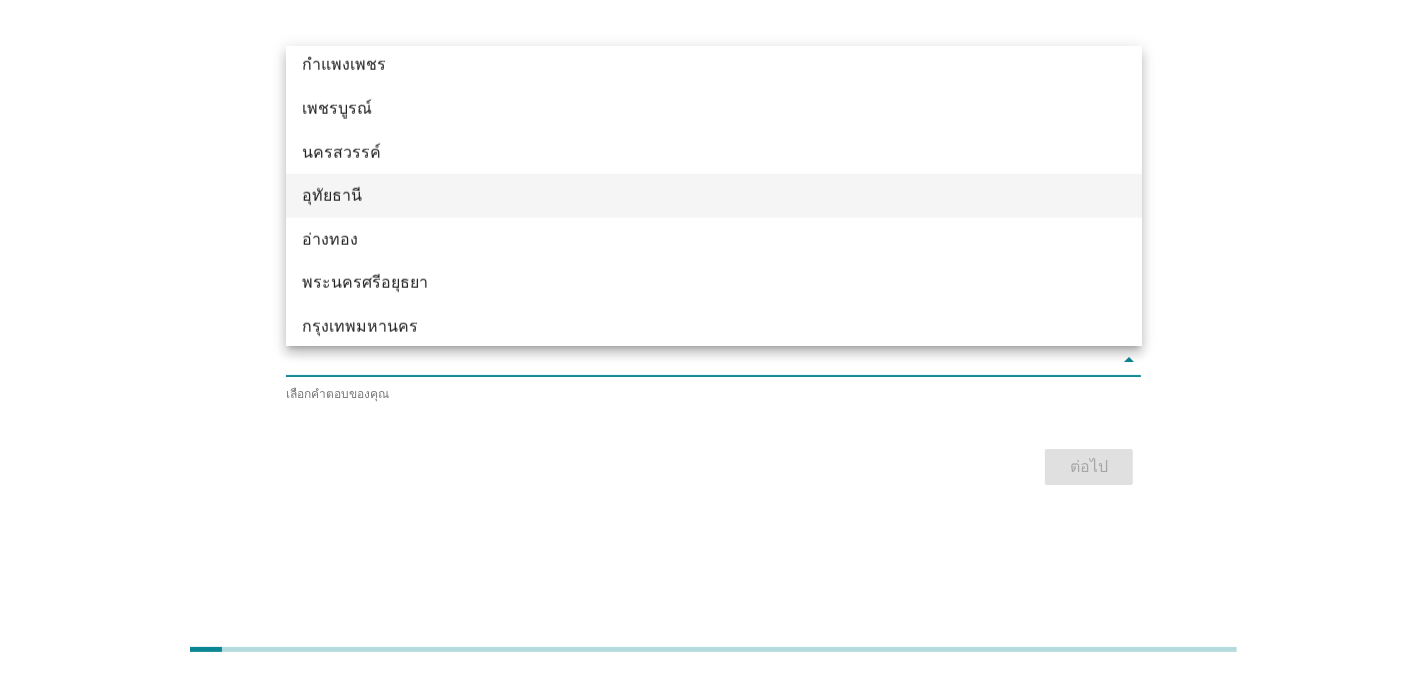 scroll, scrollTop: 1656, scrollLeft: 0, axis: vertical 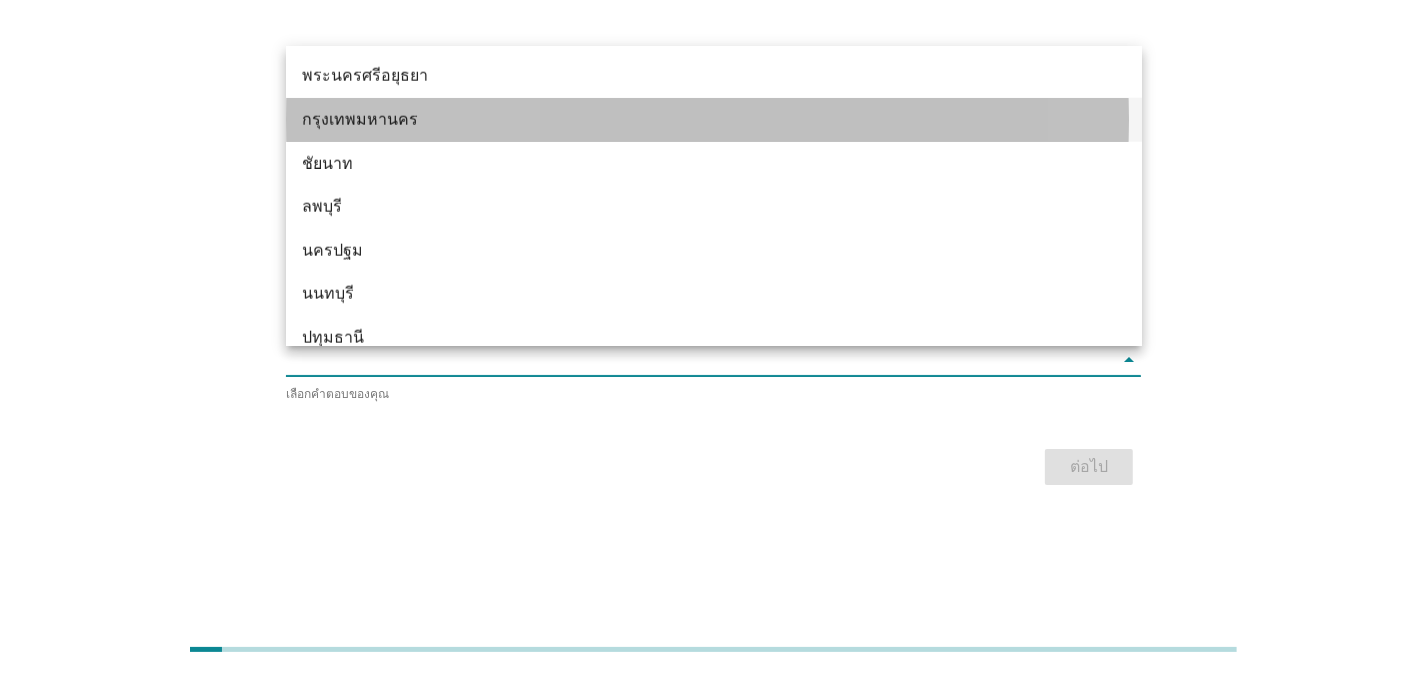 click on "กรุงเทพมหานคร" at bounding box center [679, 120] 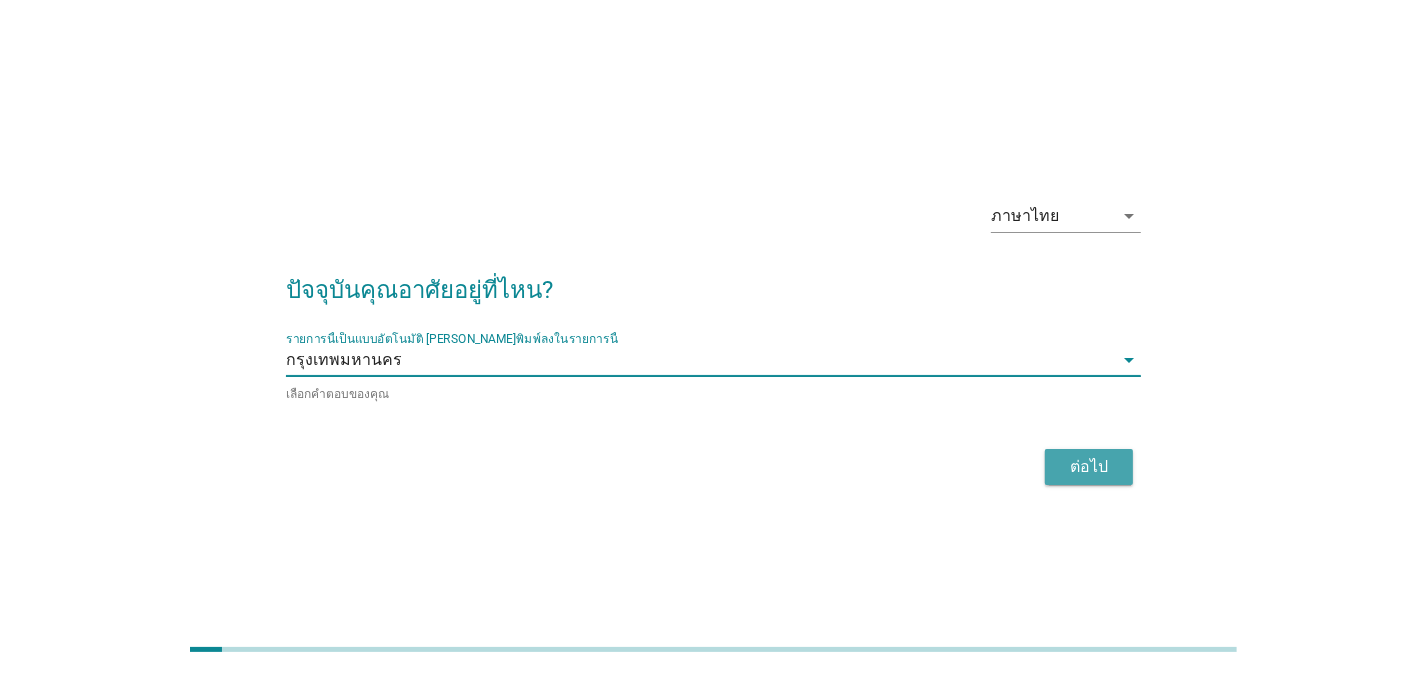 click on "ต่อไป" at bounding box center (1089, 467) 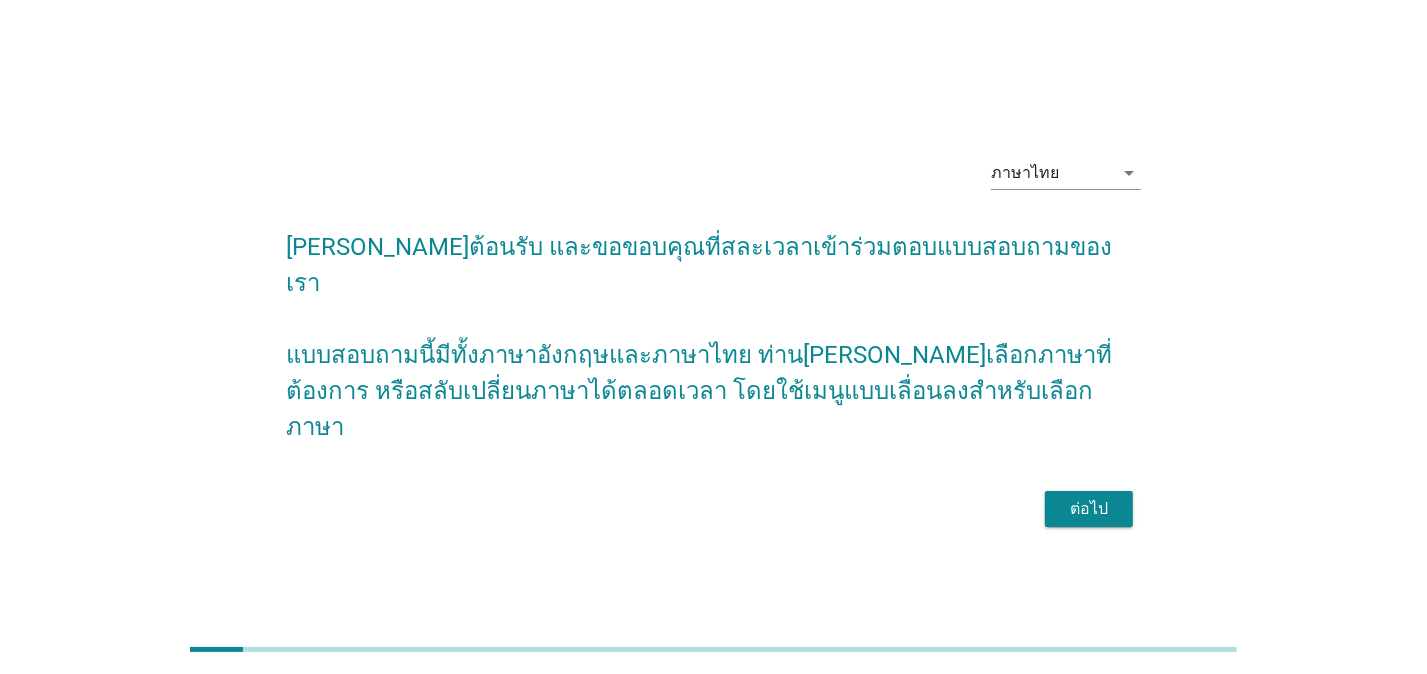 click on "ต่อไป" at bounding box center [1089, 509] 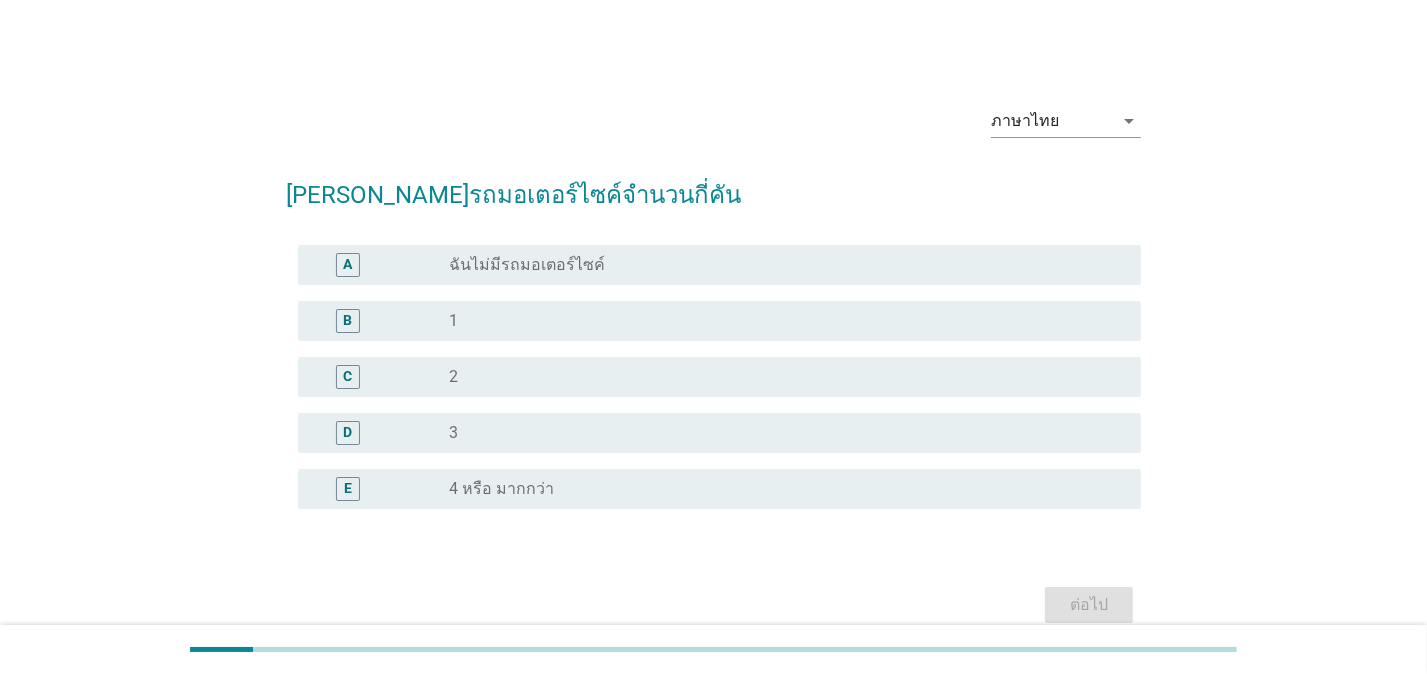 click on "radio_button_unchecked 1" at bounding box center (779, 321) 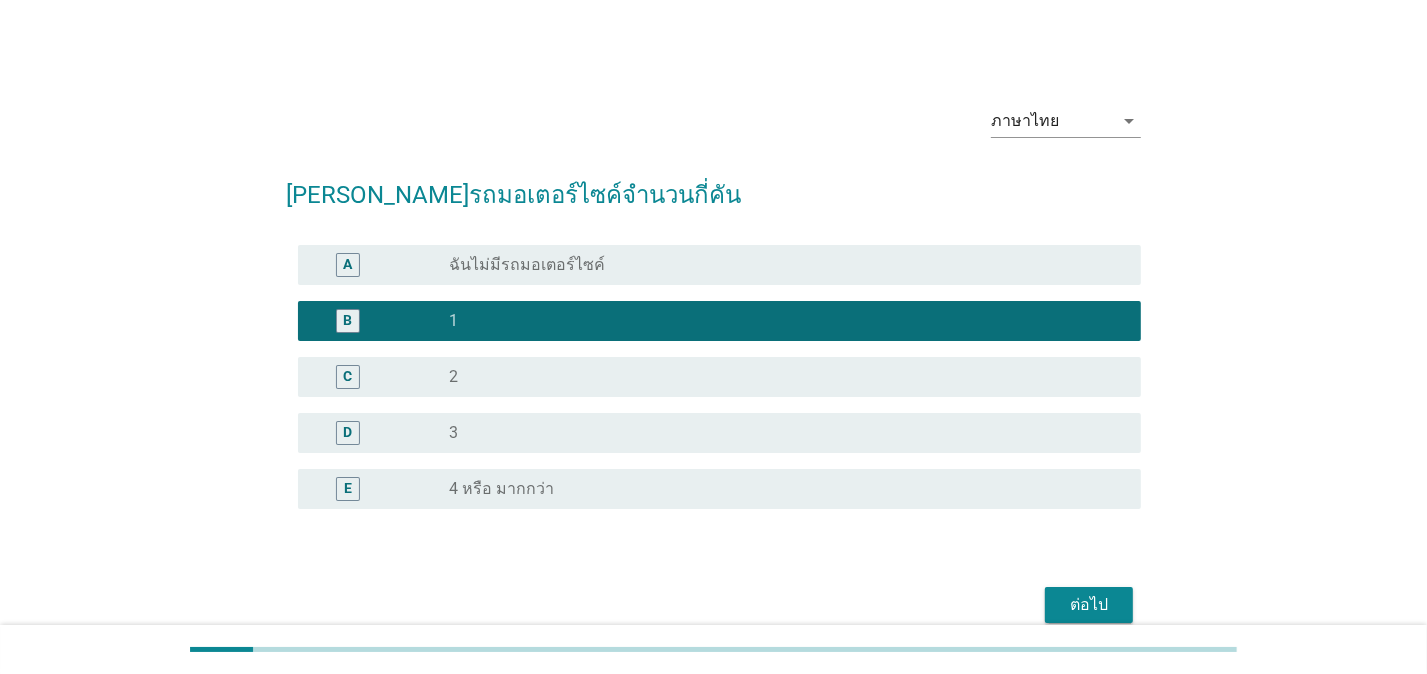 scroll, scrollTop: 91, scrollLeft: 0, axis: vertical 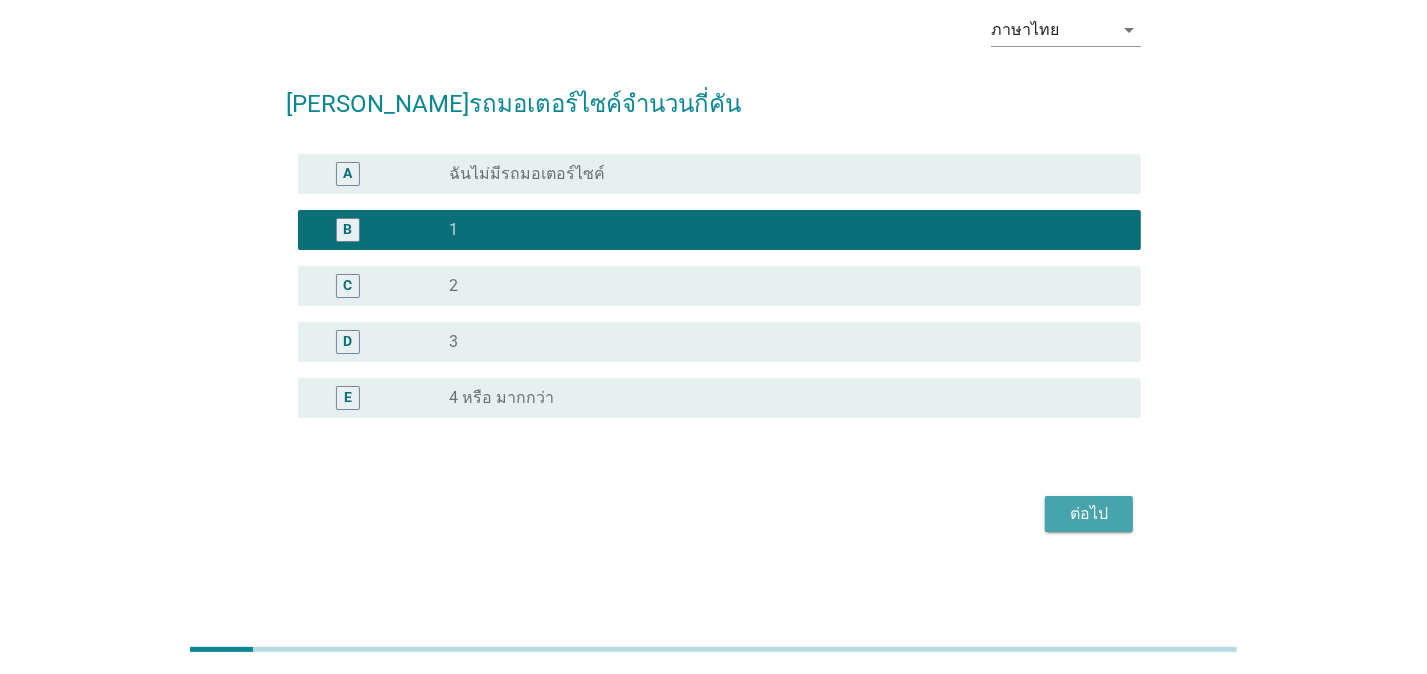 click on "ต่อไป" at bounding box center (1089, 514) 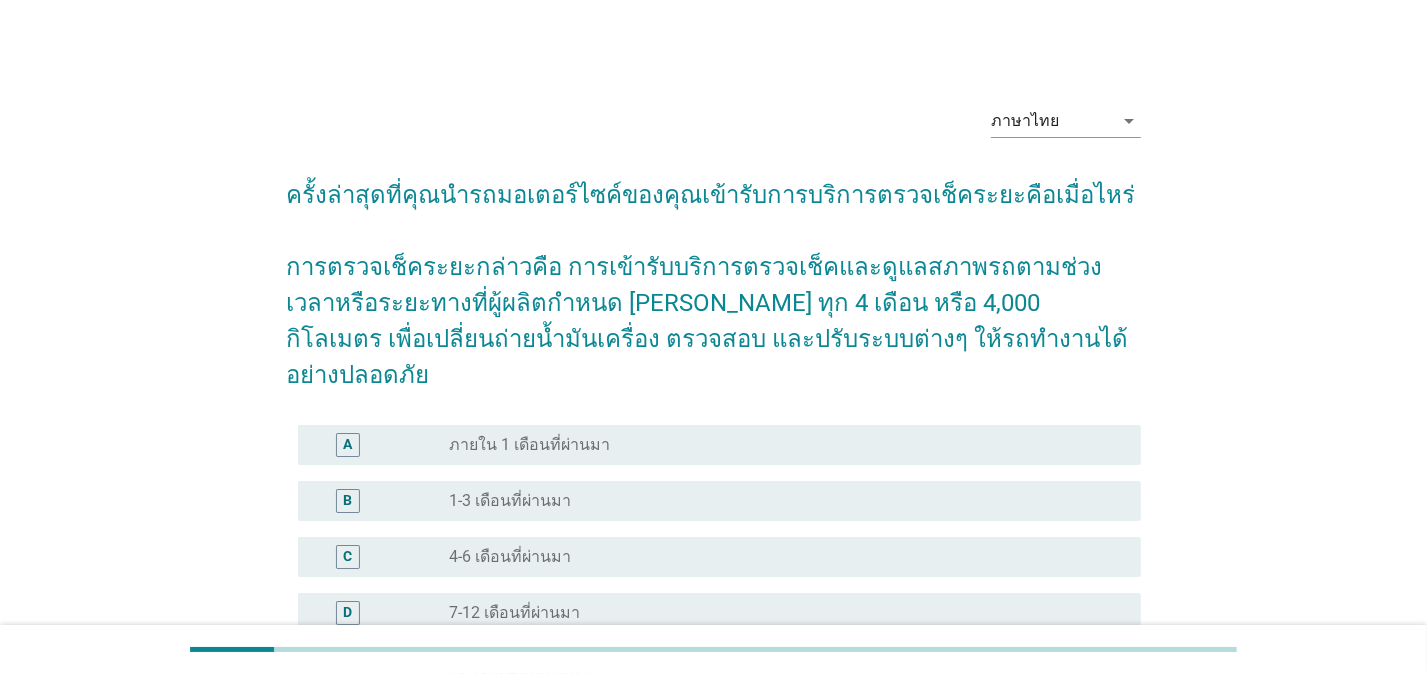 scroll, scrollTop: 216, scrollLeft: 0, axis: vertical 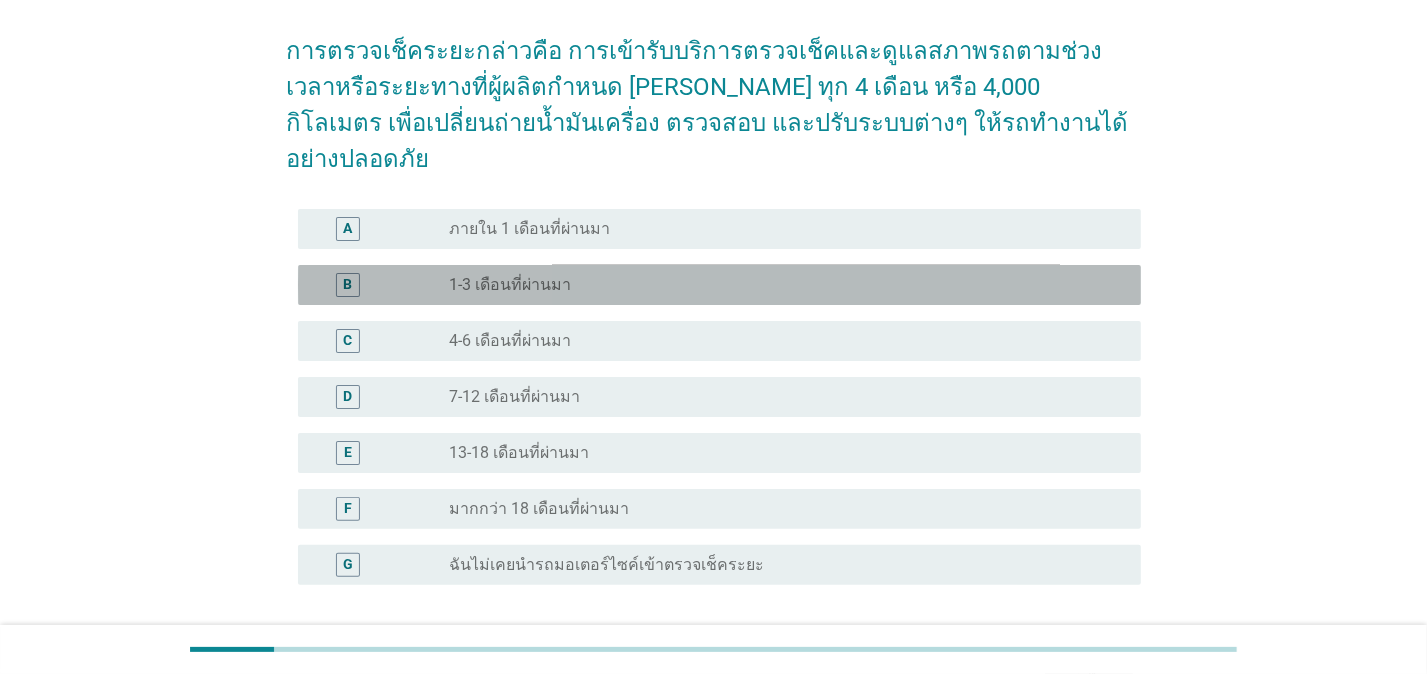 click on "1-3 เดือนที่ผ่านมา" at bounding box center [510, 285] 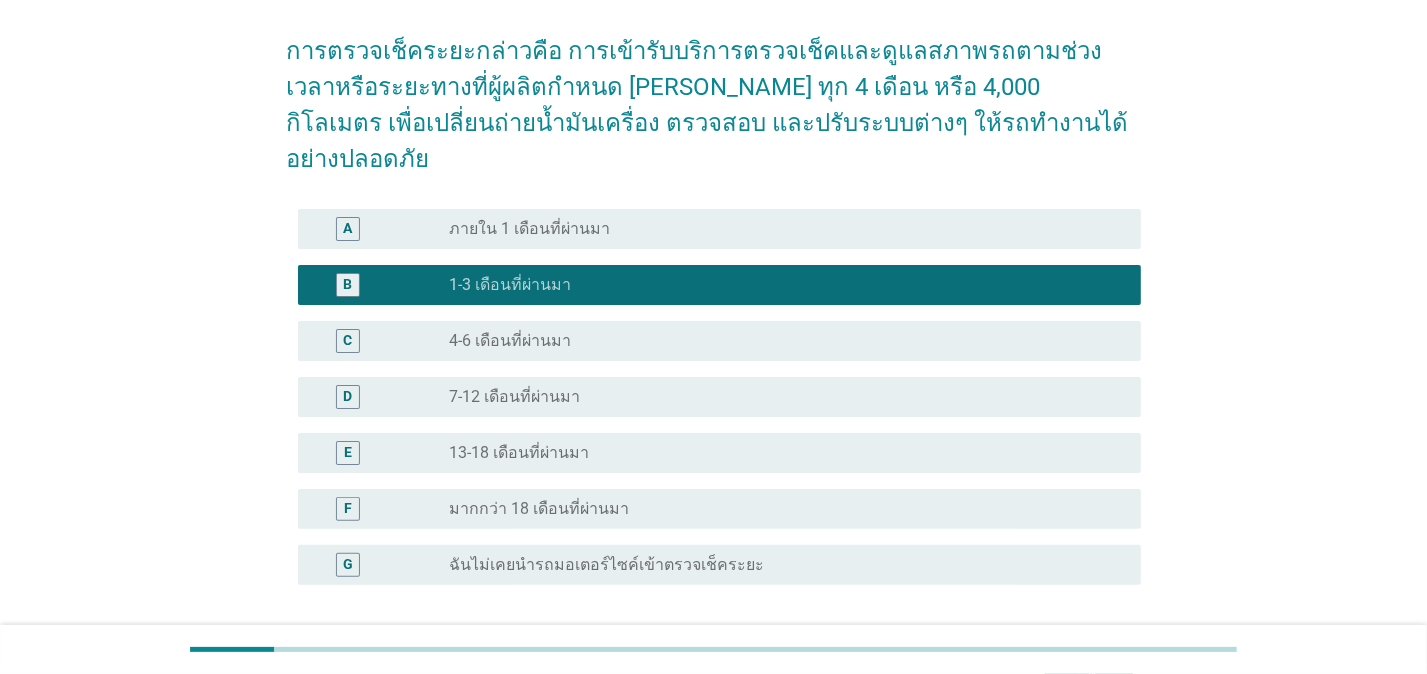 scroll, scrollTop: 324, scrollLeft: 0, axis: vertical 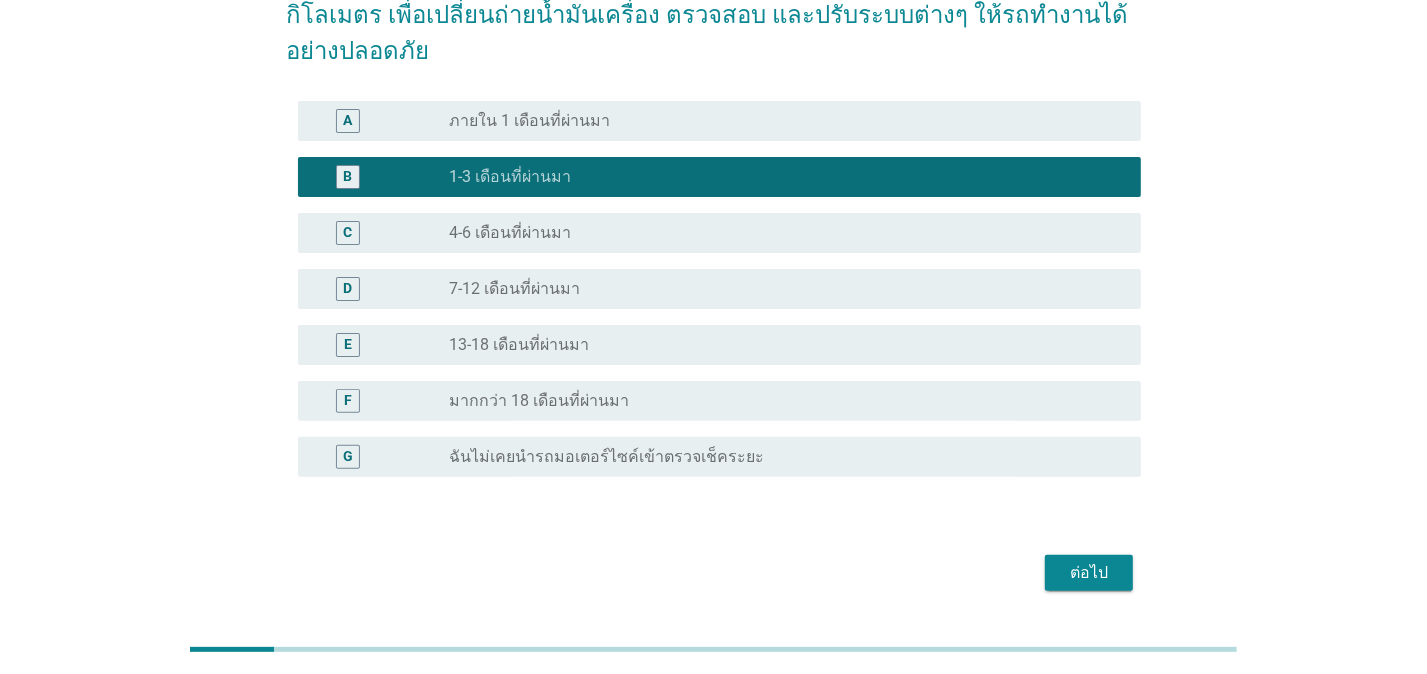 click on "ต่อไป" at bounding box center (1089, 573) 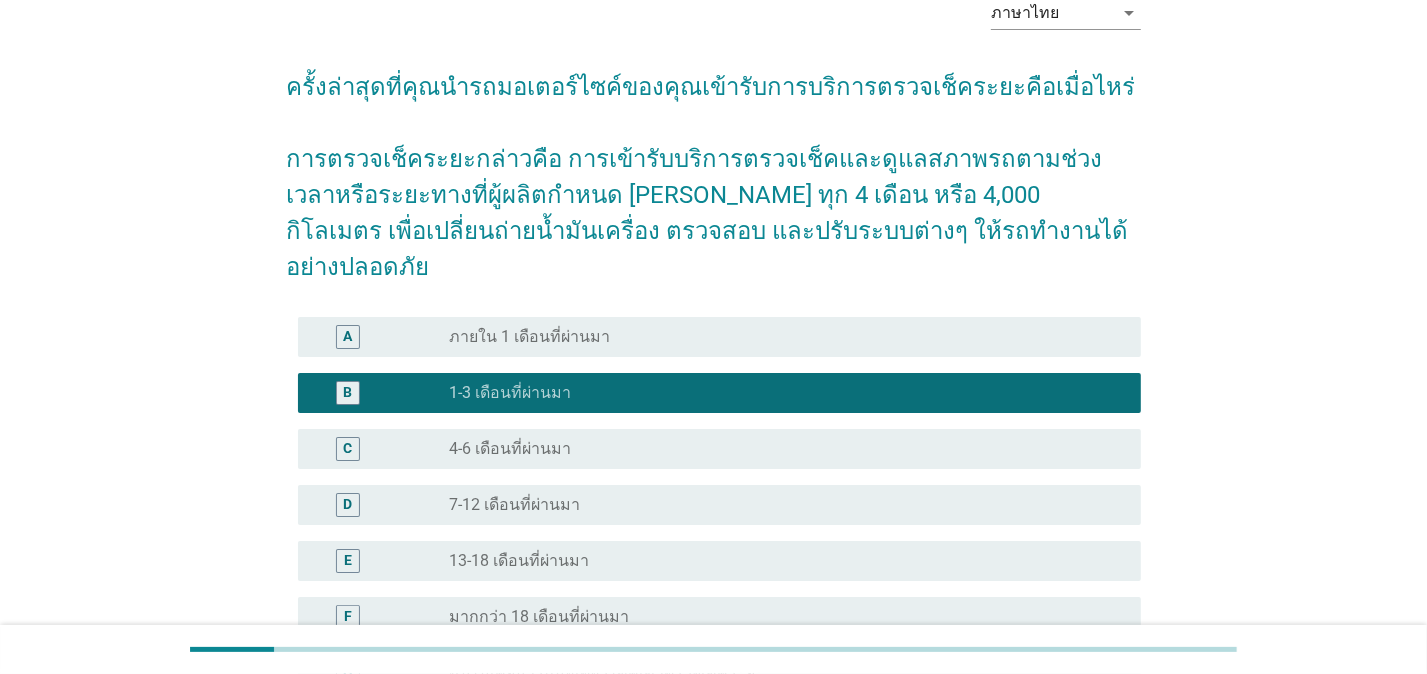 scroll, scrollTop: 0, scrollLeft: 0, axis: both 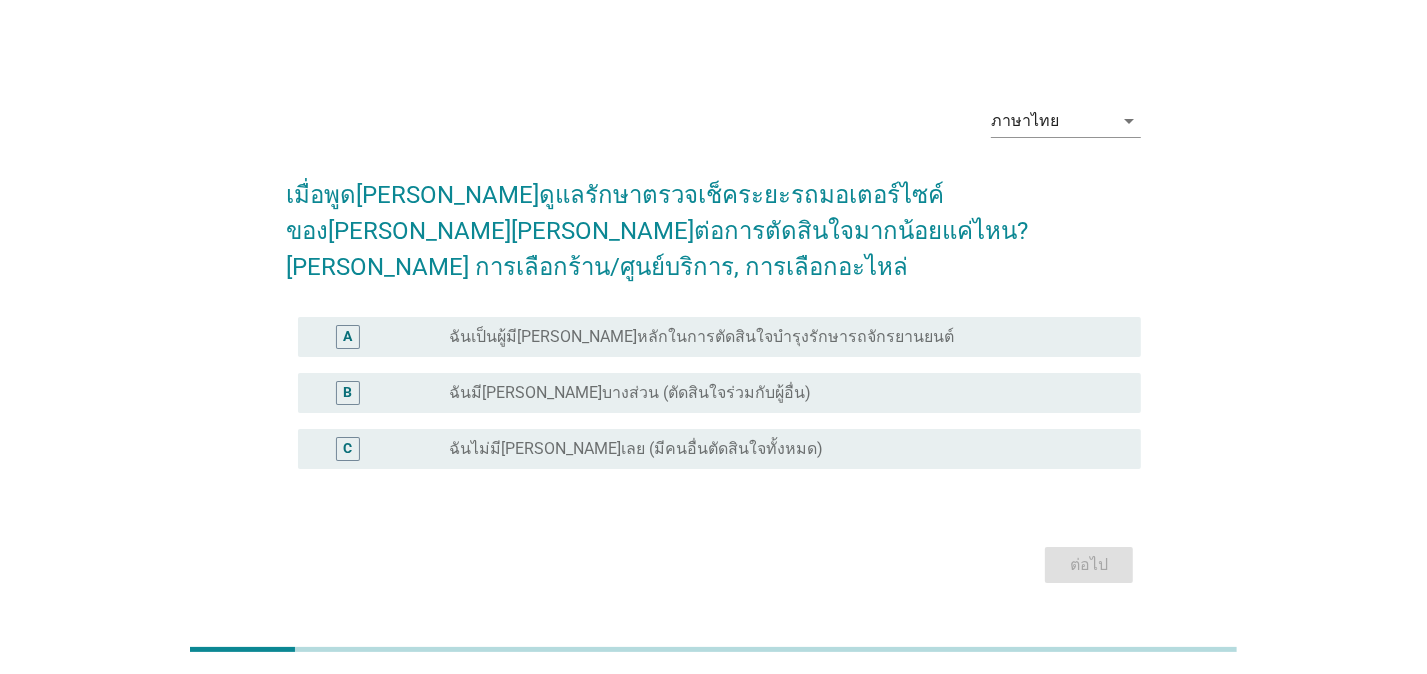 click on "ฉันเป็นผู้มี[PERSON_NAME]หลักในการตัดสินใจบำรุงรักษารถจักรยานยนต์" at bounding box center [701, 337] 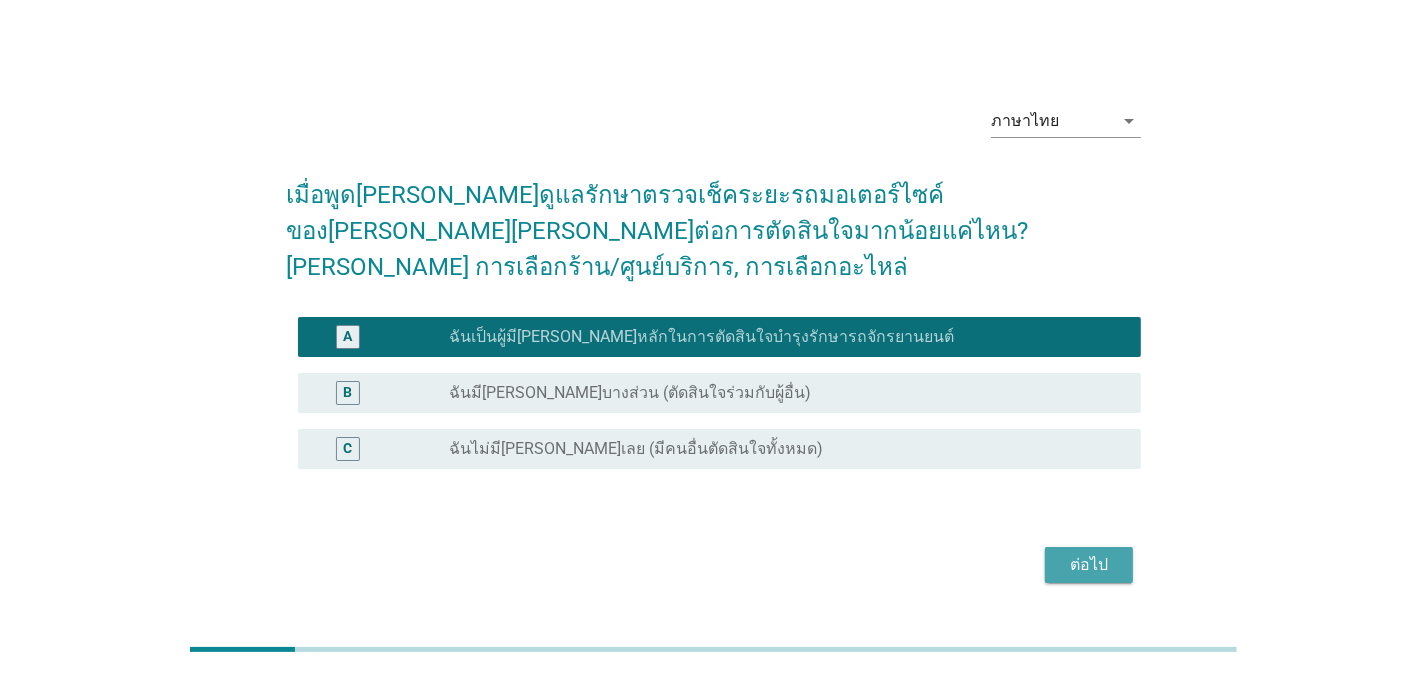 click on "ต่อไป" at bounding box center [1089, 565] 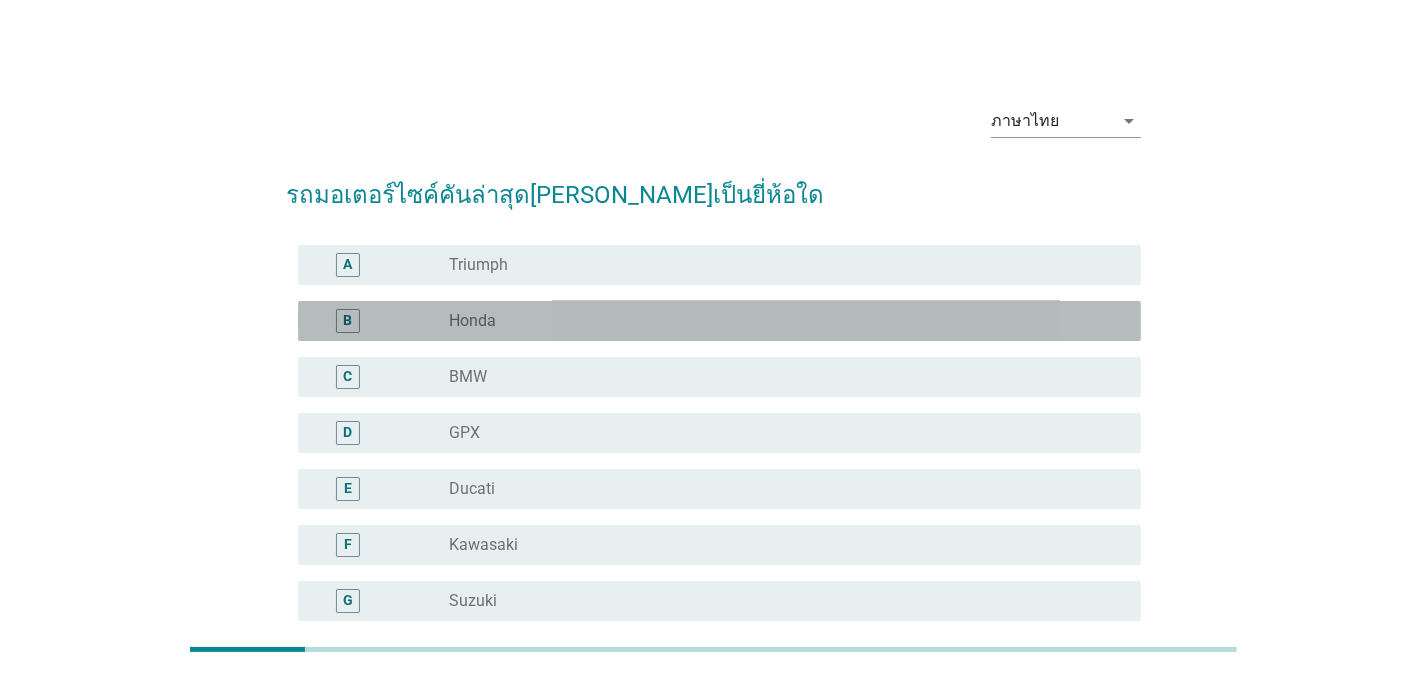 click on "radio_button_unchecked Honda" at bounding box center (779, 321) 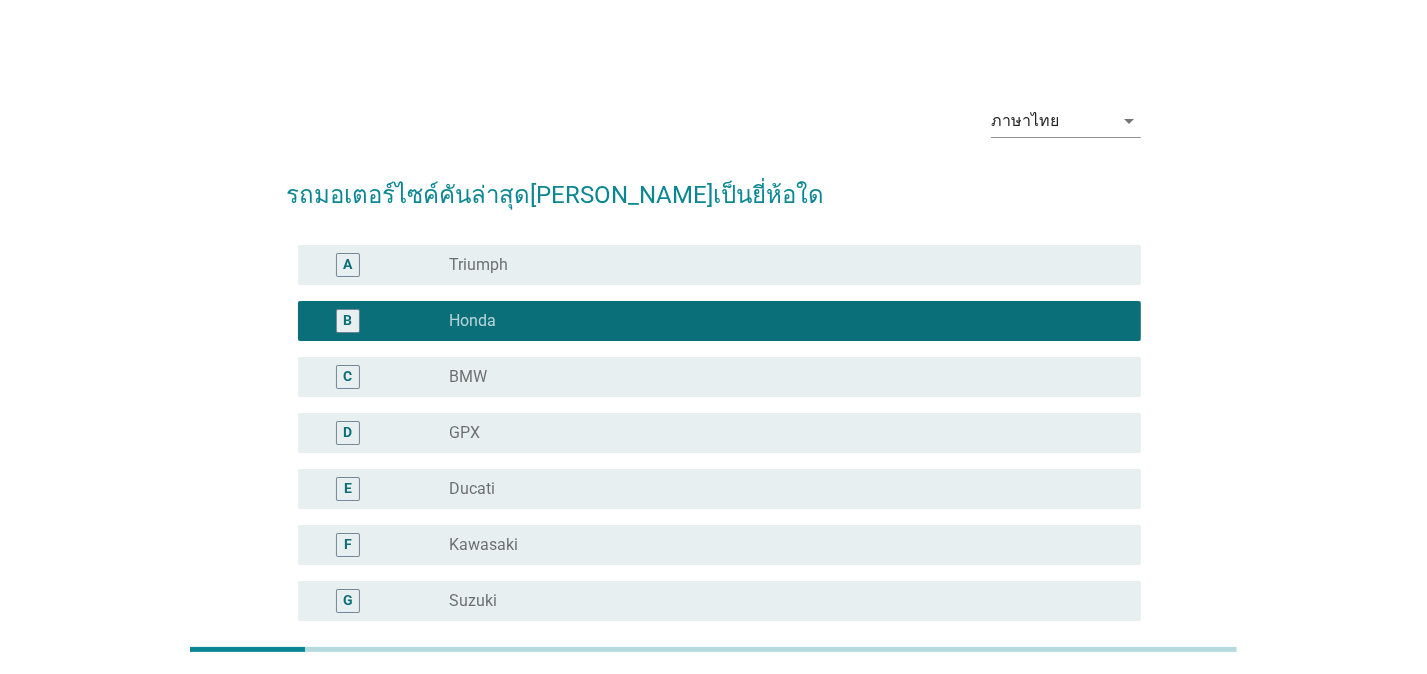 scroll, scrollTop: 315, scrollLeft: 0, axis: vertical 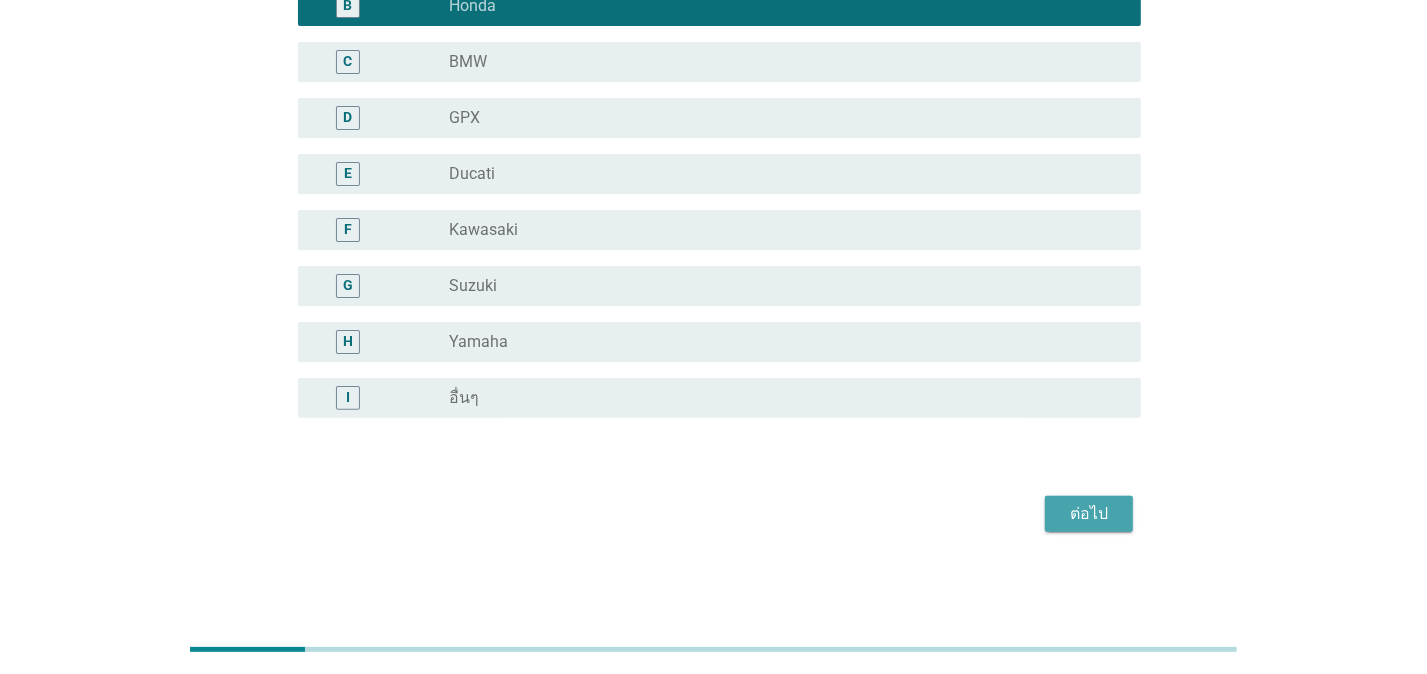 drag, startPoint x: 1080, startPoint y: 515, endPoint x: 1069, endPoint y: 509, distance: 12.529964 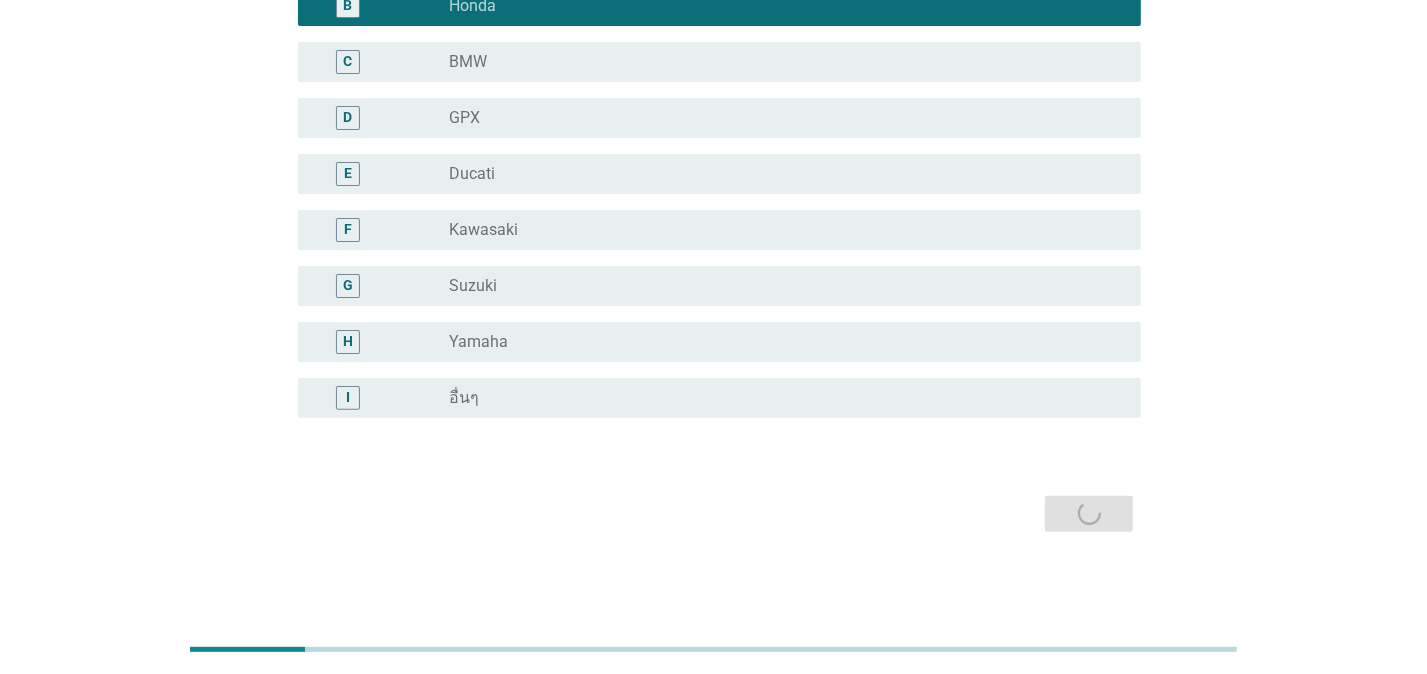 scroll, scrollTop: 0, scrollLeft: 0, axis: both 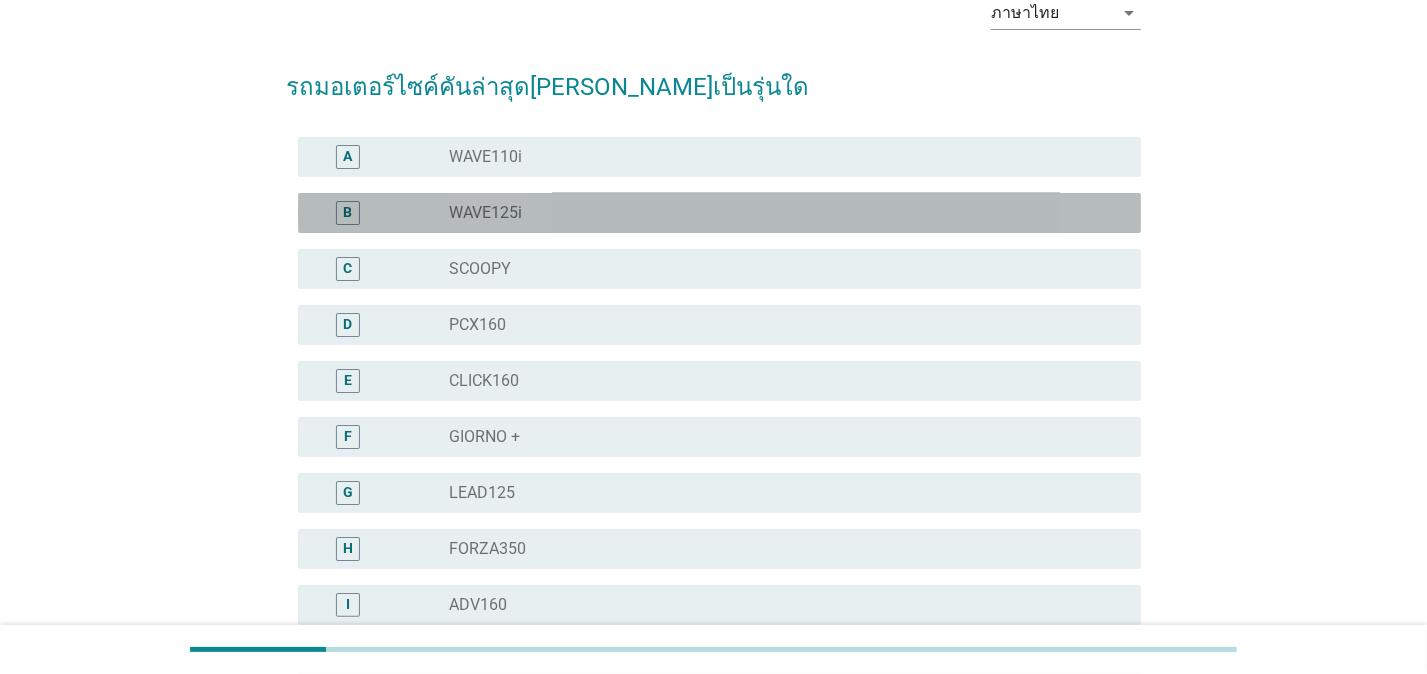 click on "WAVE125i" at bounding box center [485, 213] 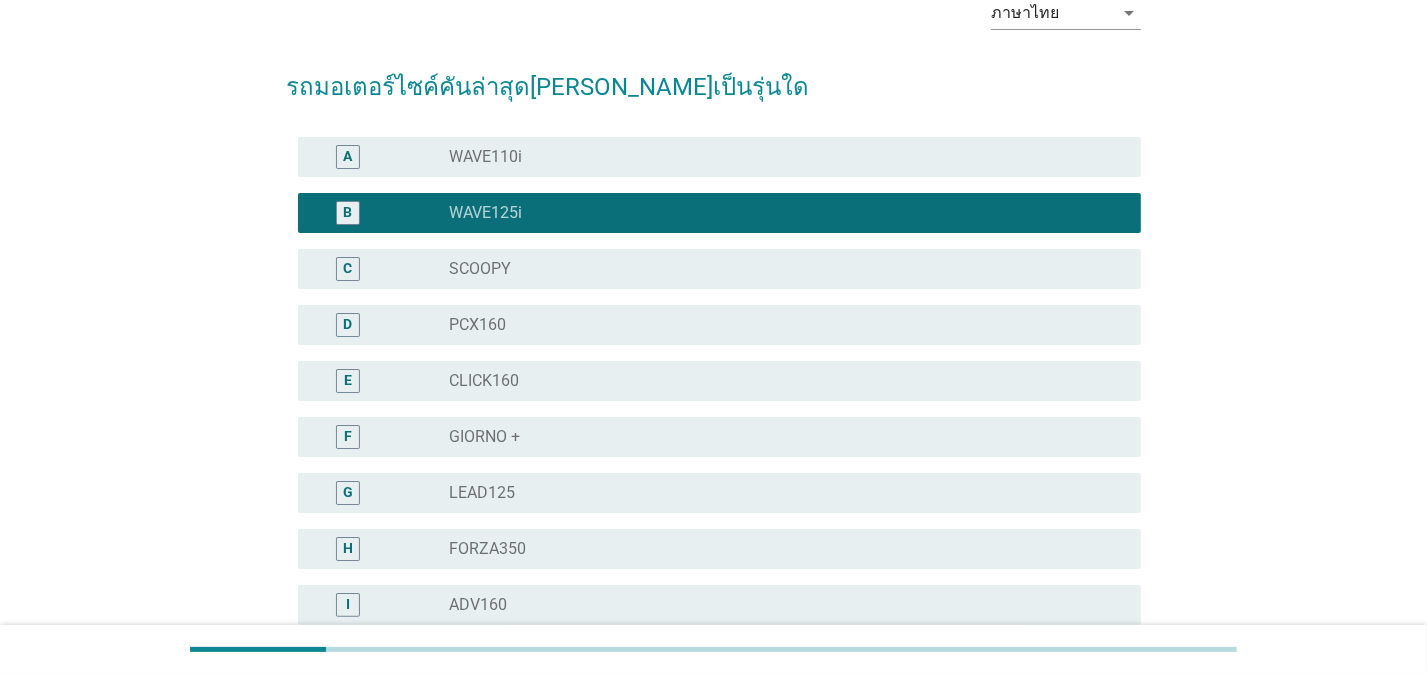 scroll, scrollTop: 432, scrollLeft: 0, axis: vertical 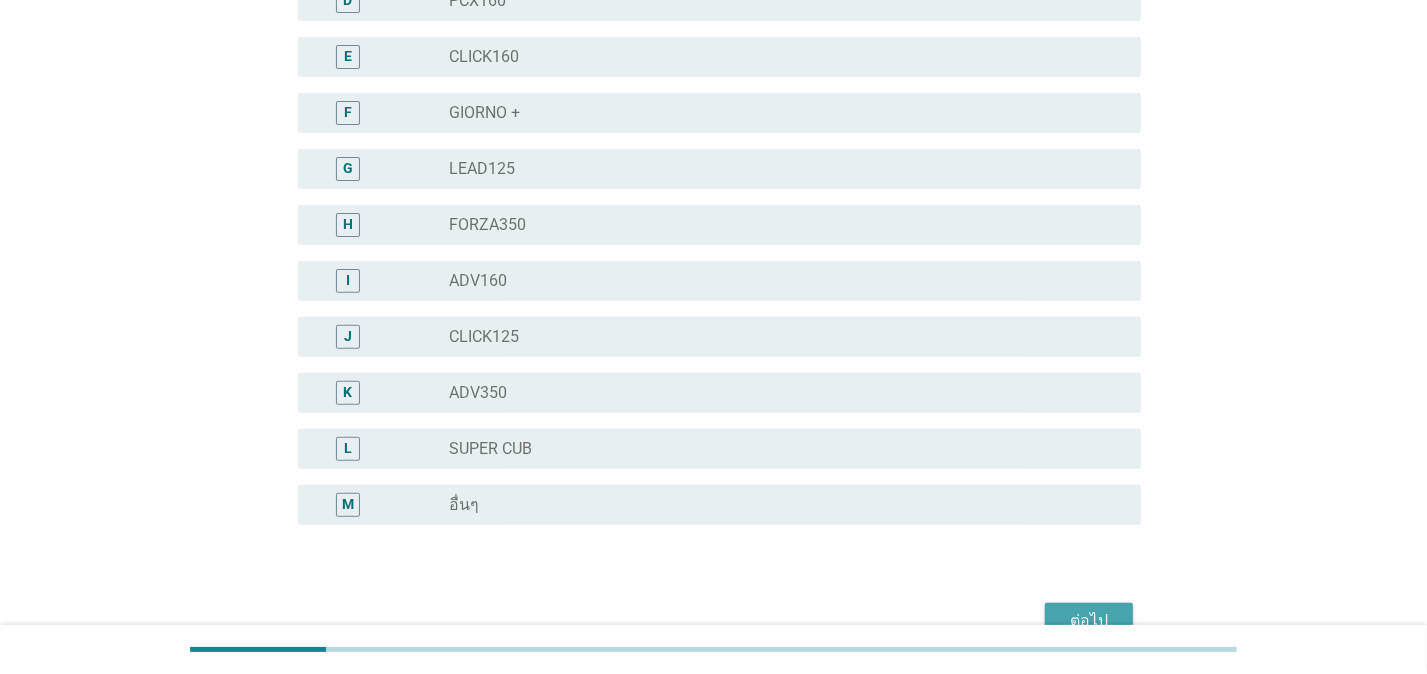 click on "ต่อไป" at bounding box center (1089, 621) 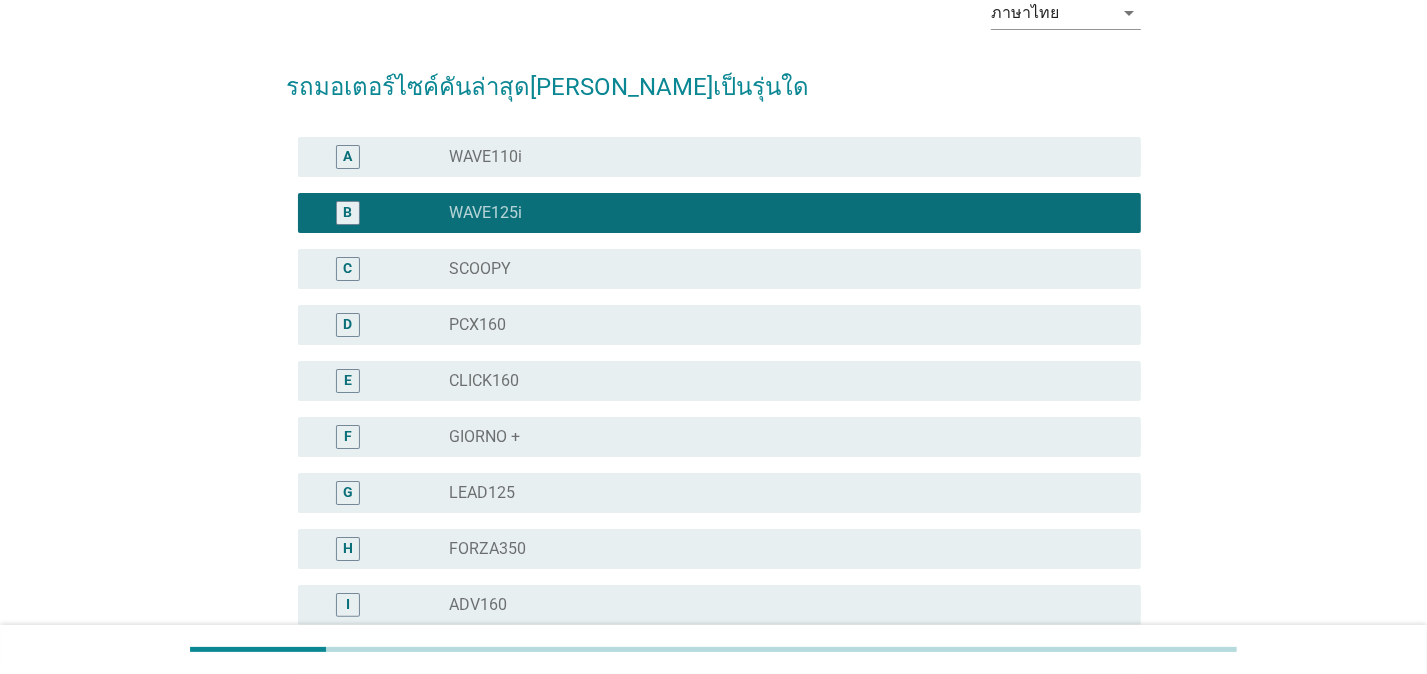 scroll, scrollTop: 0, scrollLeft: 0, axis: both 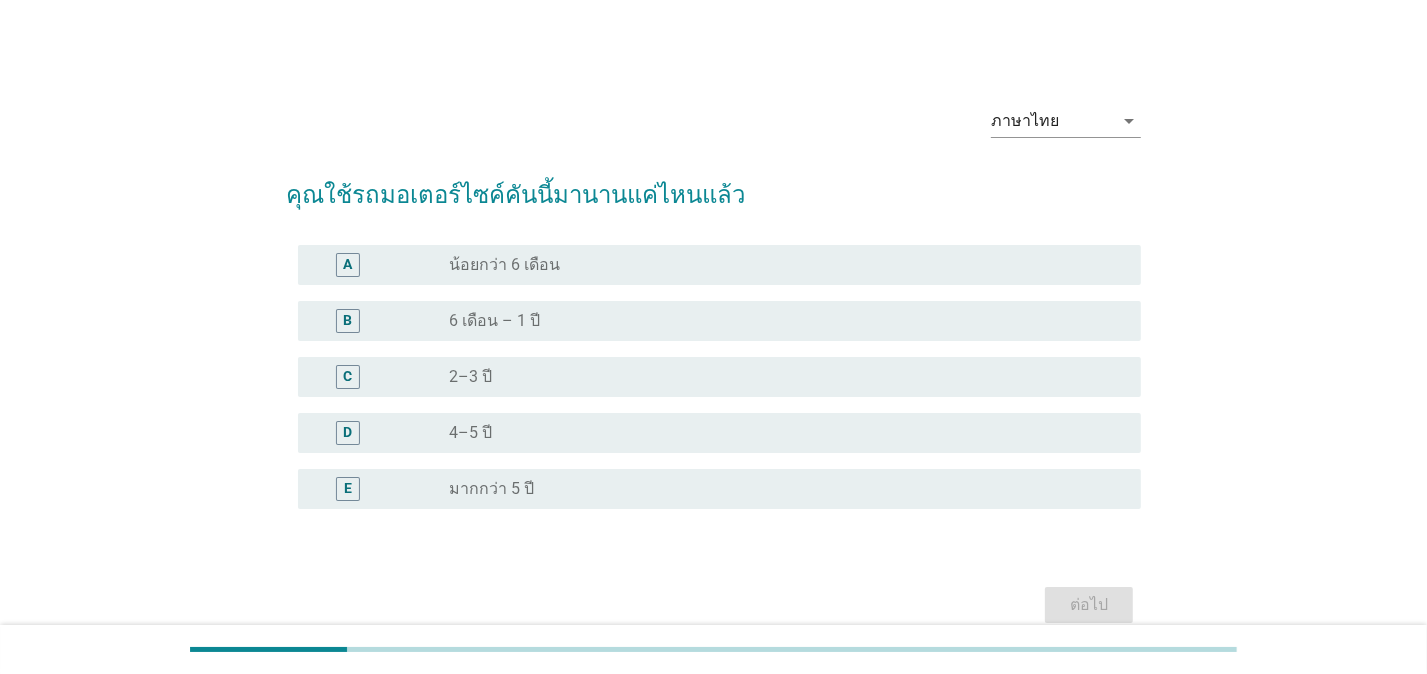 click on "radio_button_unchecked 4–5 ปี" at bounding box center (779, 433) 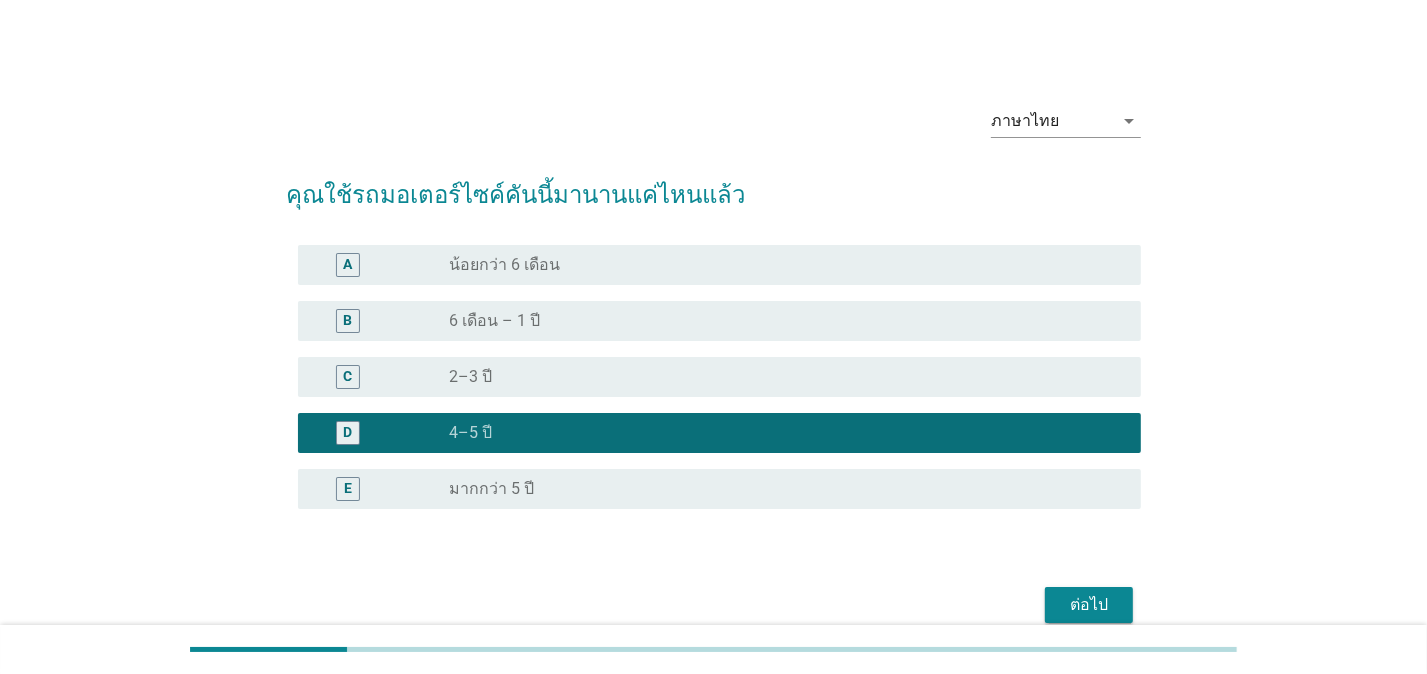click on "E     radio_button_unchecked มากกว่า 5 ปี" at bounding box center (713, 489) 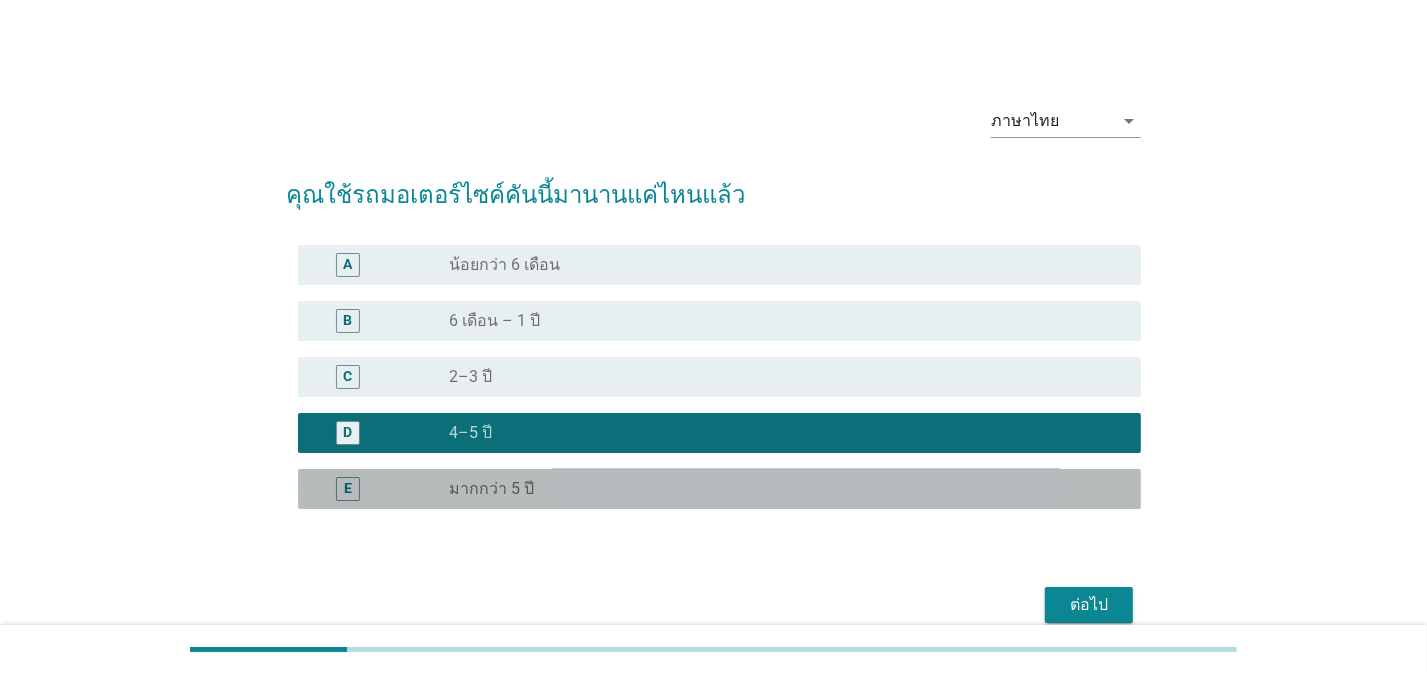 click on "radio_button_unchecked มากกว่า 5 ปี" at bounding box center [779, 489] 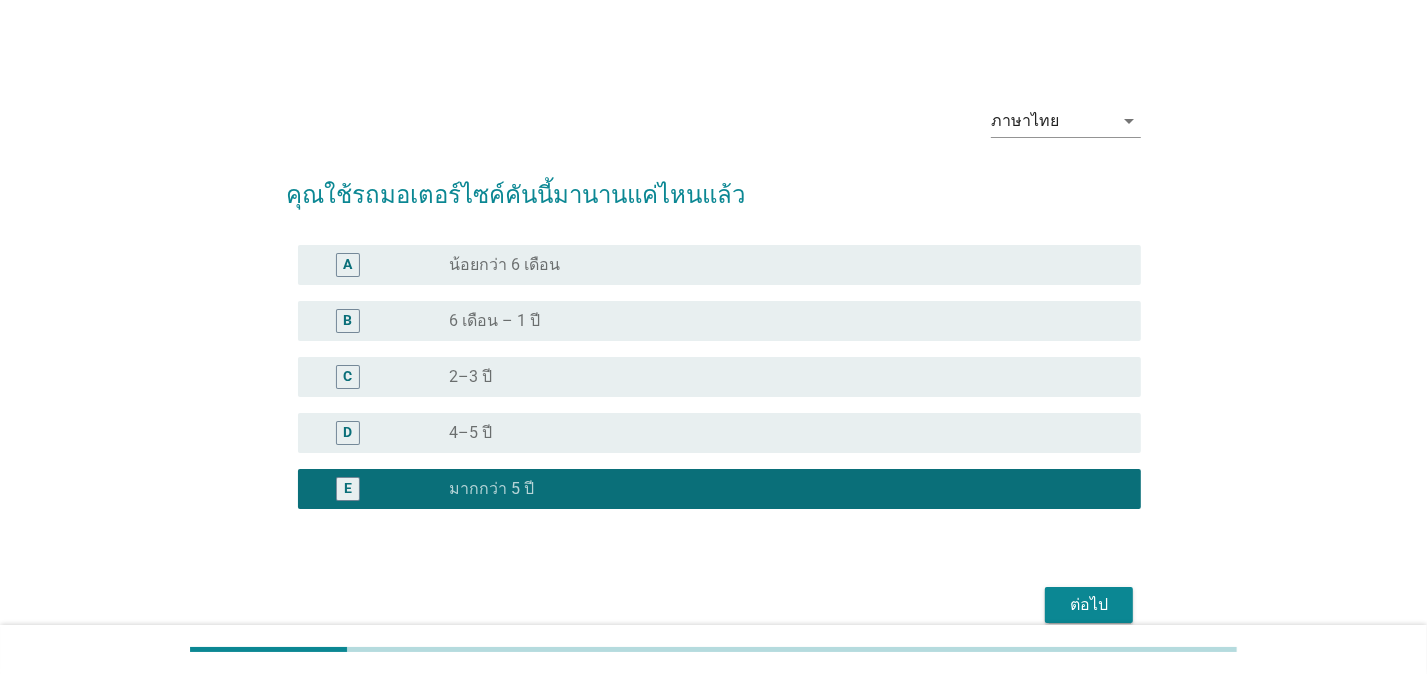 click on "ต่อไป" at bounding box center [1089, 605] 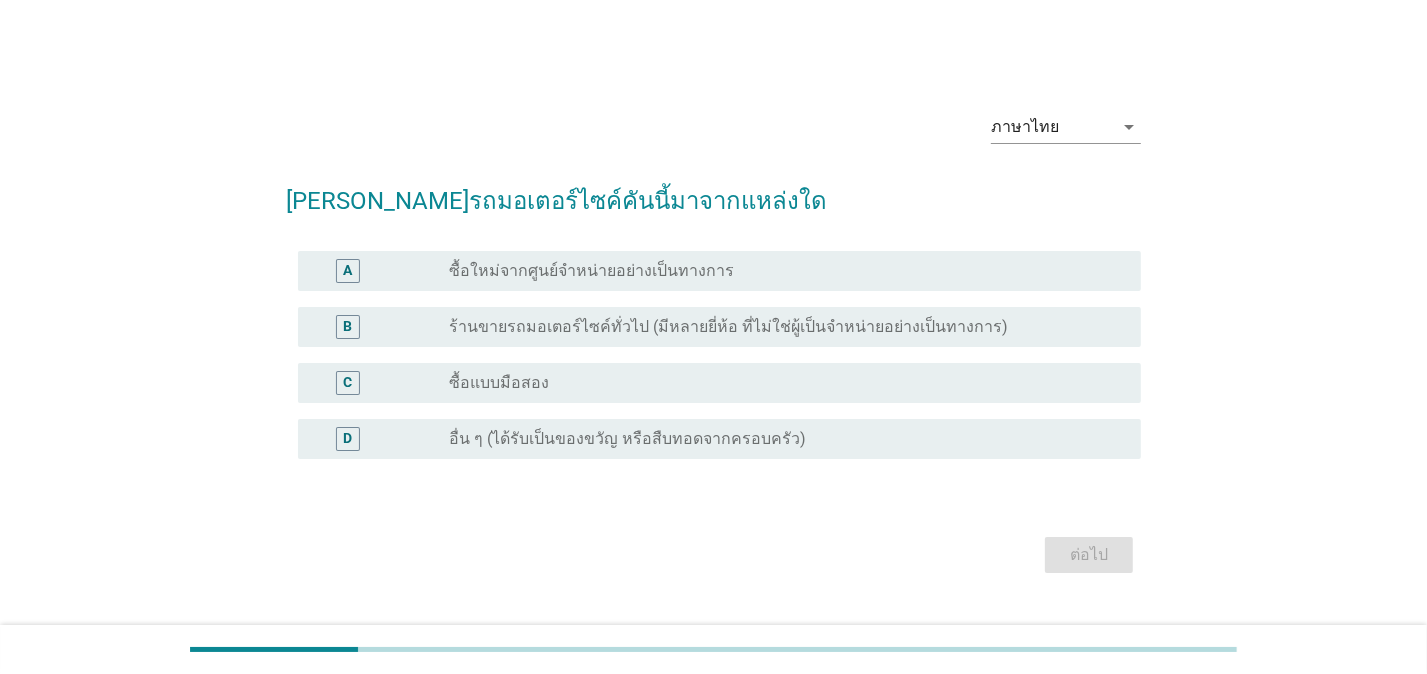 click on "ซื้อใหม่จากศูนย์จำหน่ายอย่างเป็นทางการ" at bounding box center [591, 271] 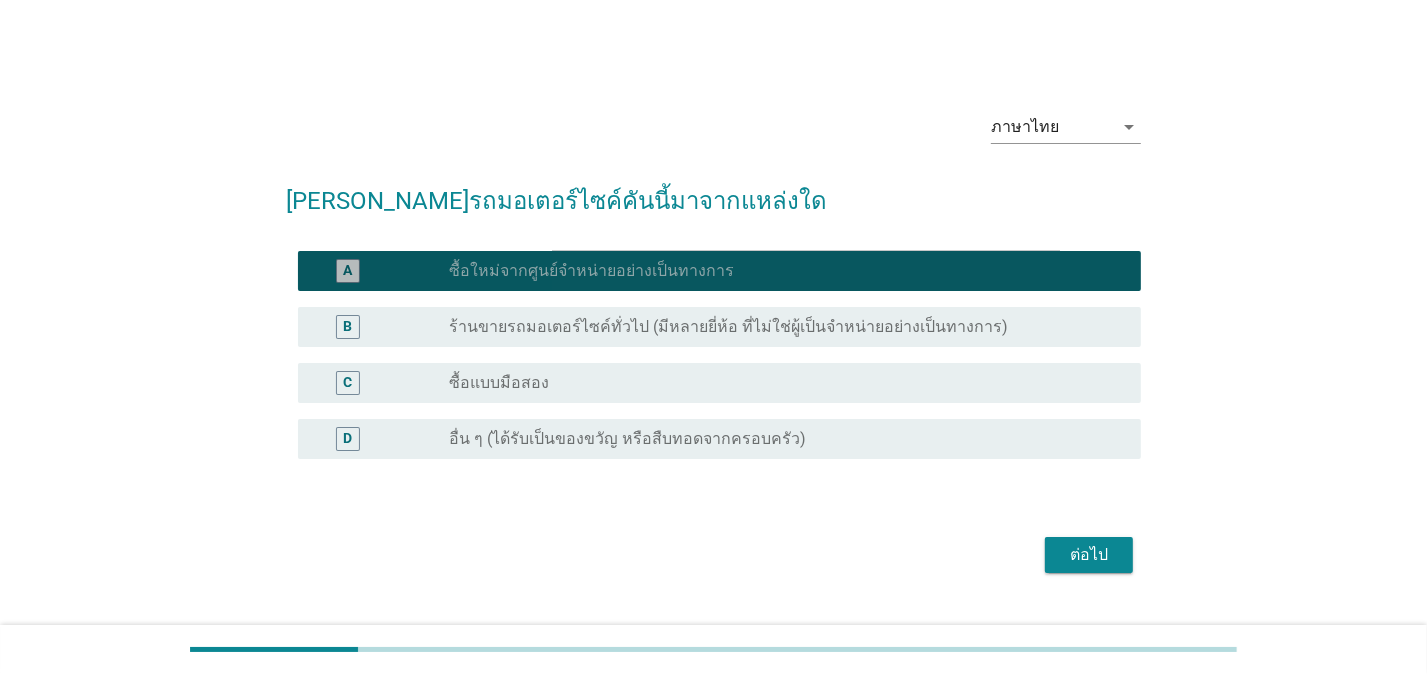 scroll, scrollTop: 48, scrollLeft: 0, axis: vertical 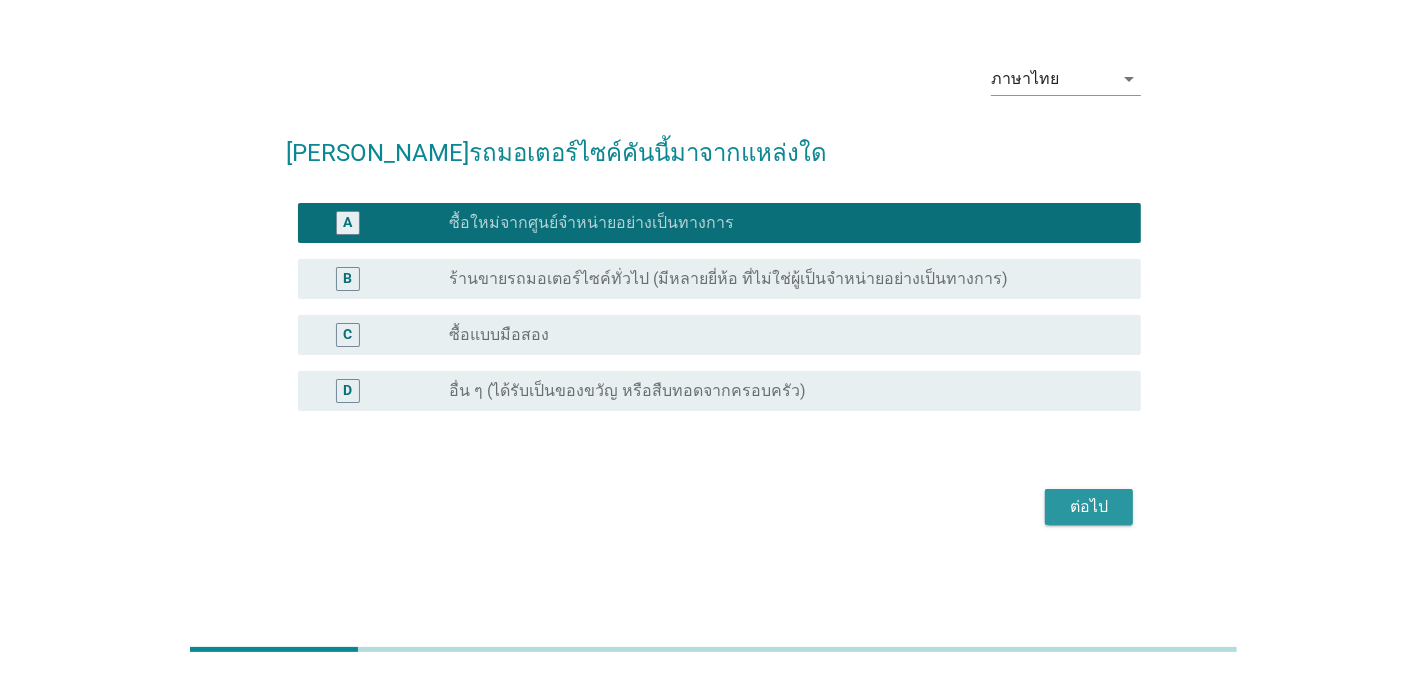 click on "ต่อไป" at bounding box center [1089, 507] 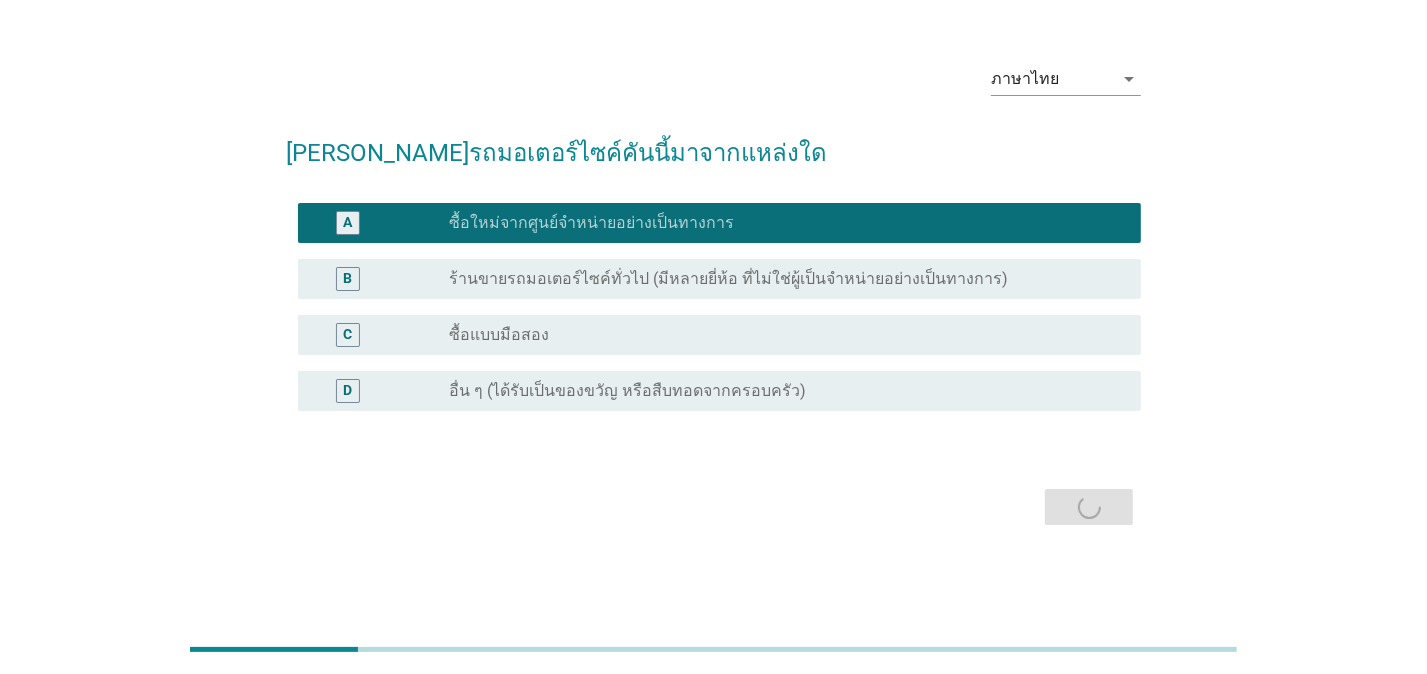 scroll, scrollTop: 0, scrollLeft: 0, axis: both 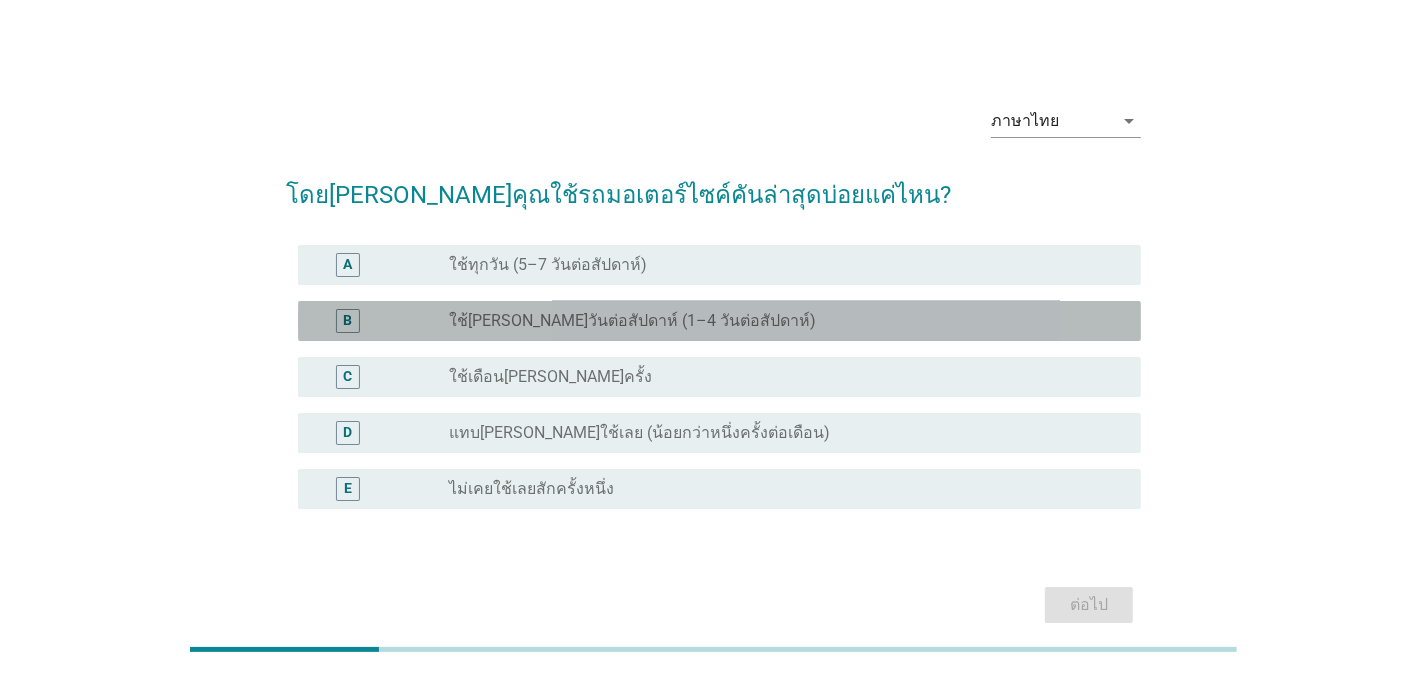 click on "ใช้[PERSON_NAME]วันต่อสัปดาห์ (1–4 วันต่อสัปดาห์)" at bounding box center (632, 321) 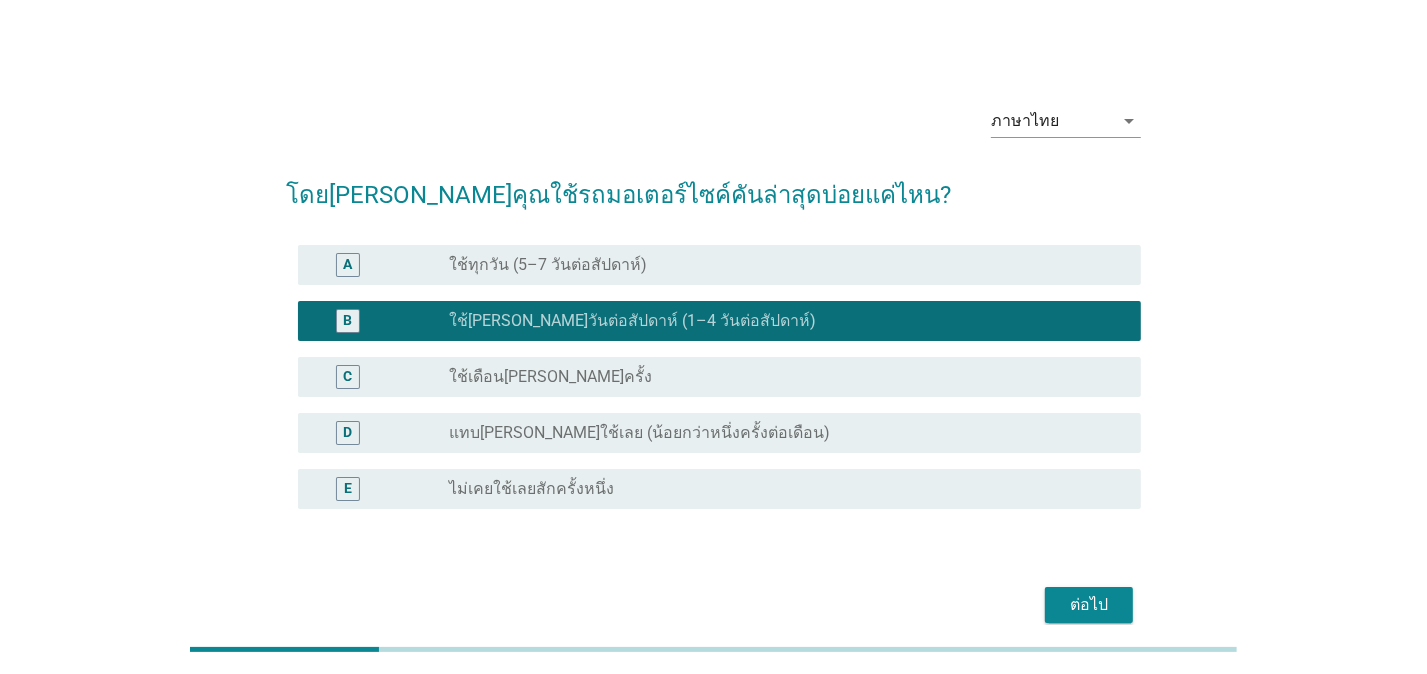 click on "ต่อไป" at bounding box center [1089, 605] 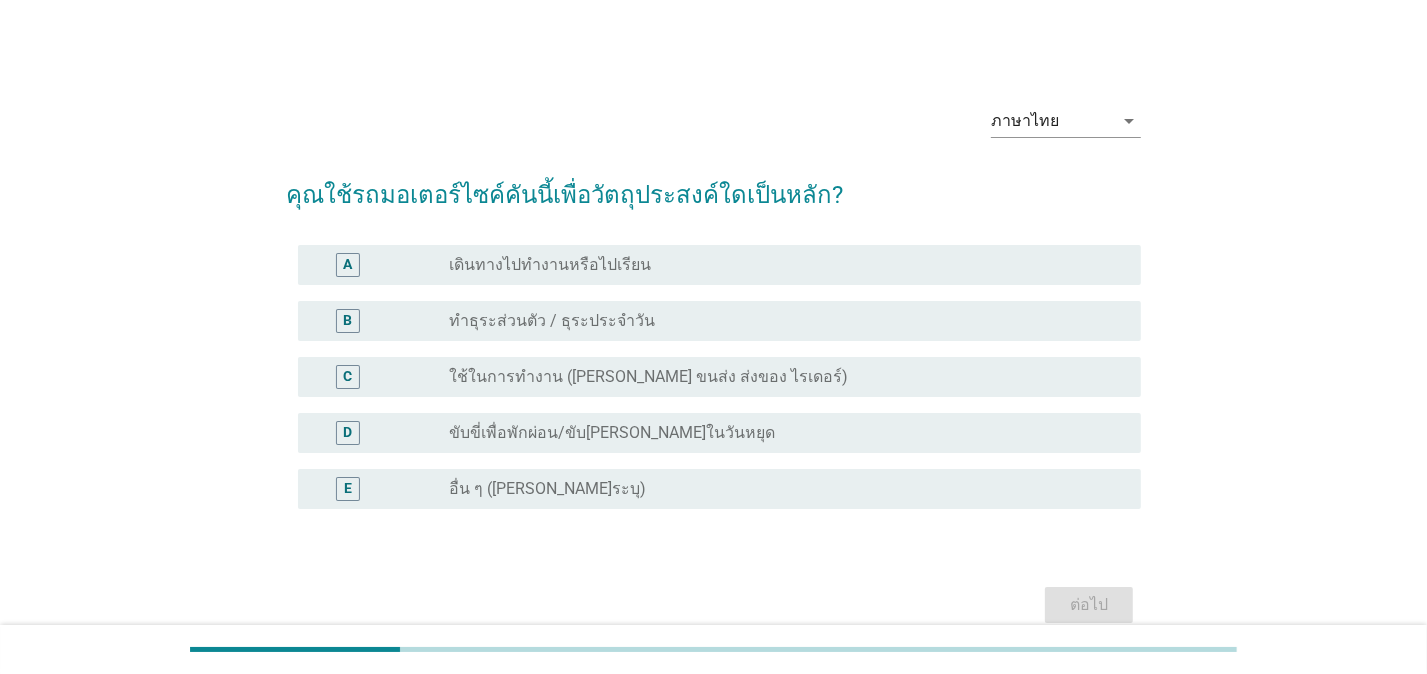 click on "B     radio_button_unchecked ทำธุระส่วนตัว / ธุระประจำวัน" at bounding box center (719, 321) 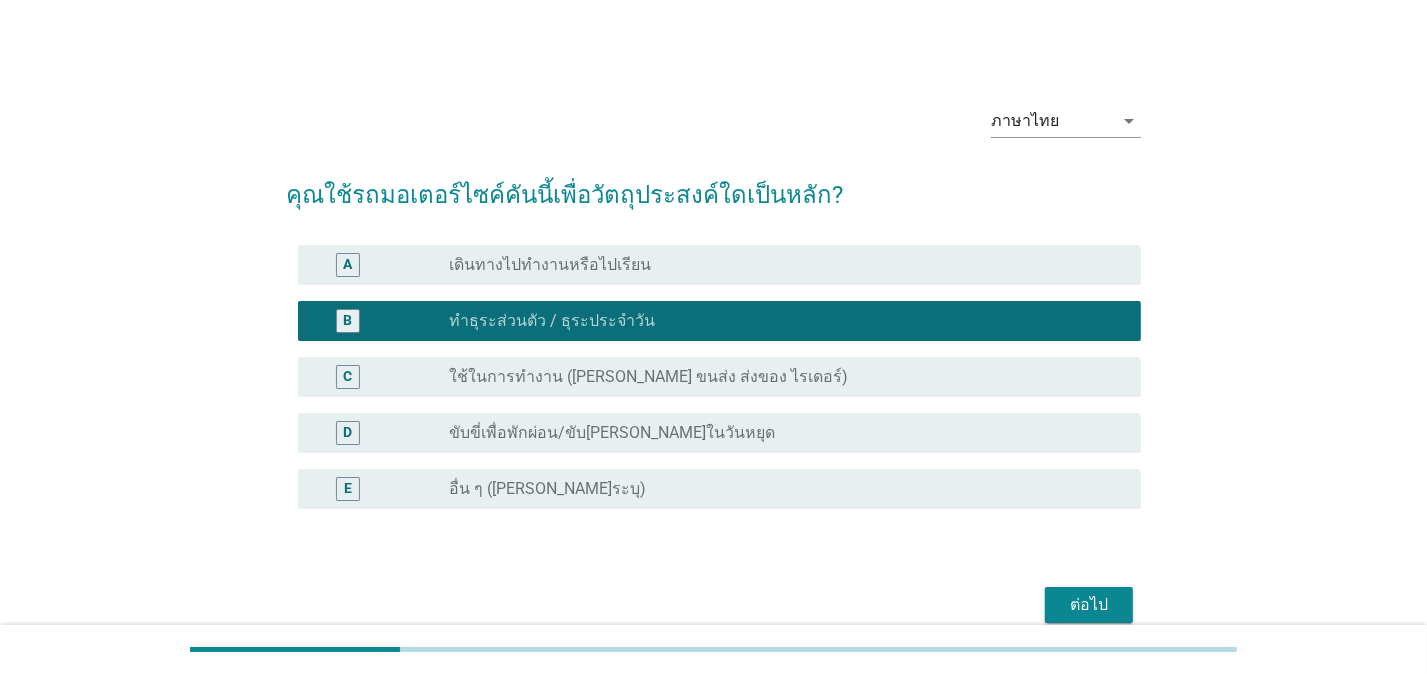 click on "ต่อไป" at bounding box center [1089, 605] 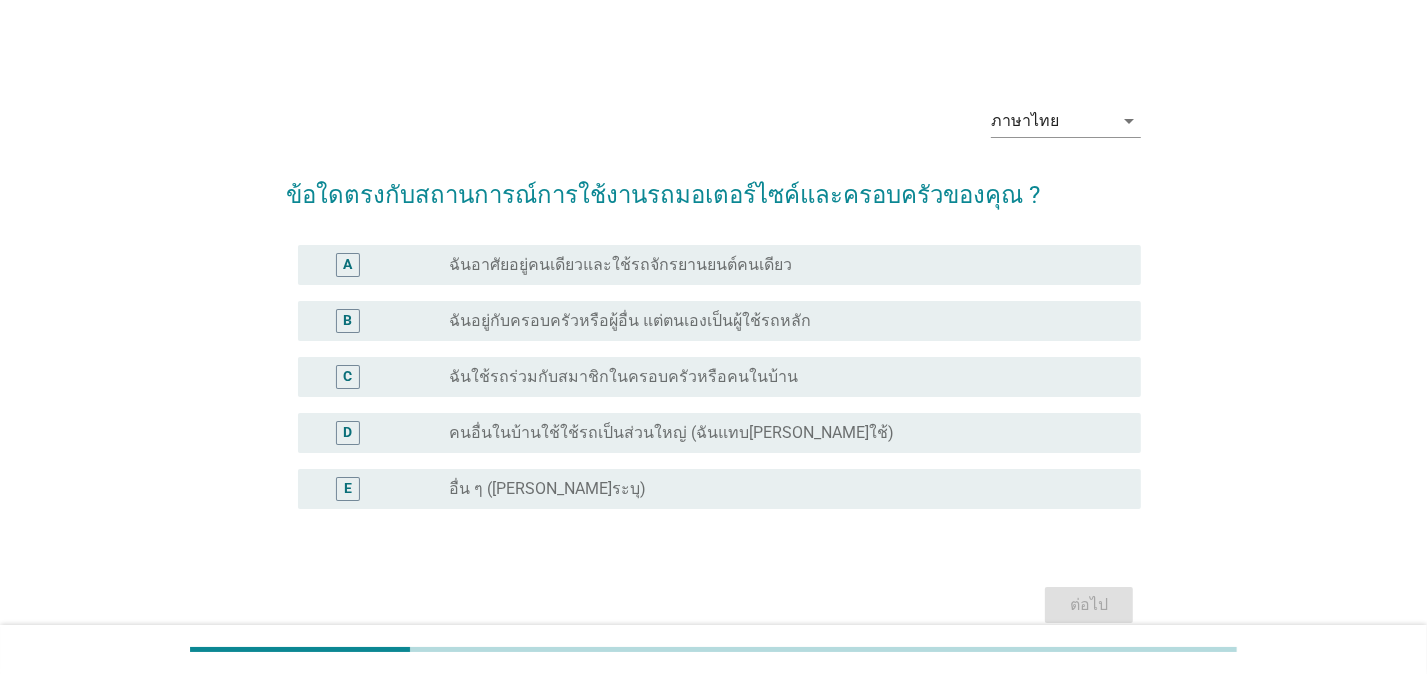 click on "ฉันอยู่กับครอบครัวหรือผู้อื่น แต่ตนเองเป็นผู้ใช้รถหลัก" at bounding box center (630, 321) 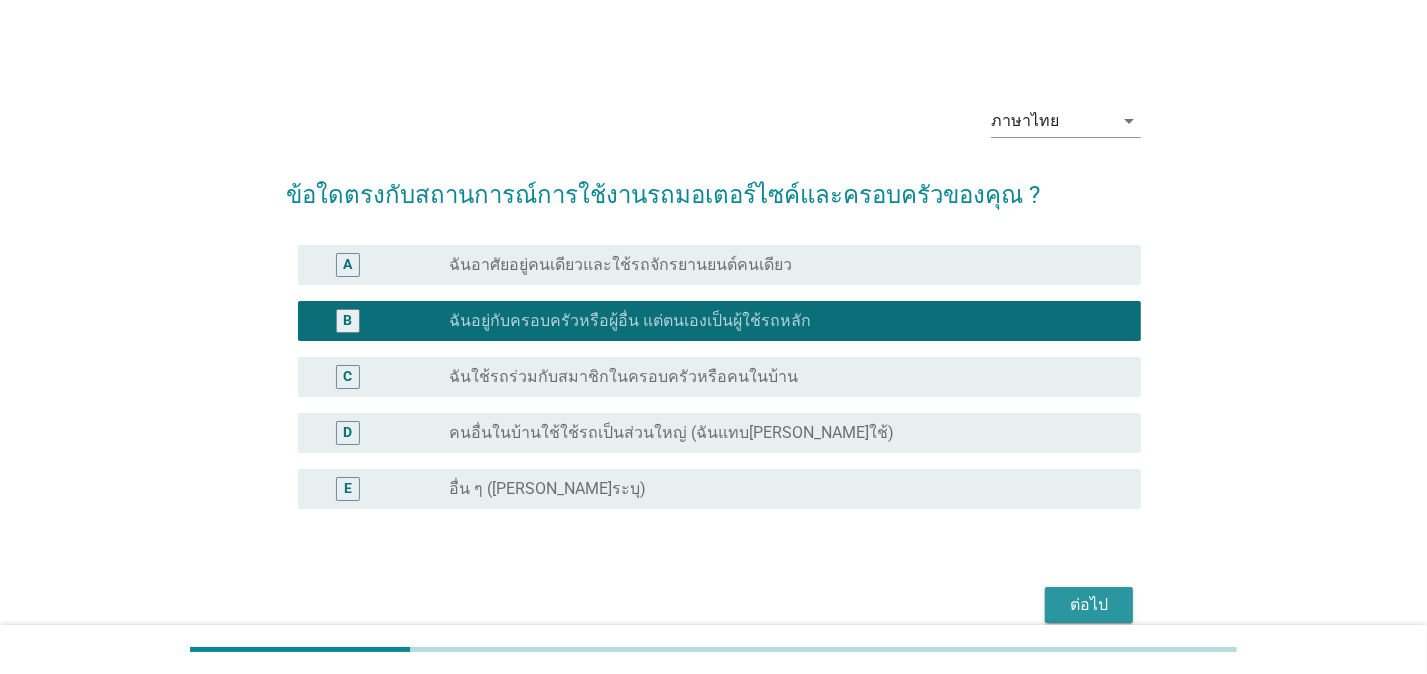 drag, startPoint x: 1076, startPoint y: 607, endPoint x: 1024, endPoint y: 564, distance: 67.47592 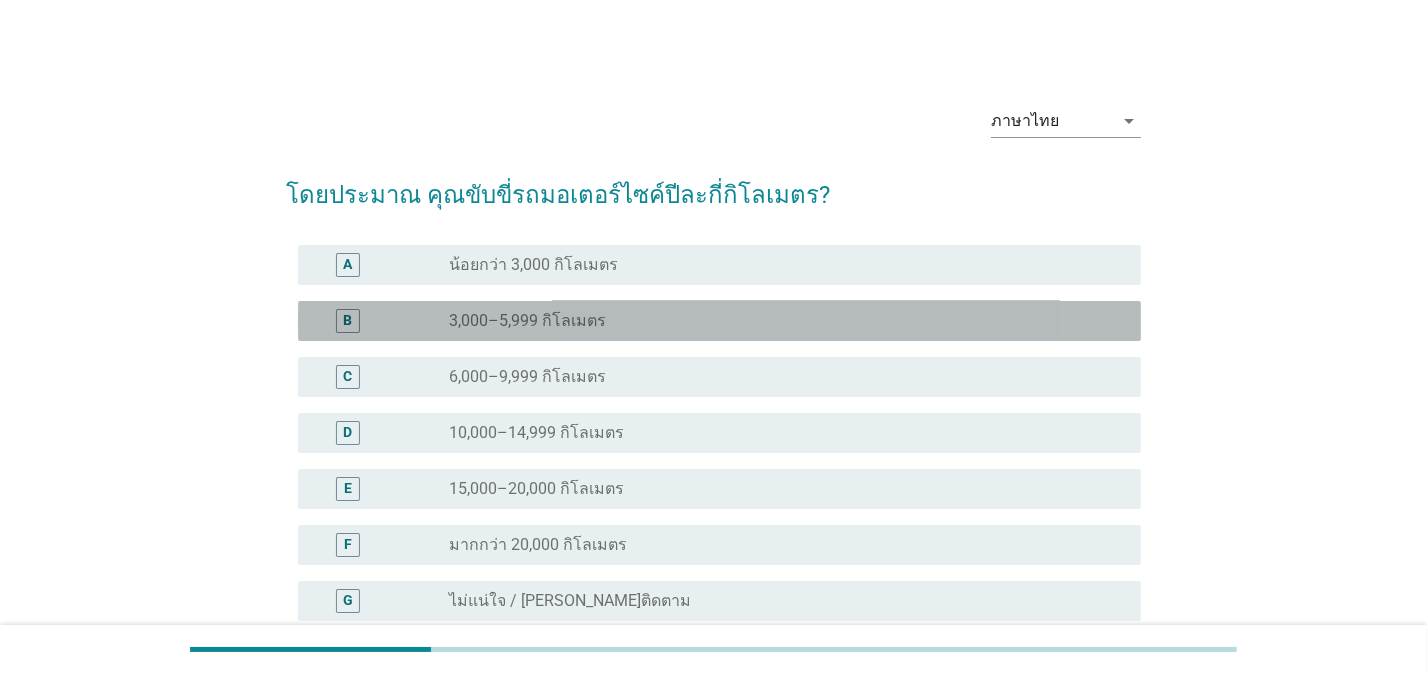 click on "3,000–5,999 กิโลเมตร" at bounding box center [527, 321] 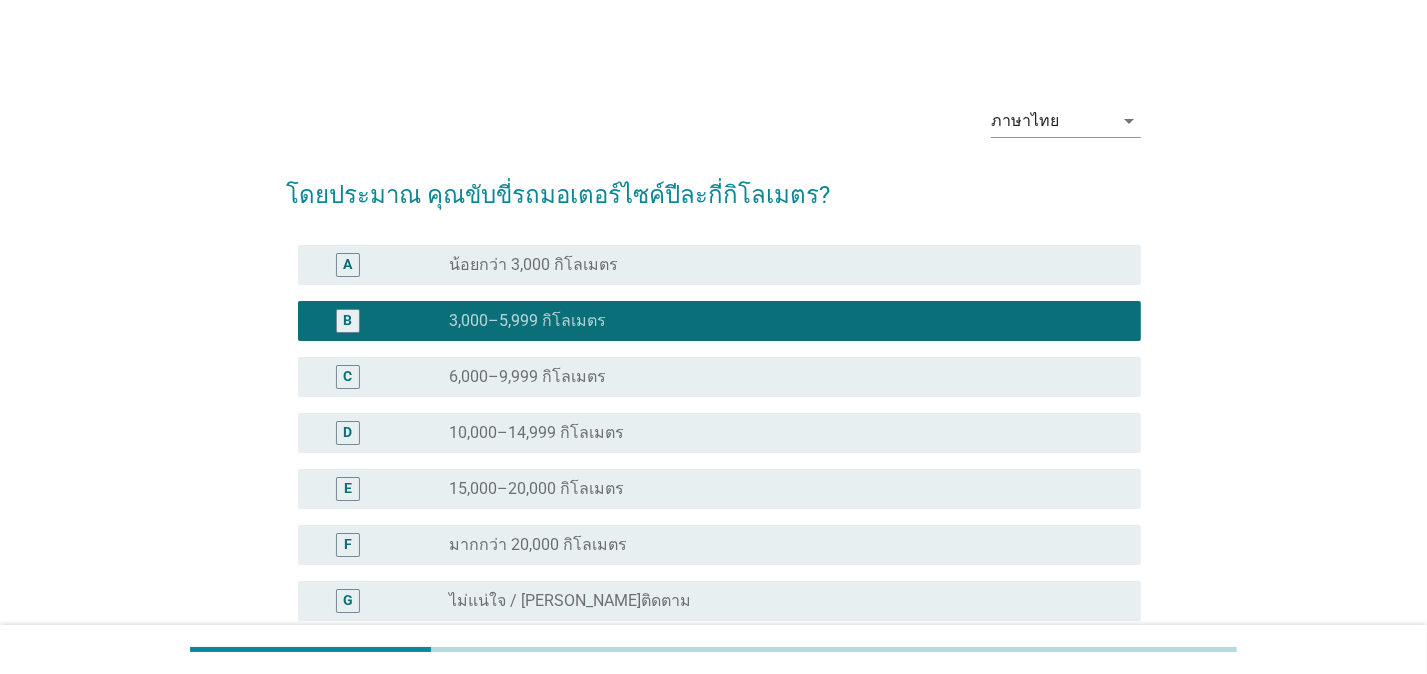 scroll, scrollTop: 204, scrollLeft: 0, axis: vertical 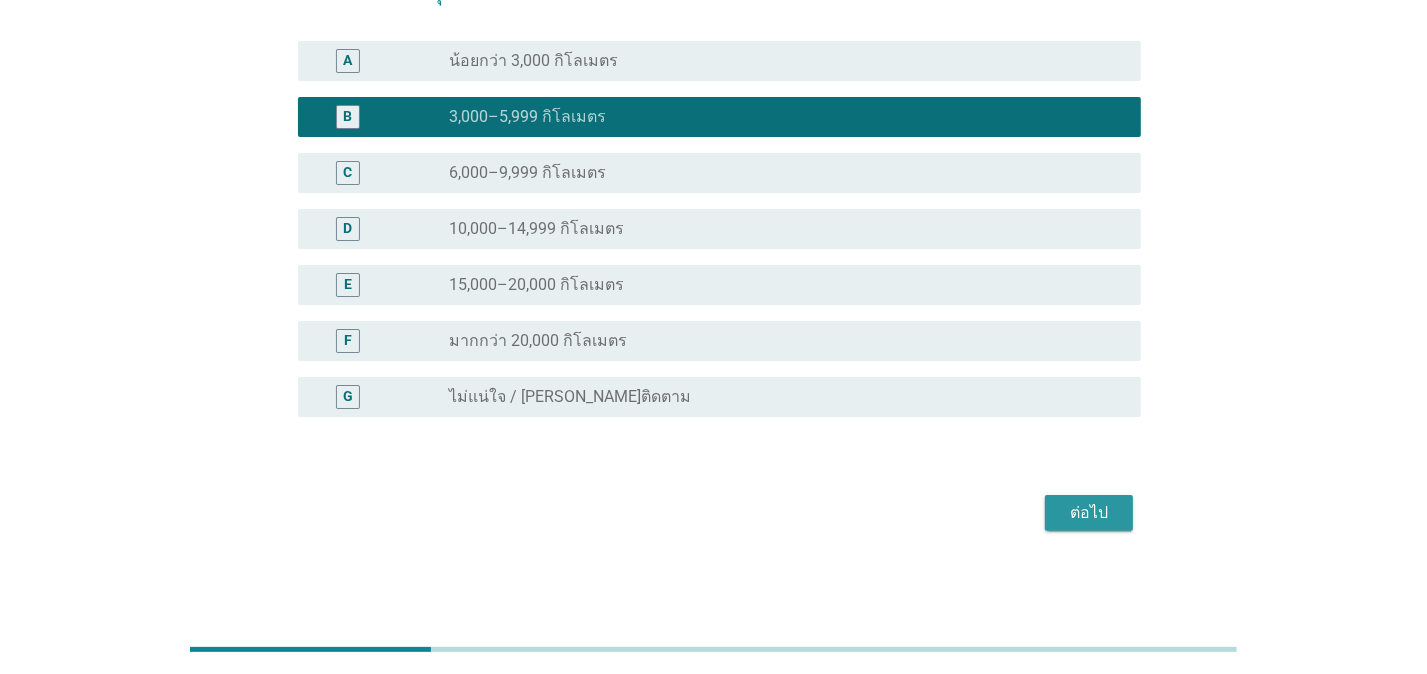 drag, startPoint x: 1111, startPoint y: 513, endPoint x: 1063, endPoint y: 501, distance: 49.47727 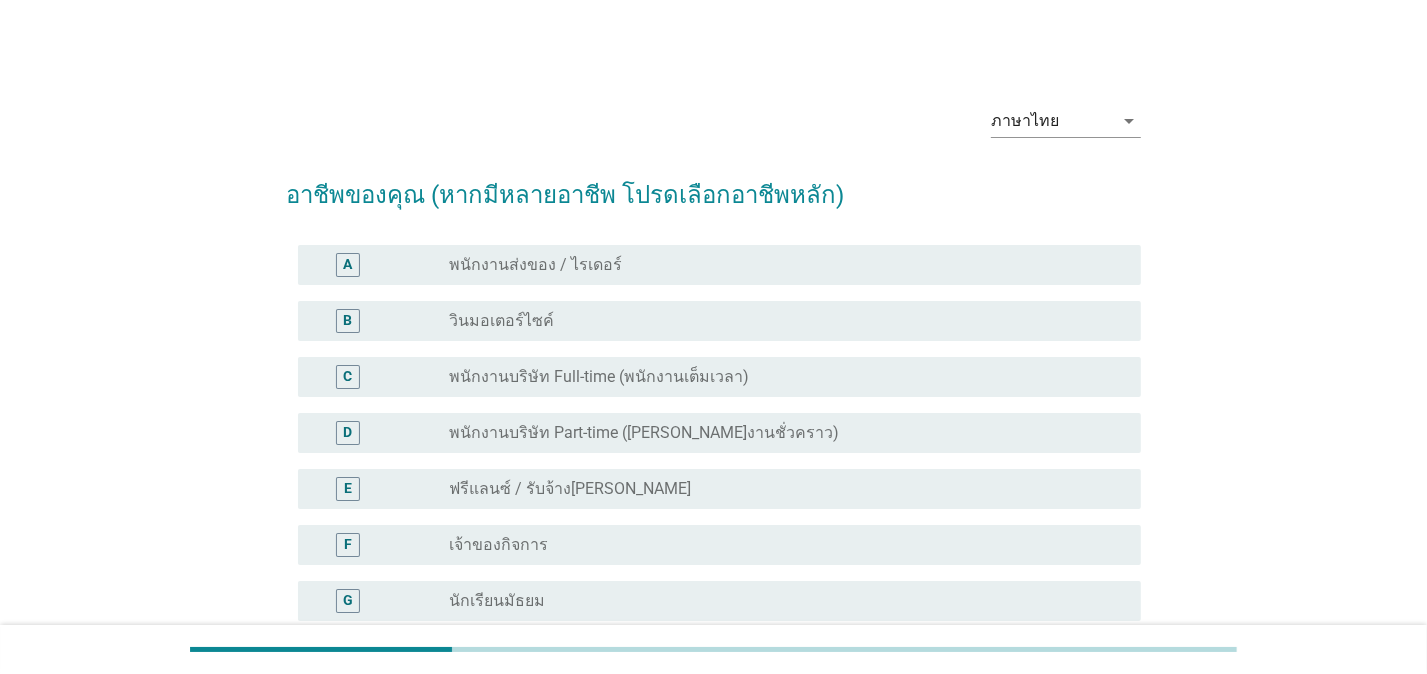 scroll, scrollTop: 108, scrollLeft: 0, axis: vertical 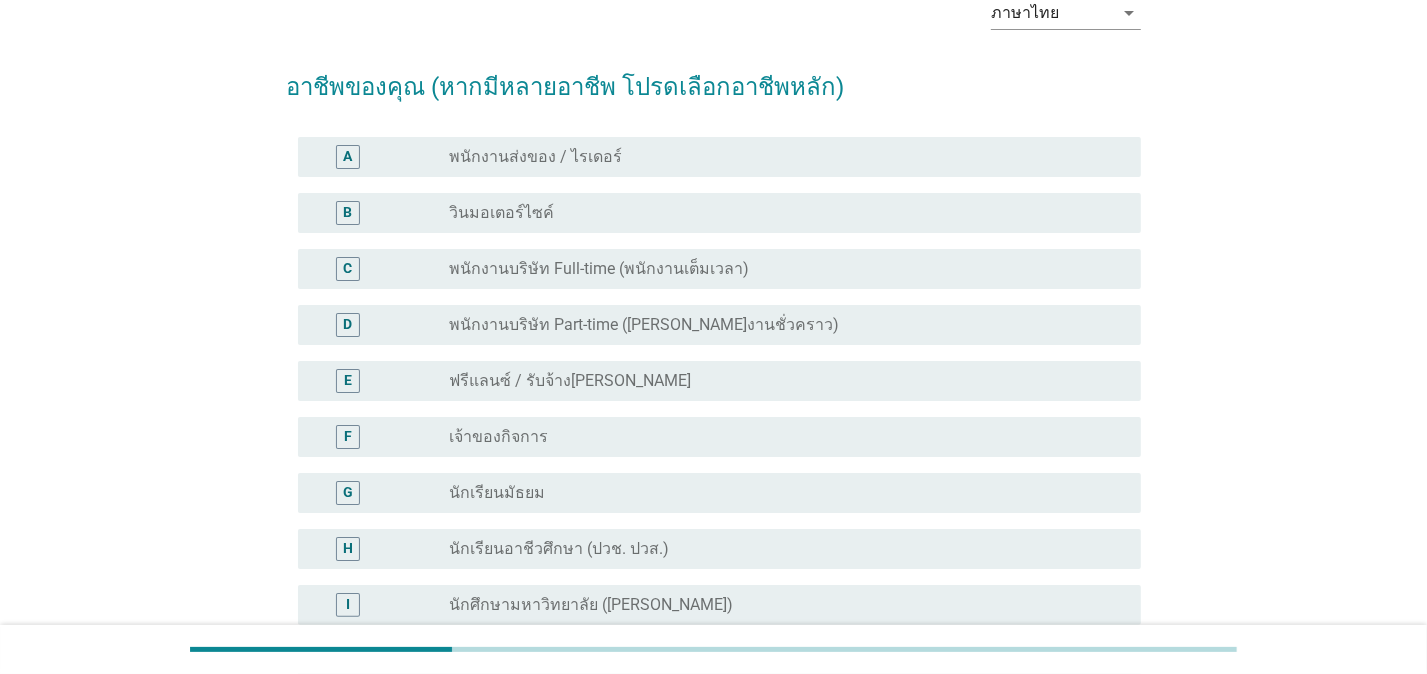 click on "ฟรีแลนซ์ / รับจ้าง[PERSON_NAME]" at bounding box center [570, 381] 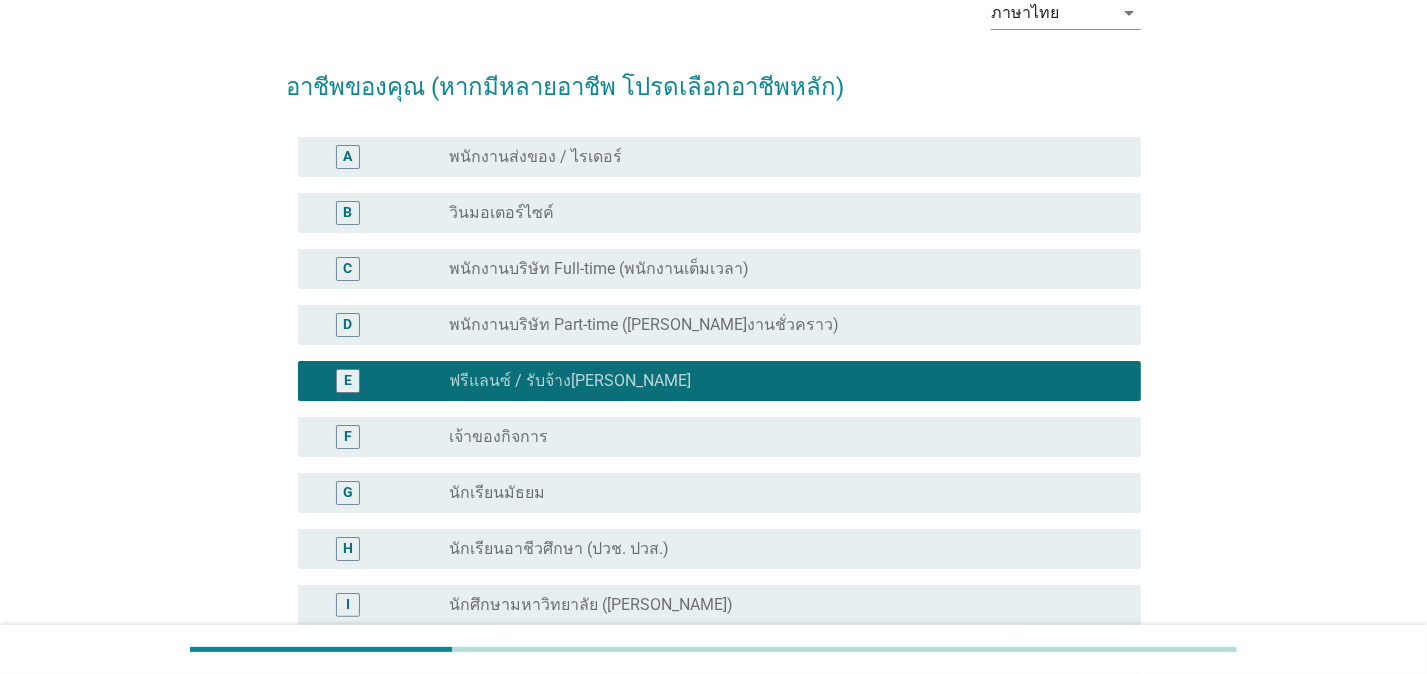 scroll, scrollTop: 540, scrollLeft: 0, axis: vertical 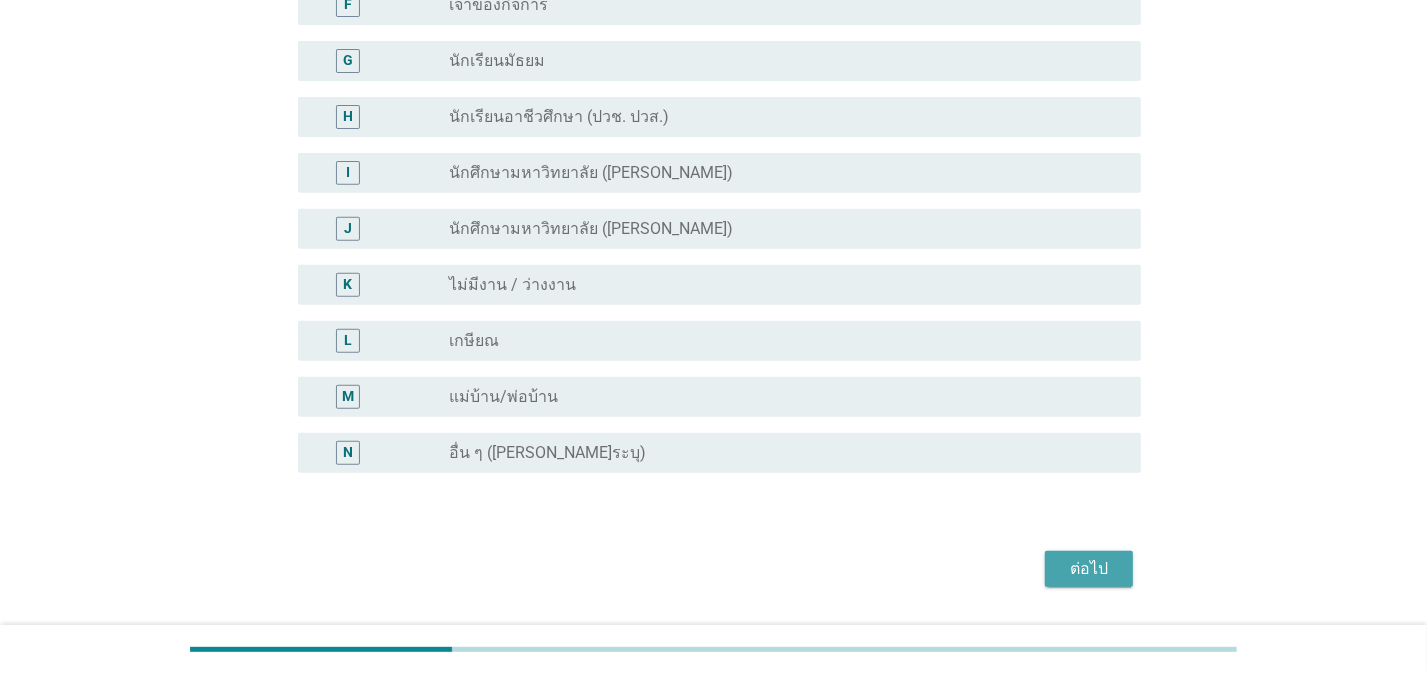 click on "ต่อไป" at bounding box center (1089, 569) 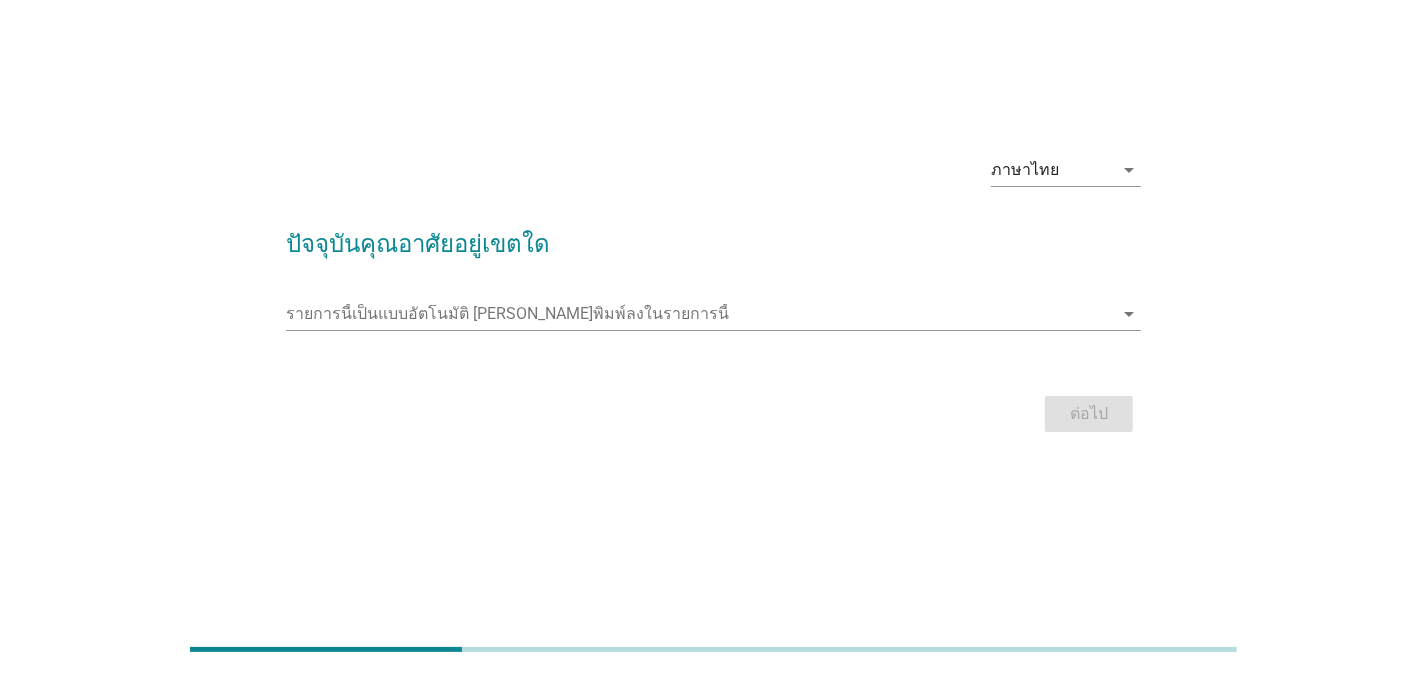 scroll, scrollTop: 0, scrollLeft: 0, axis: both 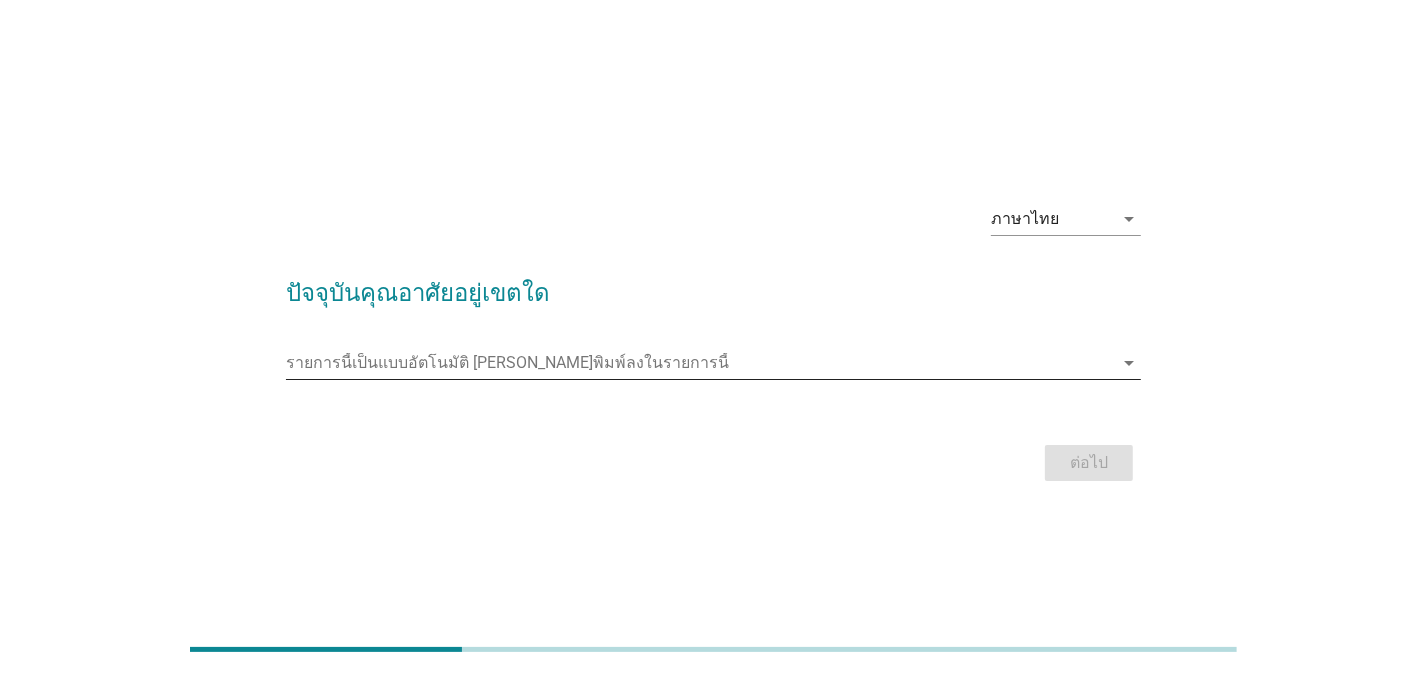 click at bounding box center (699, 363) 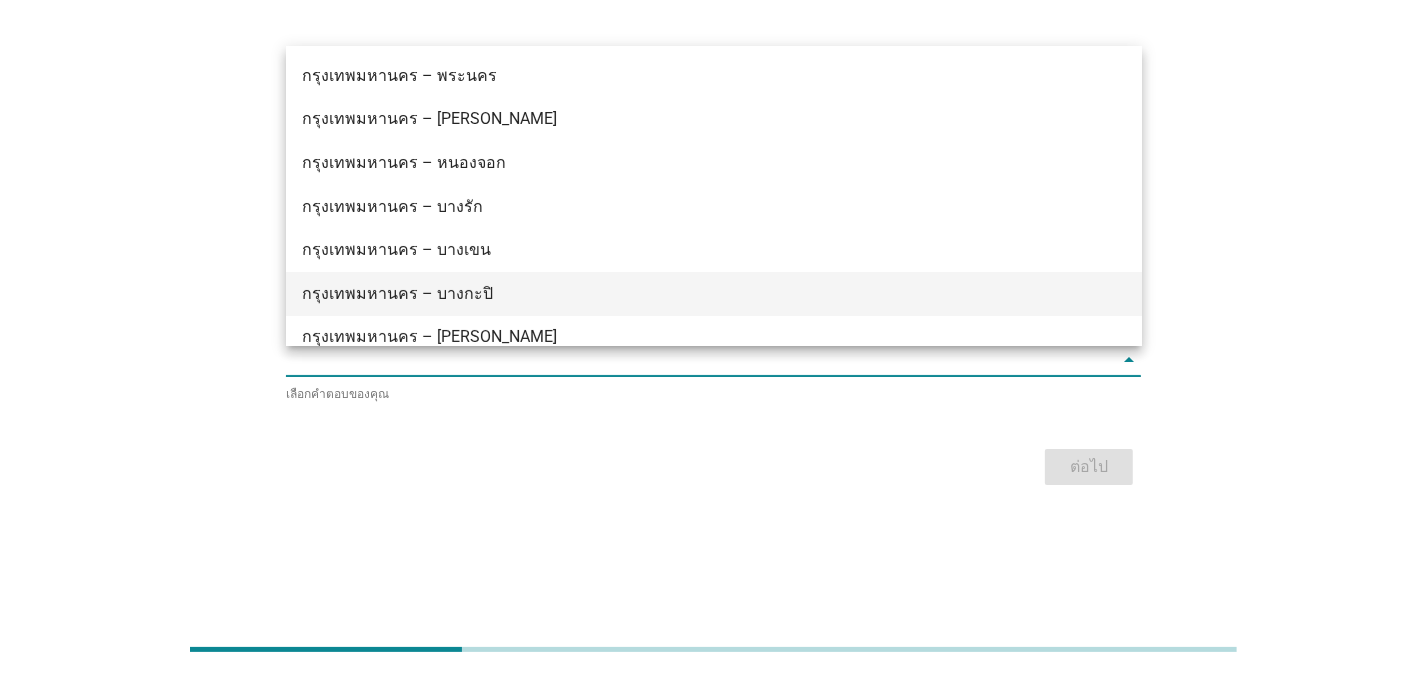 scroll, scrollTop: 104, scrollLeft: 0, axis: vertical 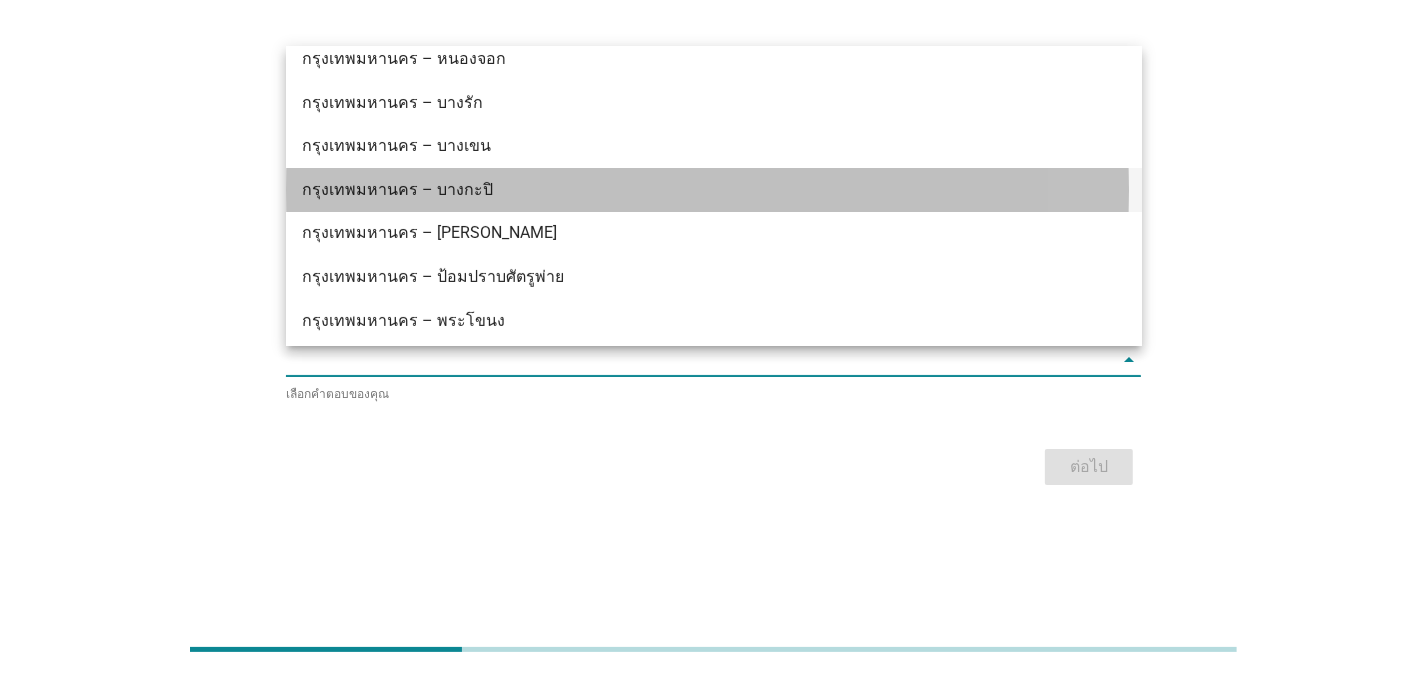 click on "กรุงเทพมหานคร – บางกะปิ" at bounding box center (679, 190) 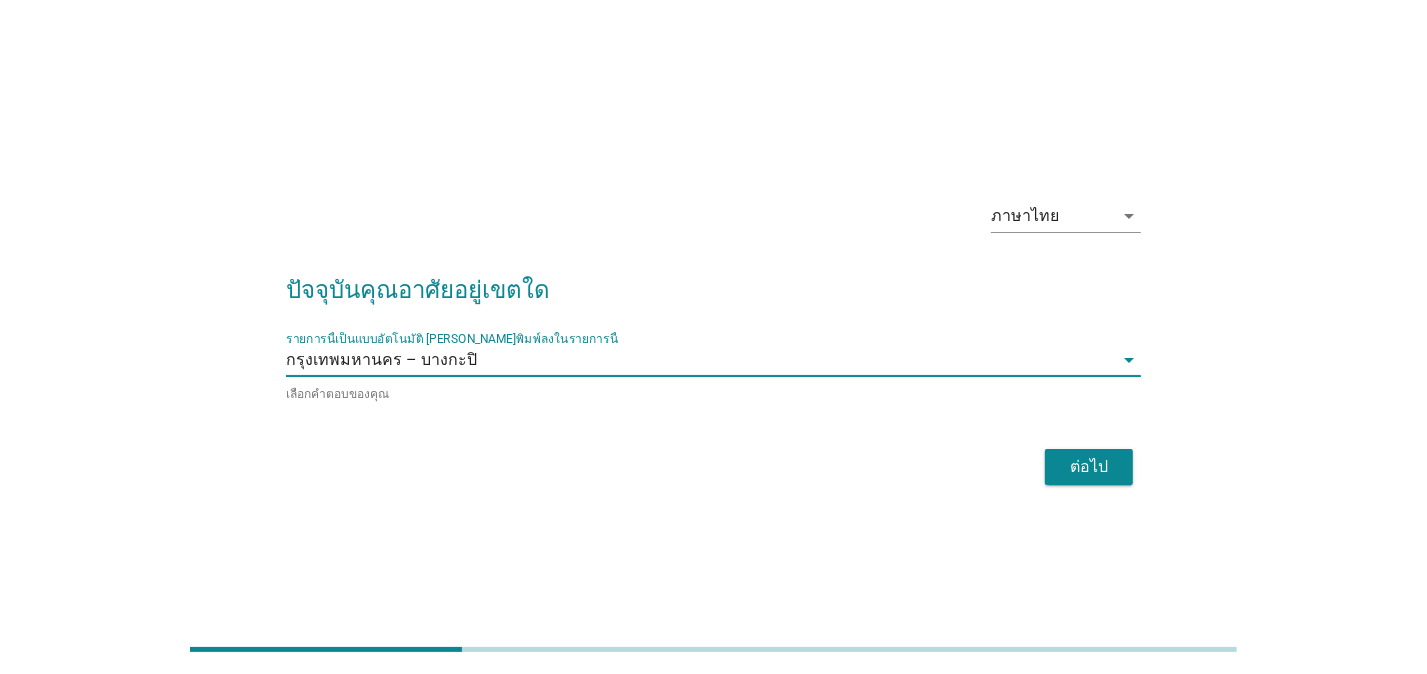 drag, startPoint x: 1084, startPoint y: 437, endPoint x: 1090, endPoint y: 466, distance: 29.614185 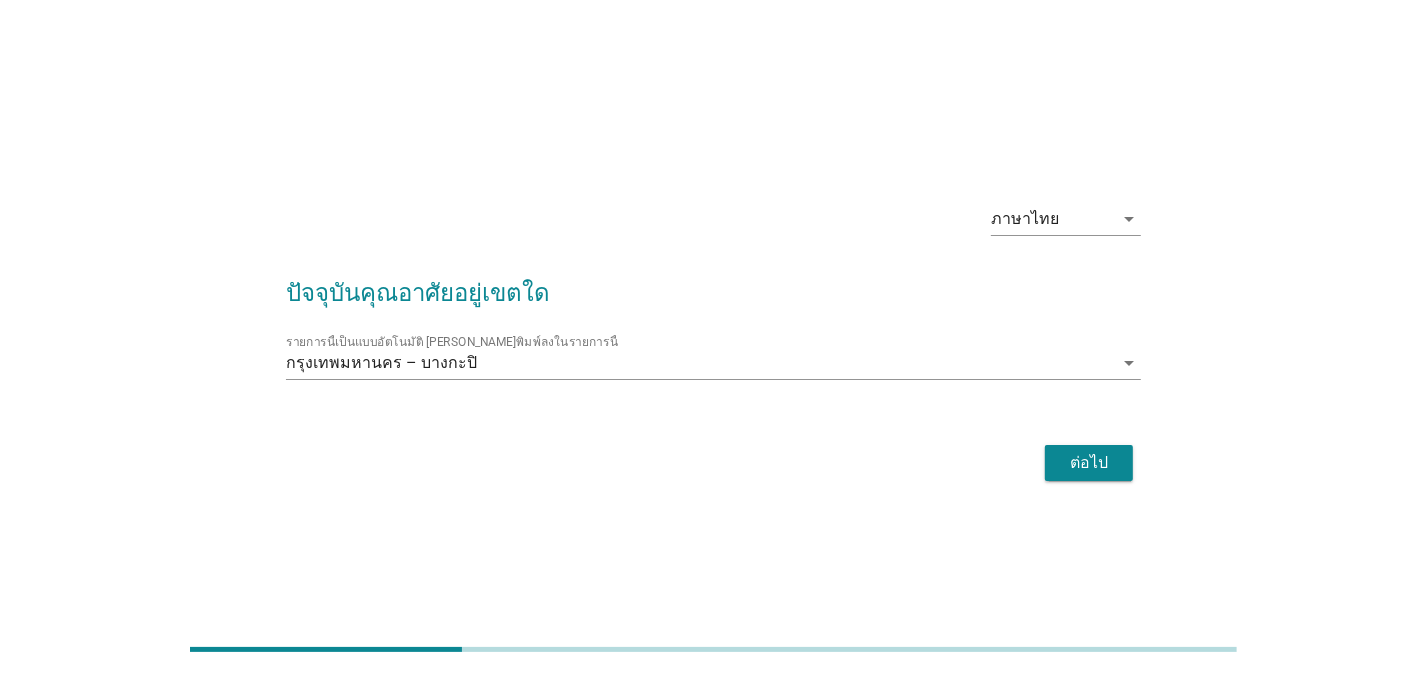 click on "ต่อไป" at bounding box center (1089, 463) 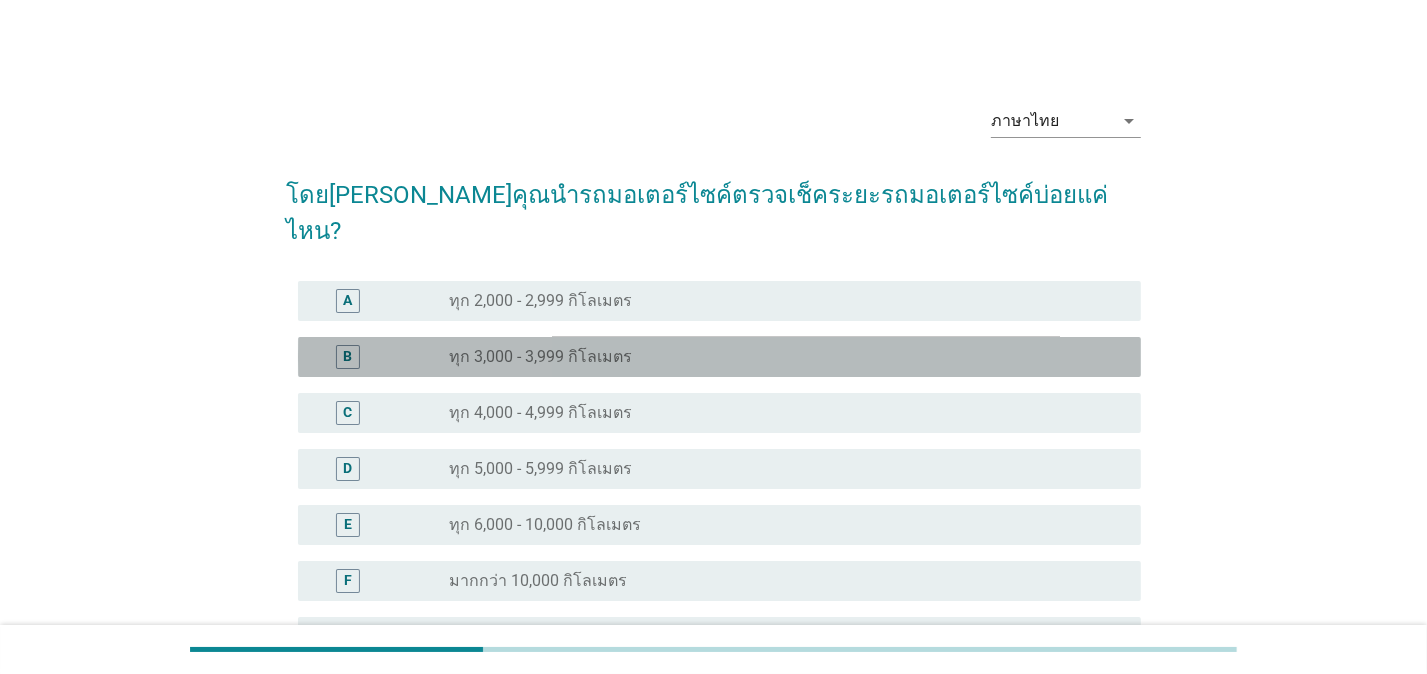 click on "ทุก 3,000 - 3,999 กิโลเมตร" at bounding box center (540, 357) 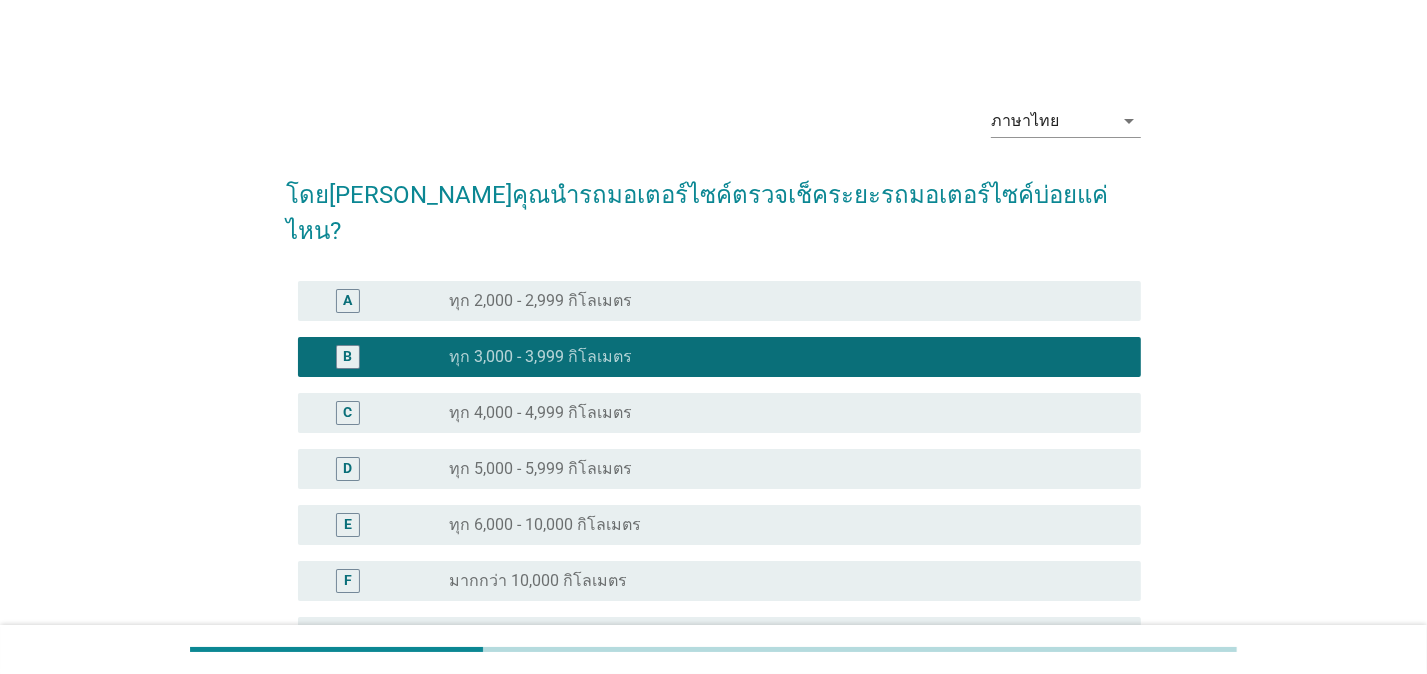 scroll, scrollTop: 216, scrollLeft: 0, axis: vertical 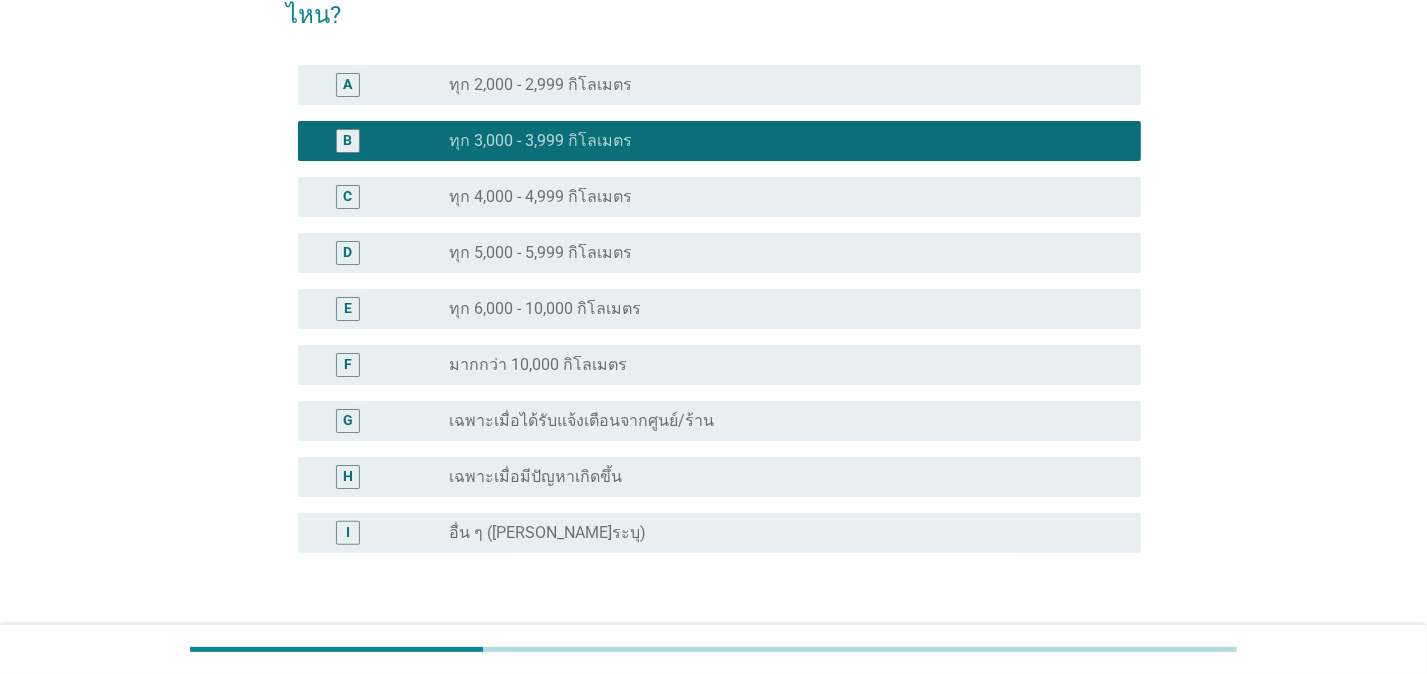 click on "ต่อไป" at bounding box center [1089, 649] 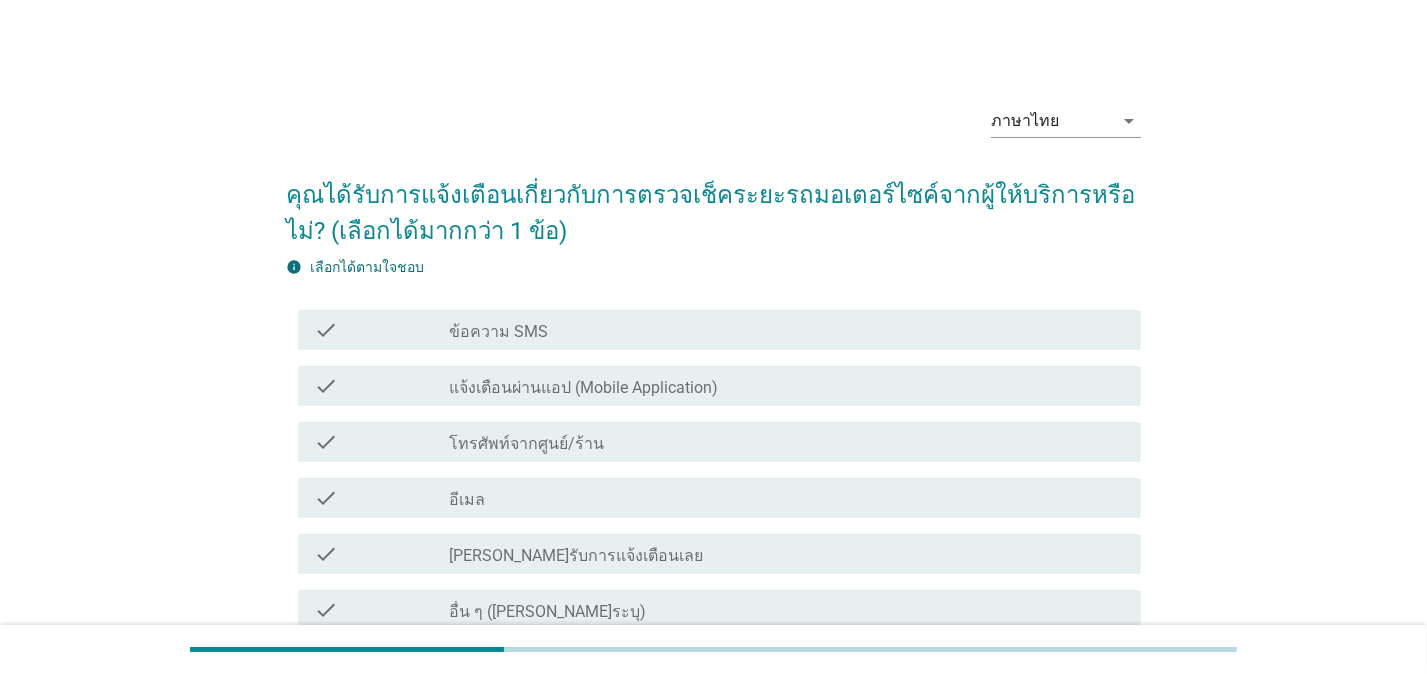 scroll, scrollTop: 108, scrollLeft: 0, axis: vertical 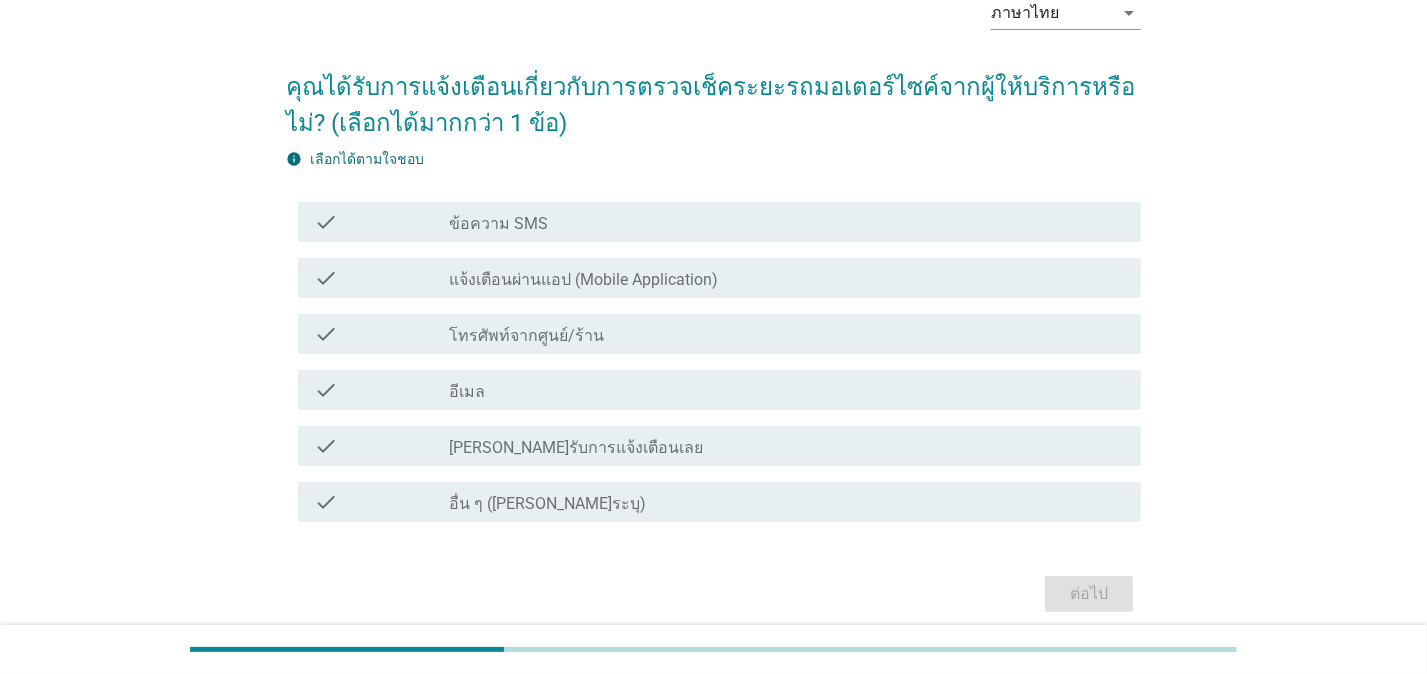click on "[PERSON_NAME]รับการแจ้งเตือนเลย" at bounding box center (576, 448) 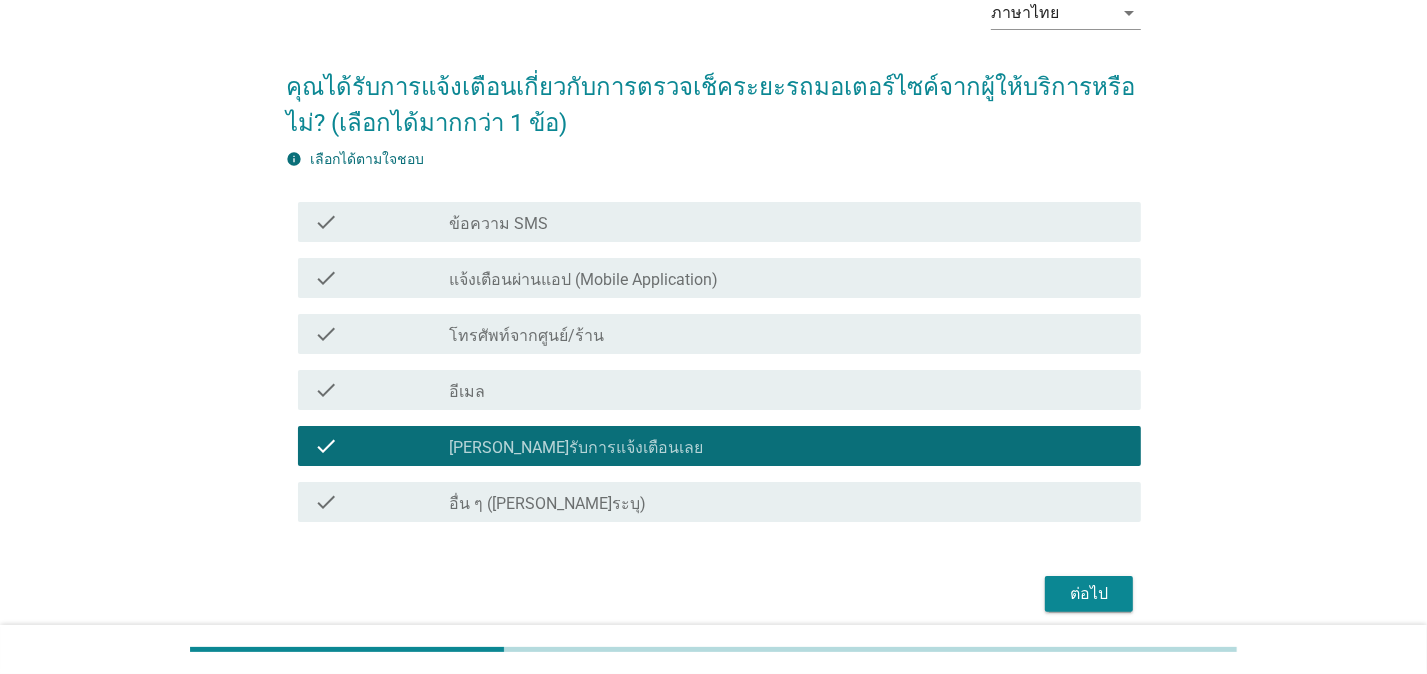 click on "ต่อไป" at bounding box center [1089, 594] 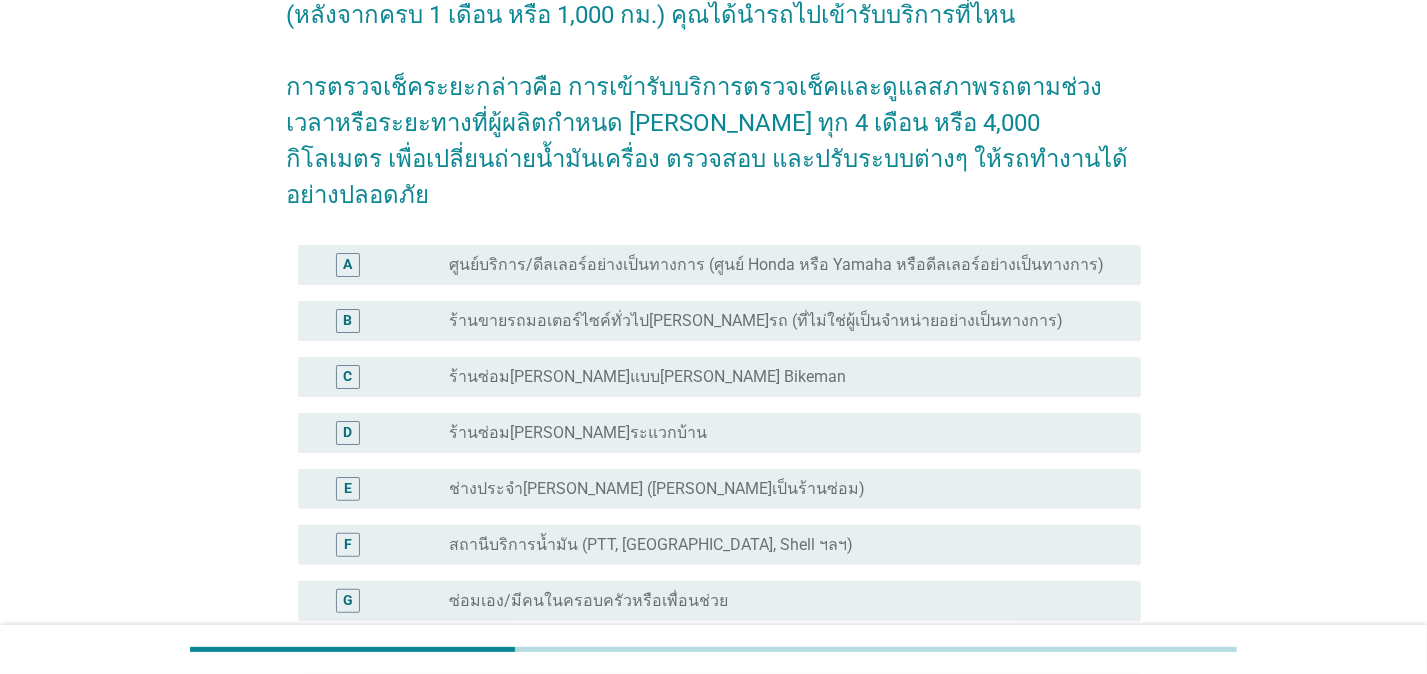 scroll, scrollTop: 108, scrollLeft: 0, axis: vertical 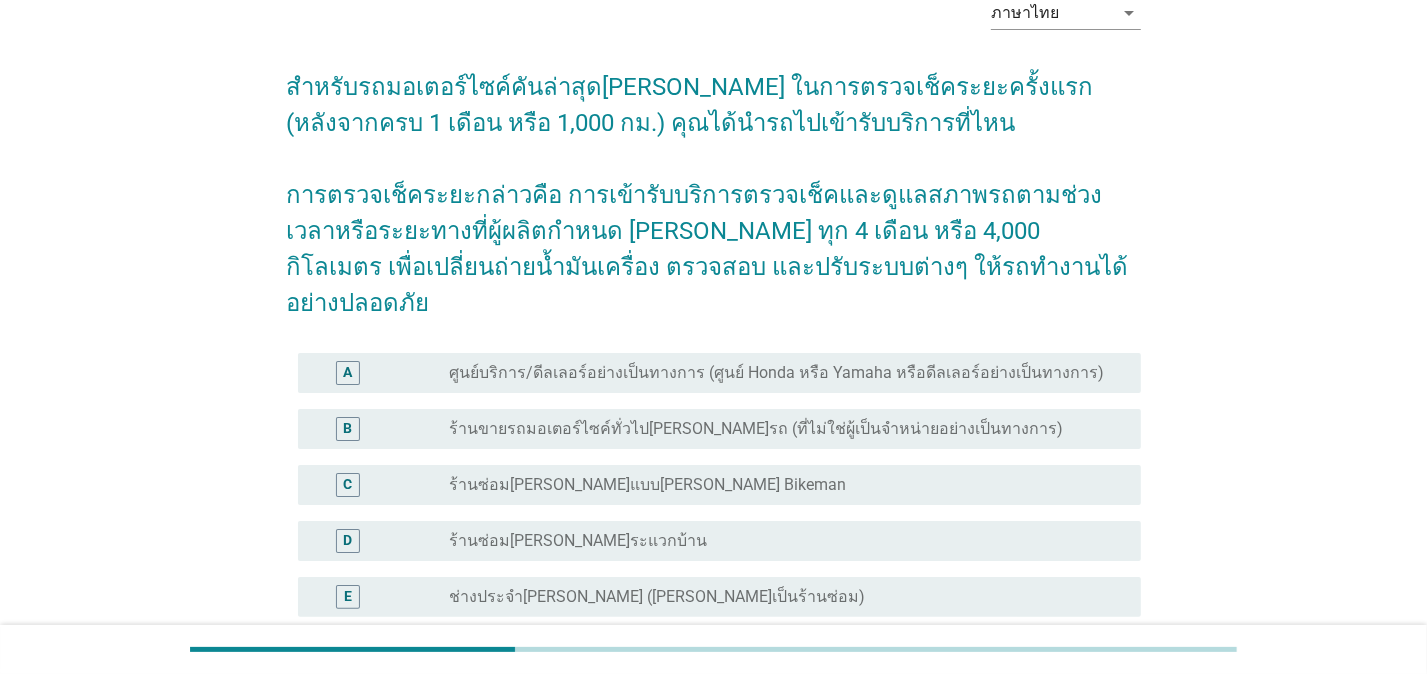 click on "ศูนย์บริการ/ดีลเลอร์อย่างเป็นทางการ (ศูนย์ Honda หรือ Yamaha หรือดีลเลอร์อย่างเป็นทางการ)" at bounding box center [776, 373] 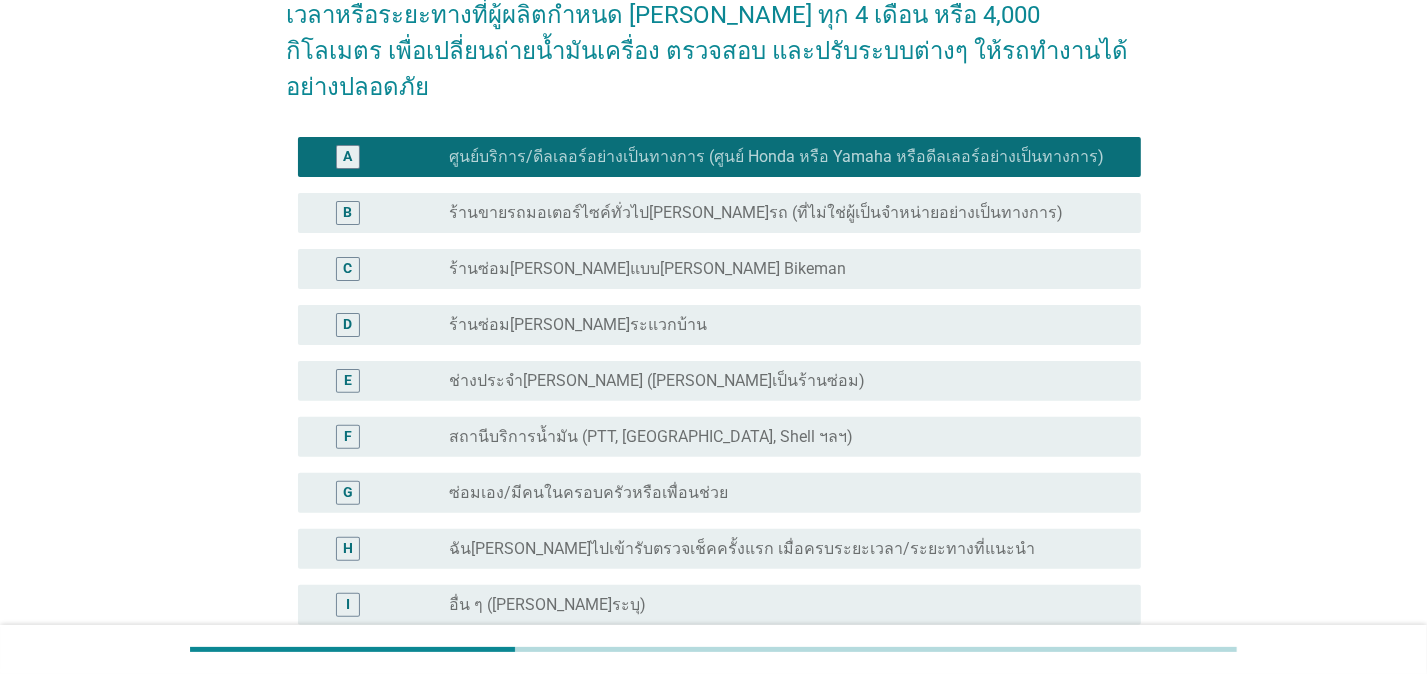 scroll, scrollTop: 432, scrollLeft: 0, axis: vertical 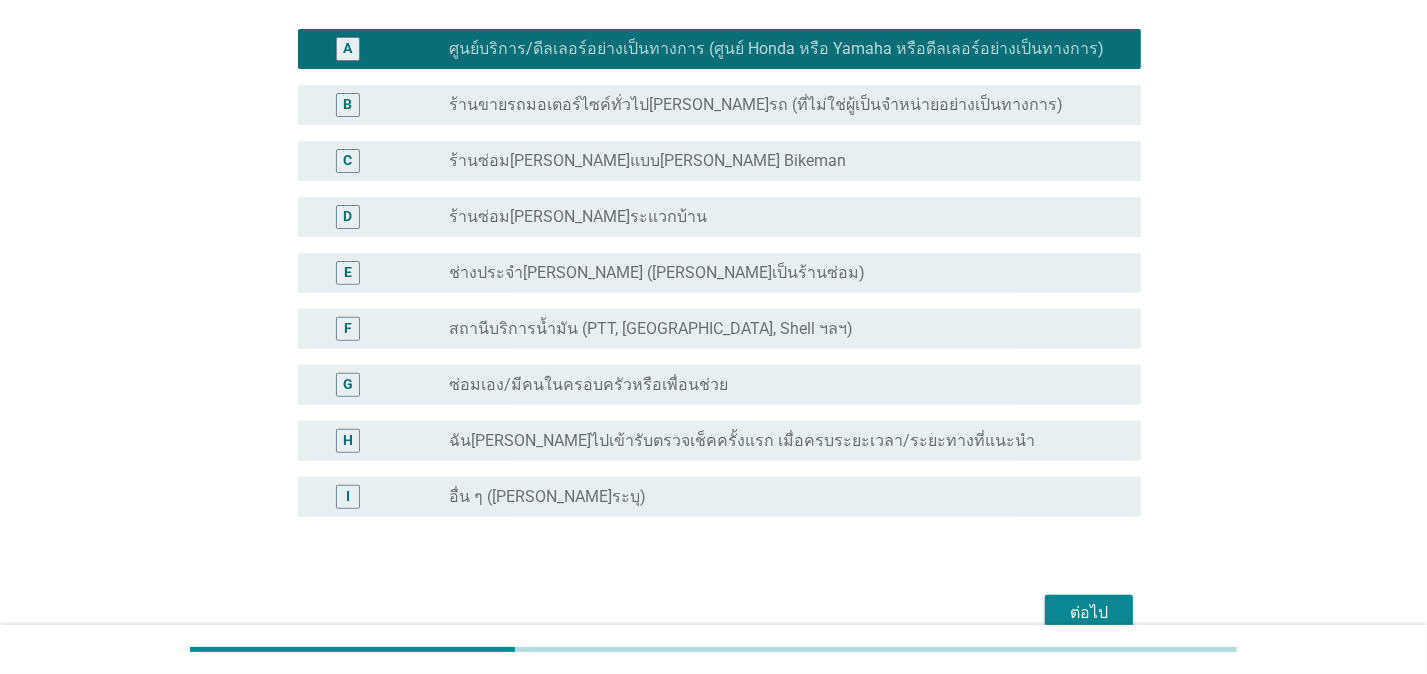 click on "ต่อไป" at bounding box center (713, 613) 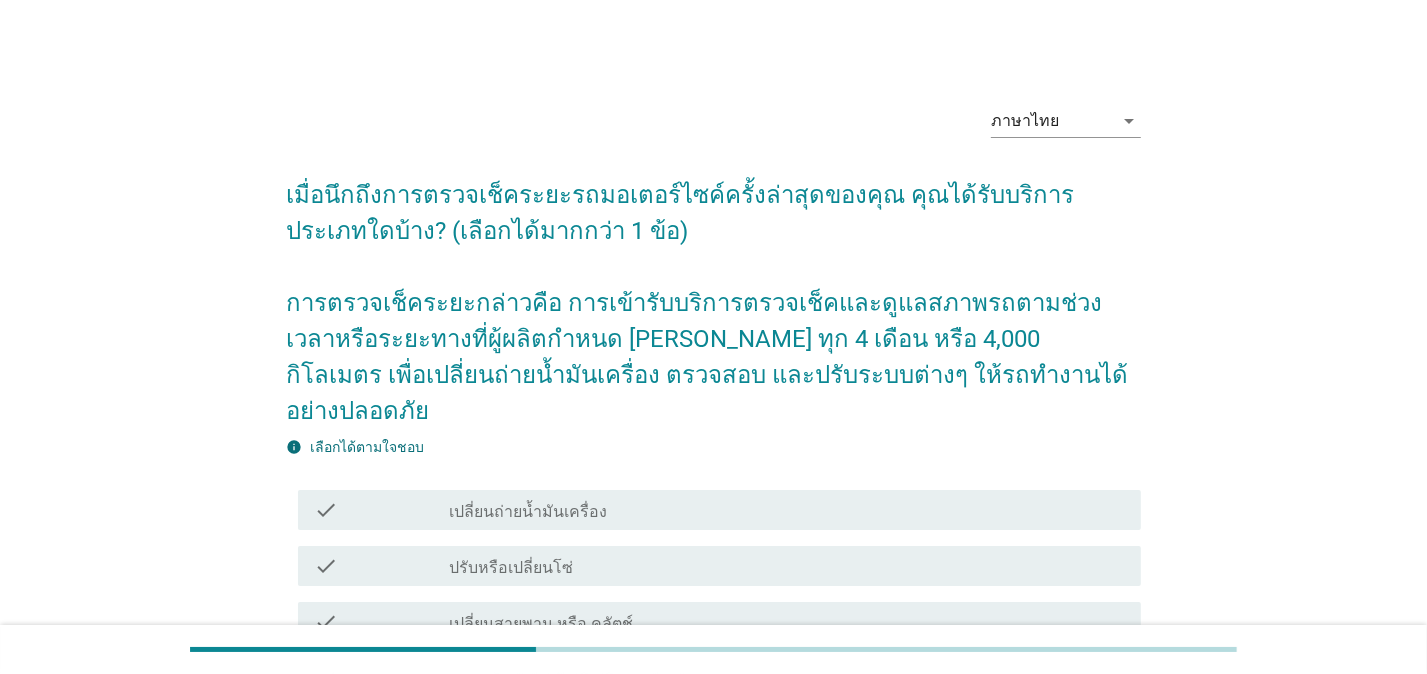 scroll, scrollTop: 108, scrollLeft: 0, axis: vertical 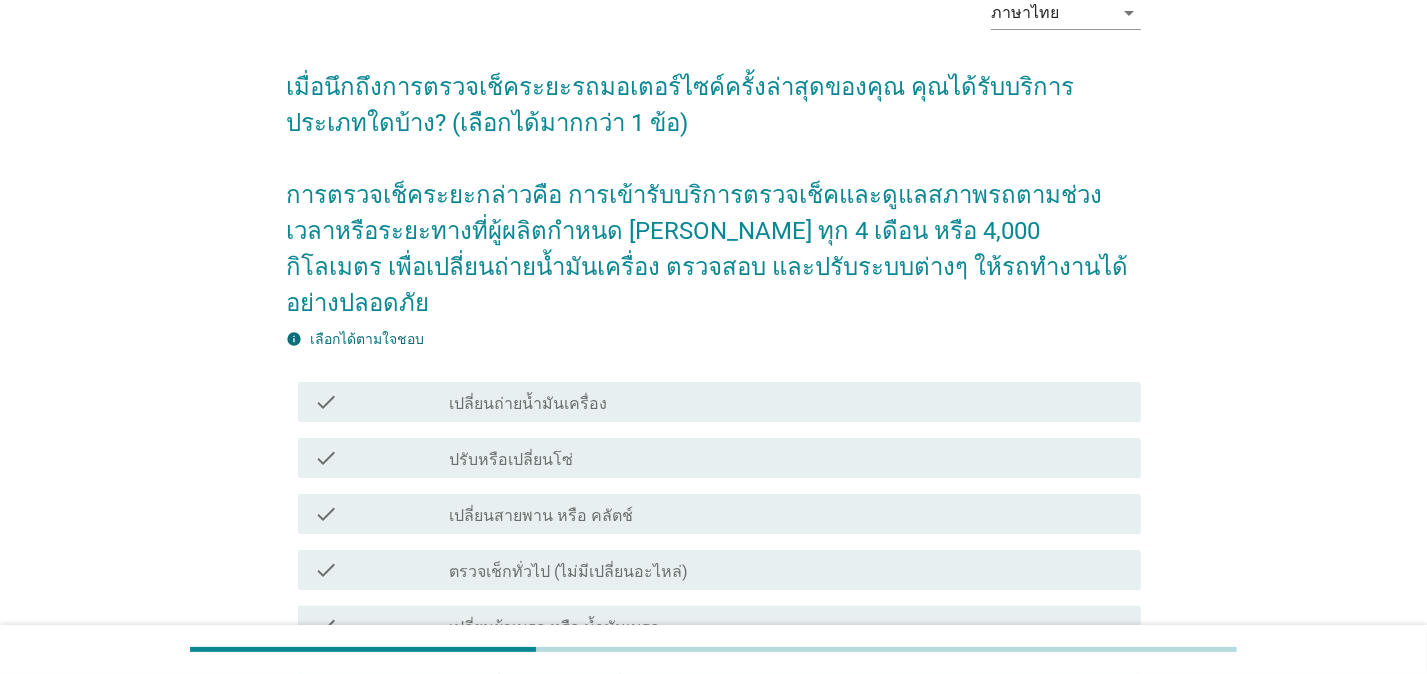 click on "check_box_outline_blank เปลี่ยนถ่ายน้ำมันเครื่อง" at bounding box center (787, 402) 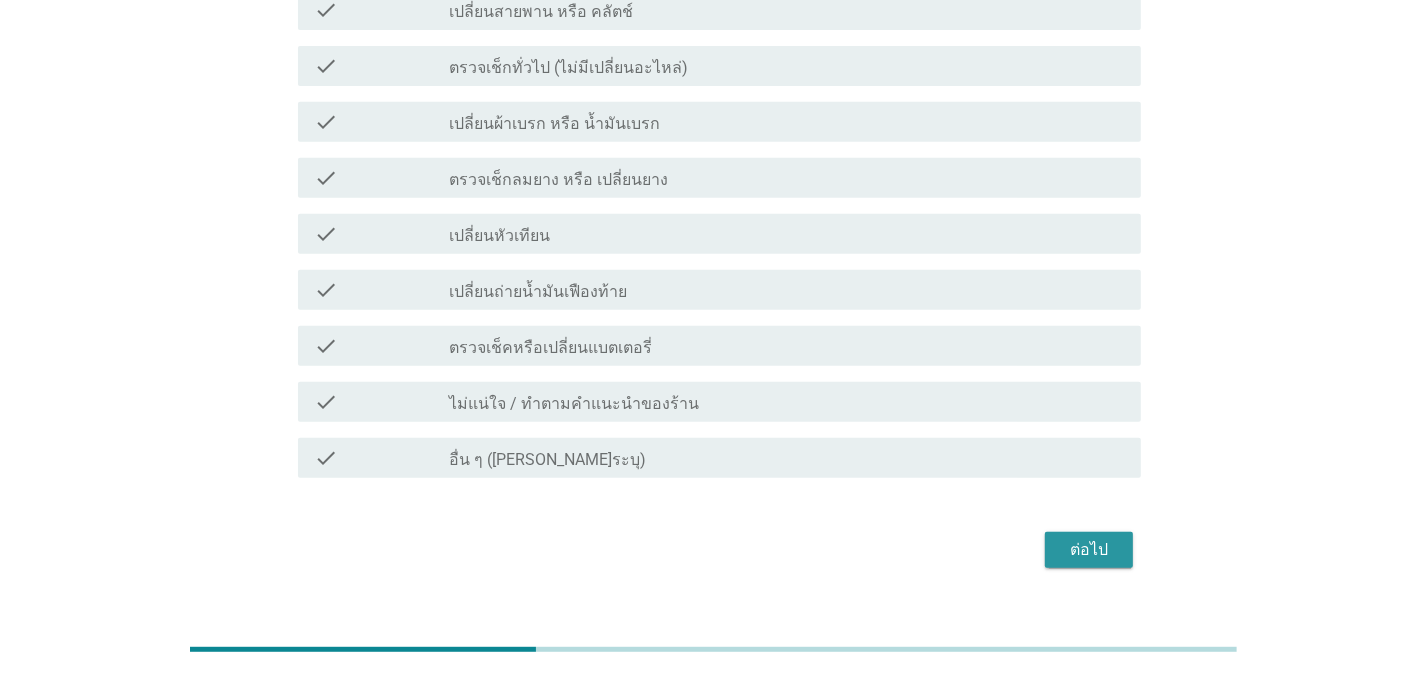 click on "ต่อไป" at bounding box center [1089, 550] 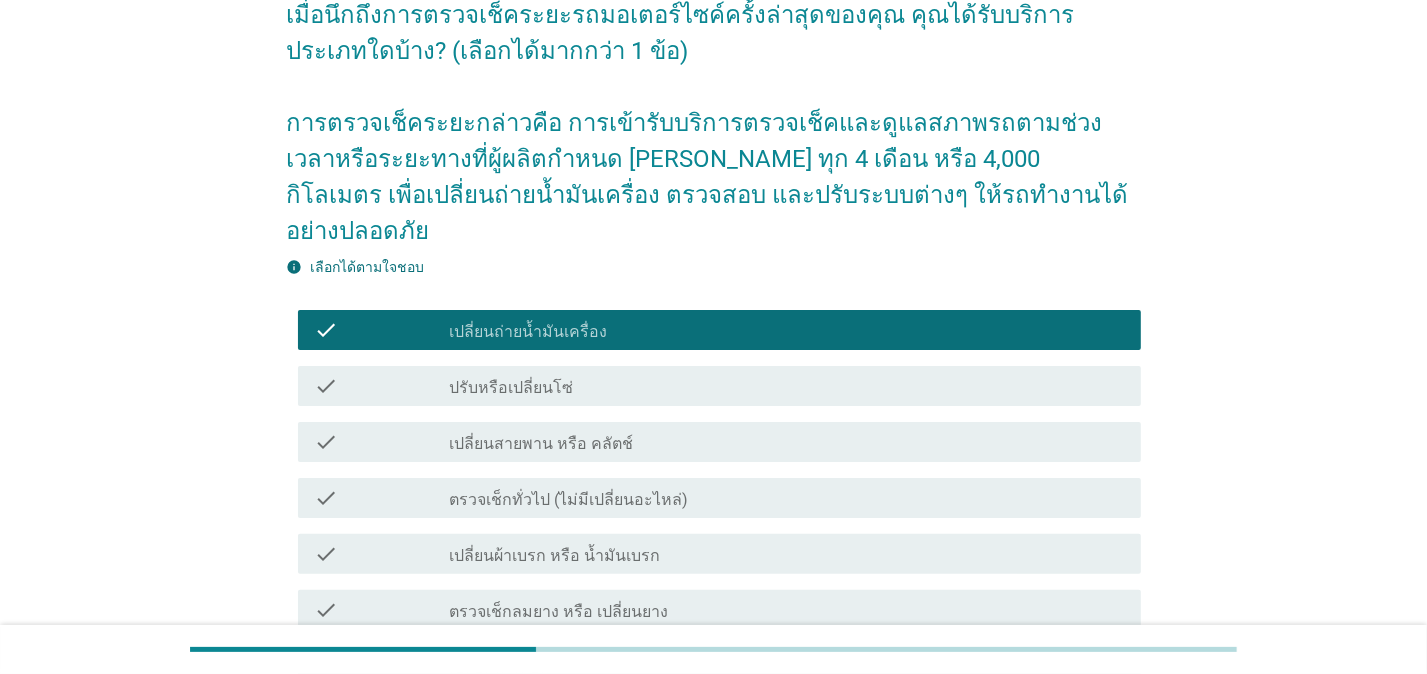 scroll, scrollTop: 0, scrollLeft: 0, axis: both 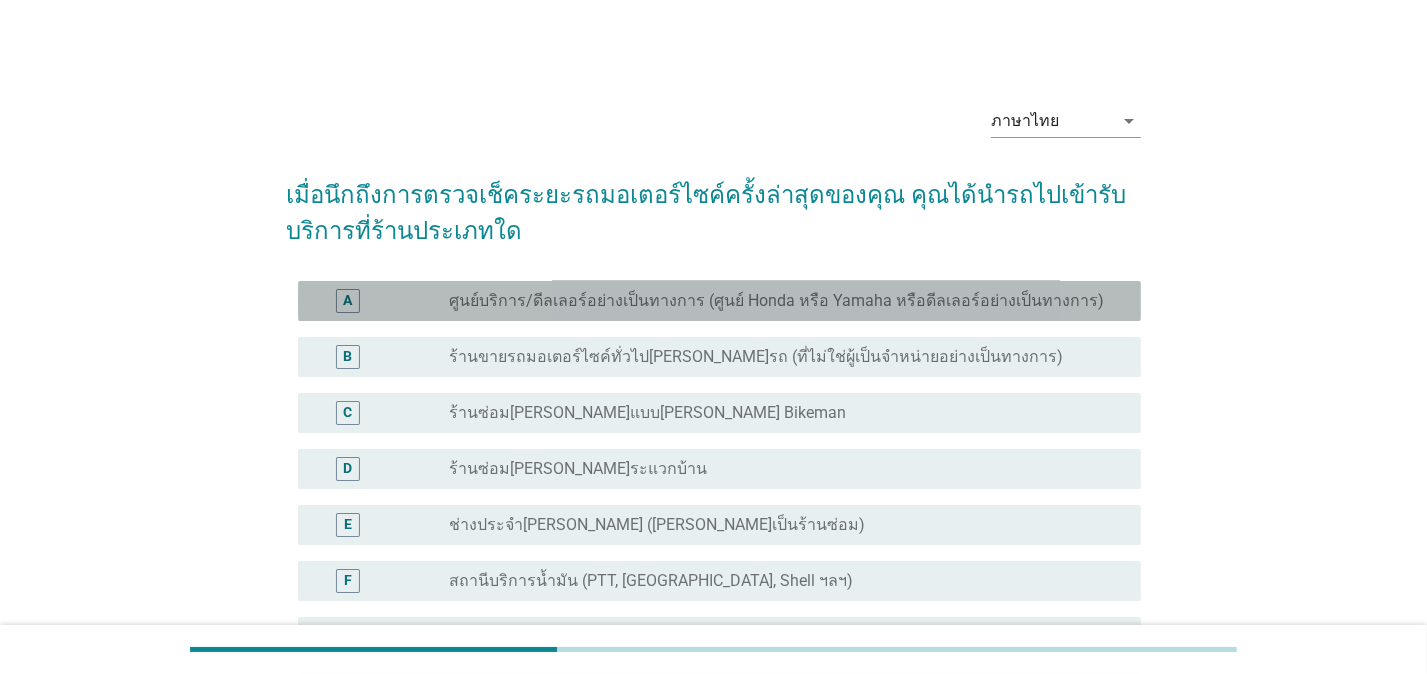 click on "radio_button_unchecked ศูนย์บริการ/ดีลเลอร์อย่างเป็นทางการ (ศูนย์ Honda หรือ Yamaha หรือดีลเลอร์อย่างเป็นทางการ)" at bounding box center [787, 301] 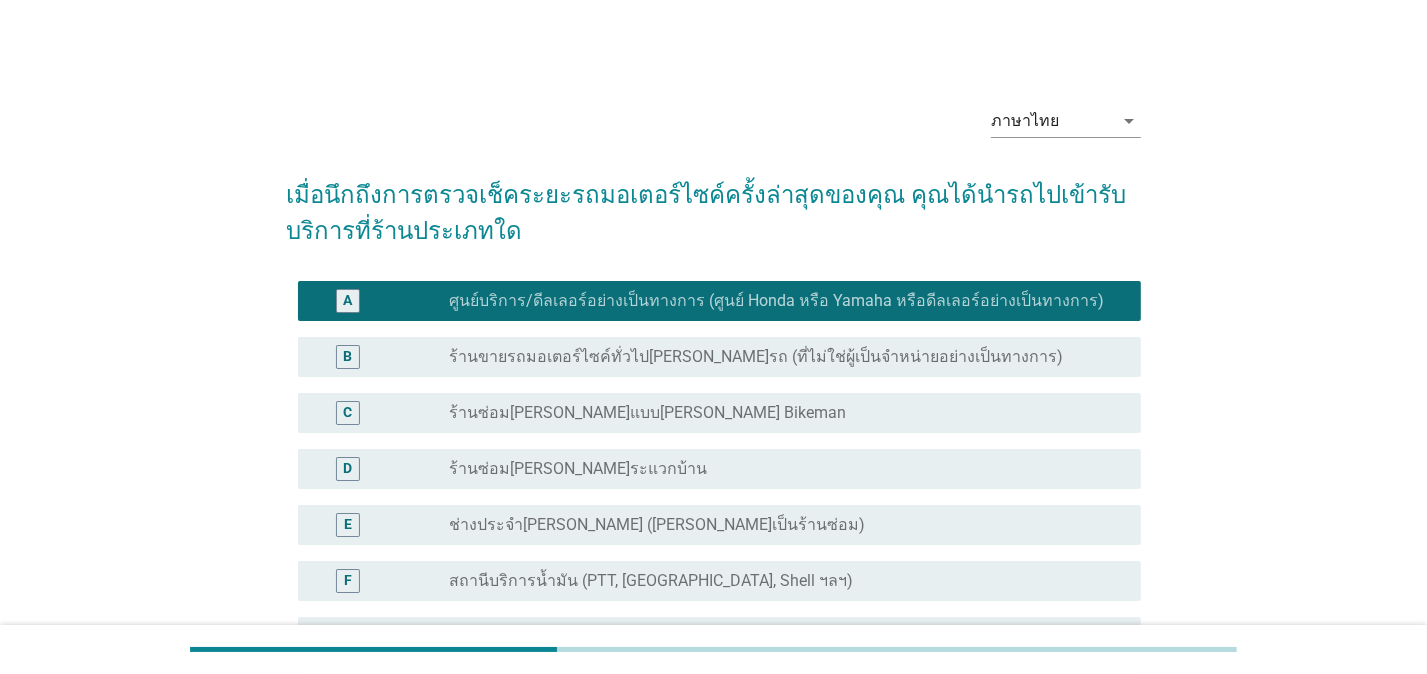 scroll, scrollTop: 295, scrollLeft: 0, axis: vertical 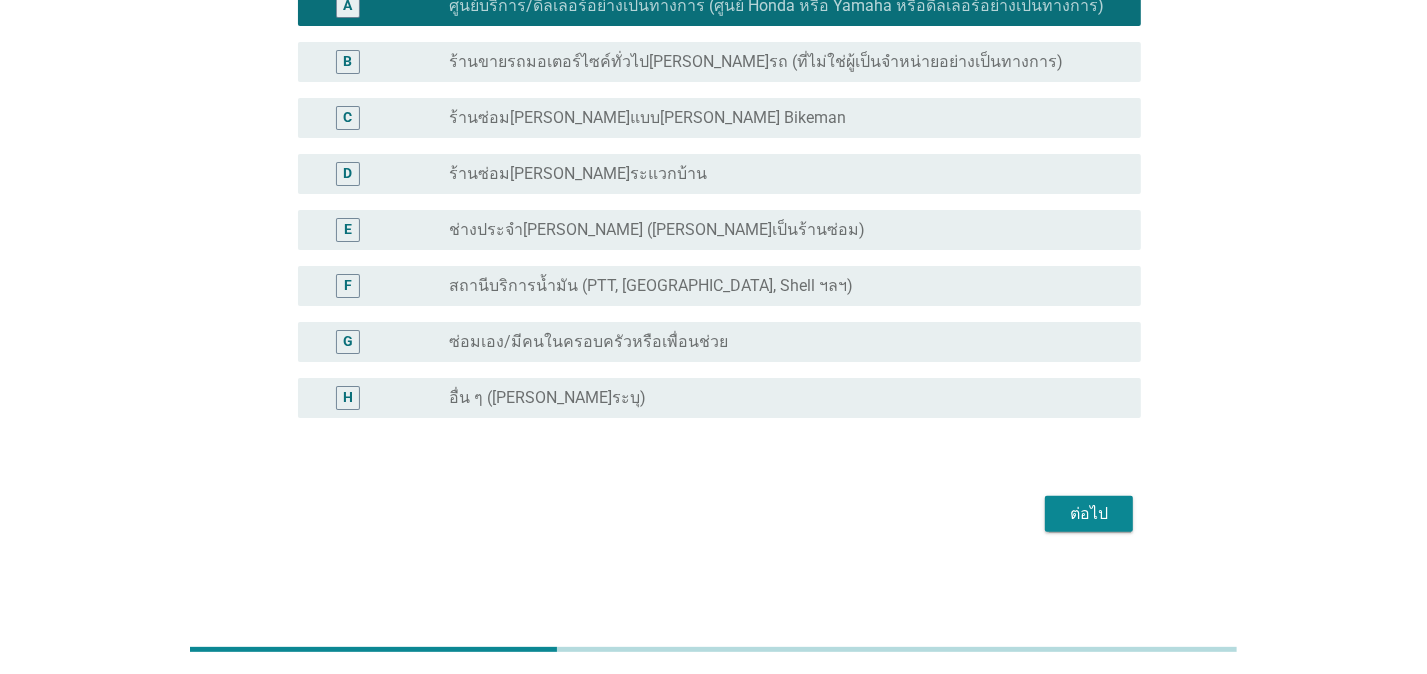 click on "ต่อไป" at bounding box center [1089, 514] 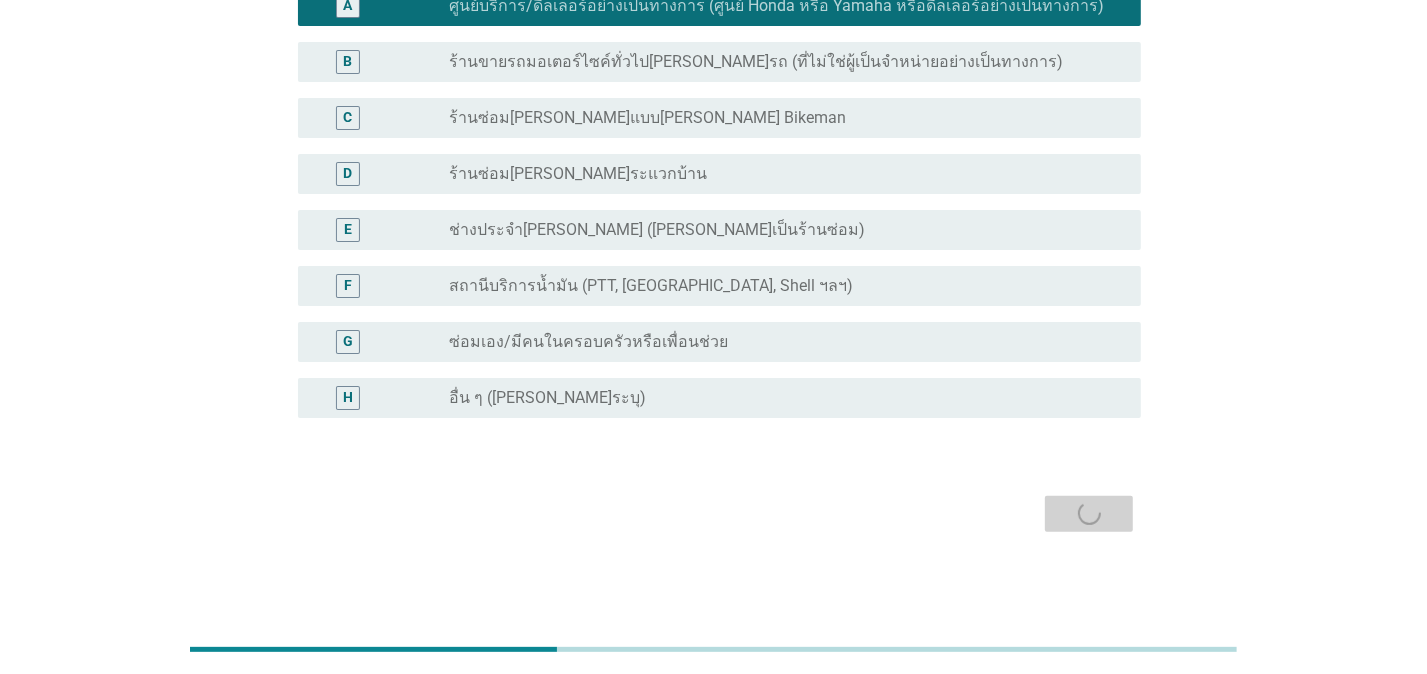 scroll, scrollTop: 0, scrollLeft: 0, axis: both 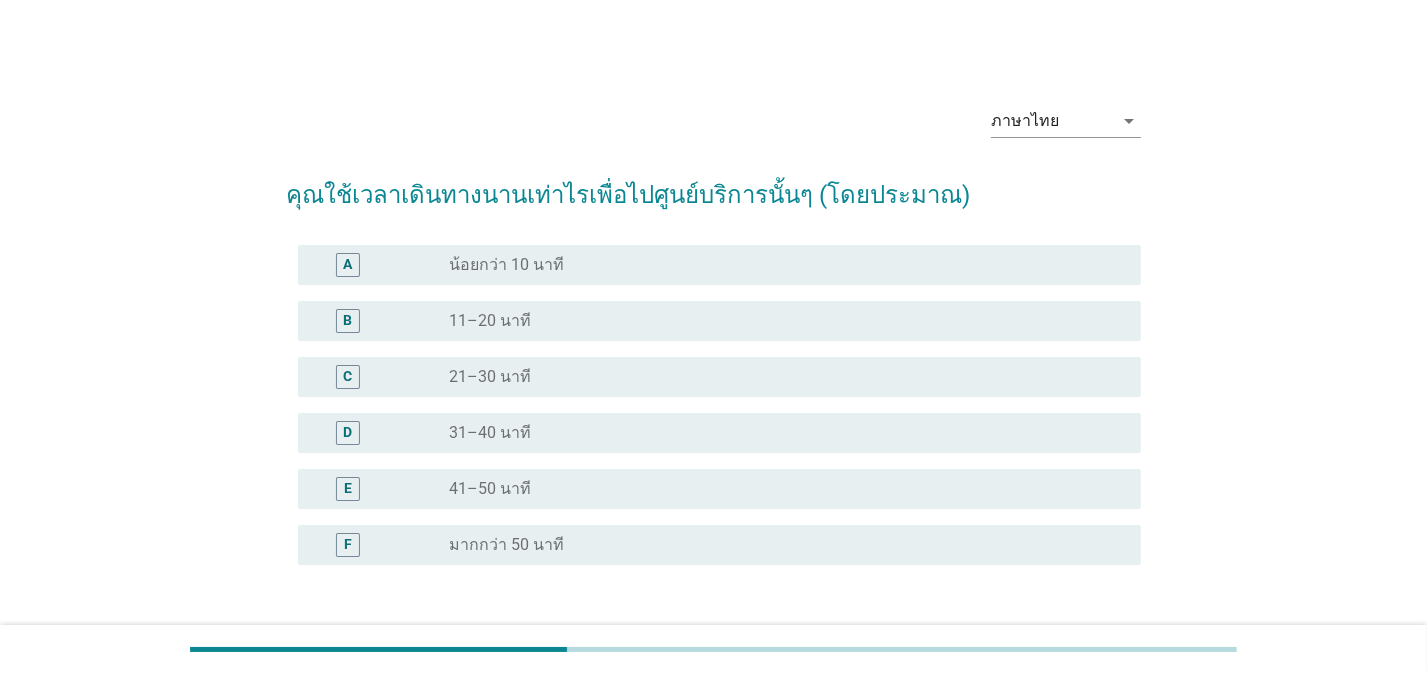 click on "radio_button_unchecked 21–30 นาที" at bounding box center (787, 377) 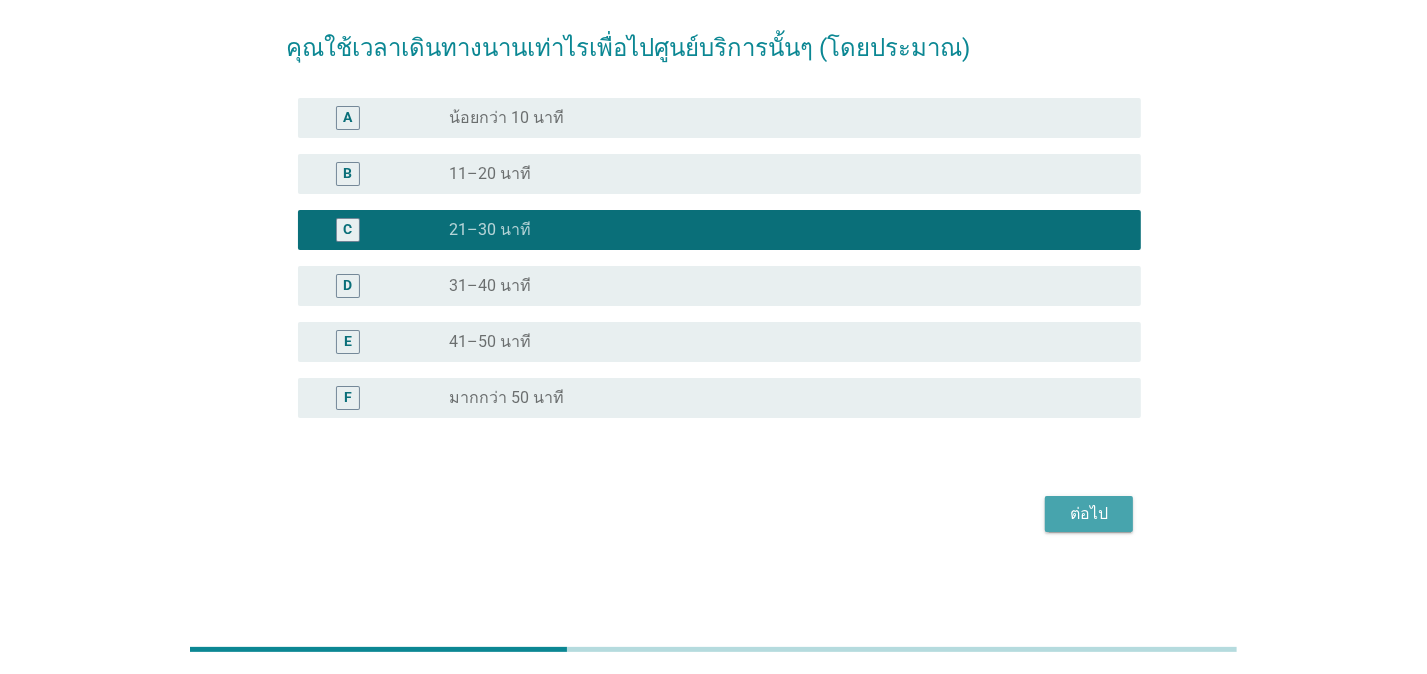click on "ต่อไป" at bounding box center [1089, 514] 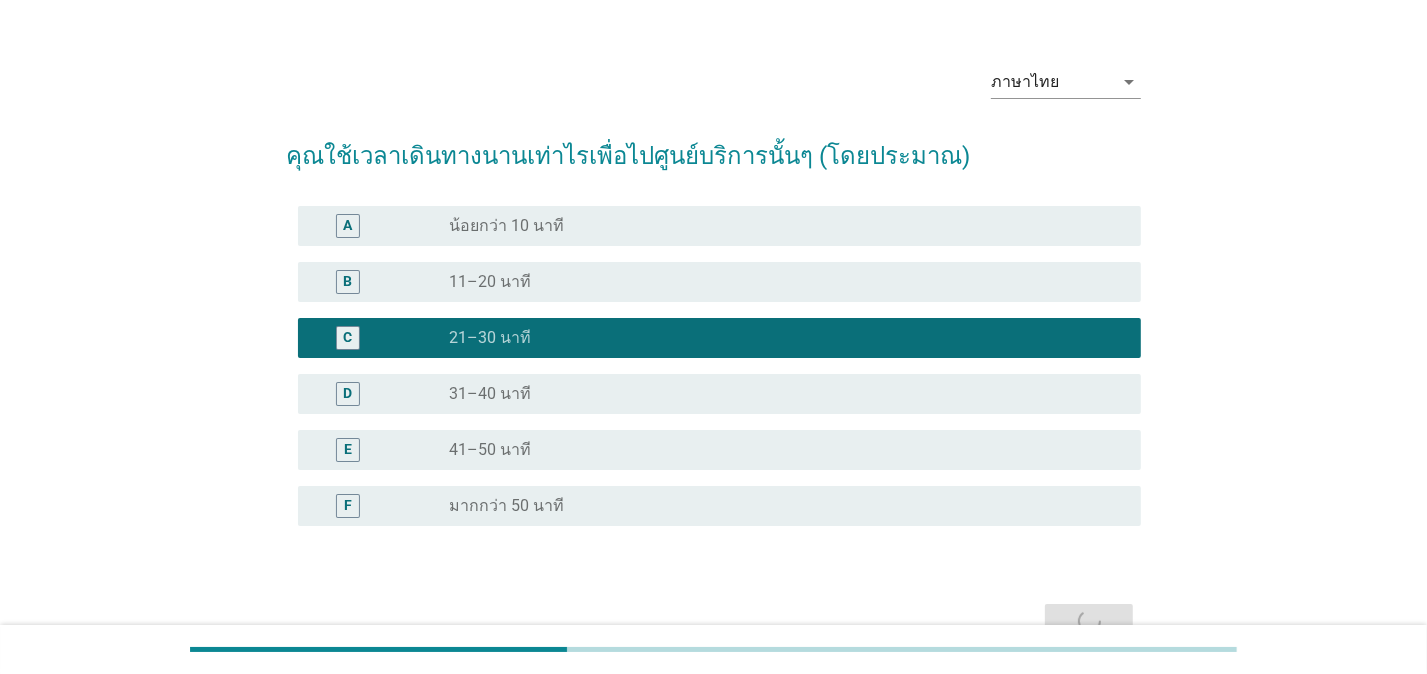 scroll, scrollTop: 0, scrollLeft: 0, axis: both 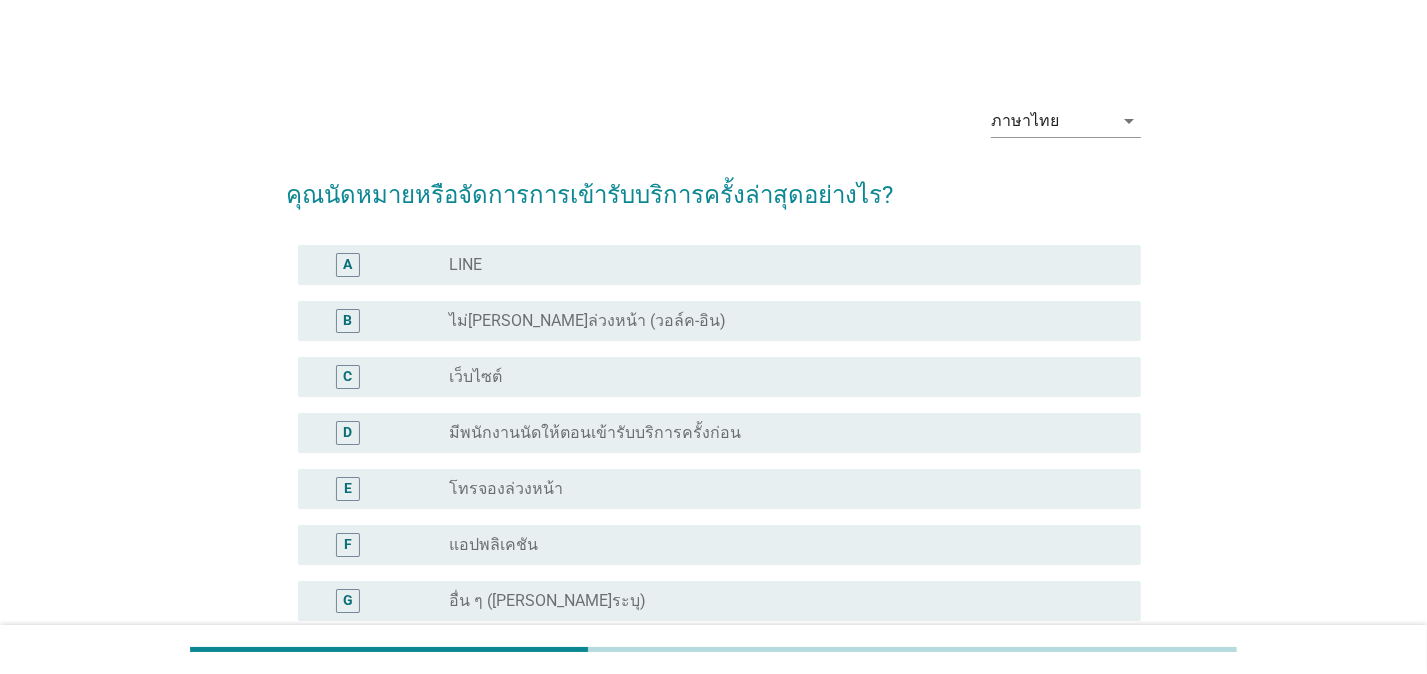 click on "โทรจองล่วงหน้า" at bounding box center (506, 489) 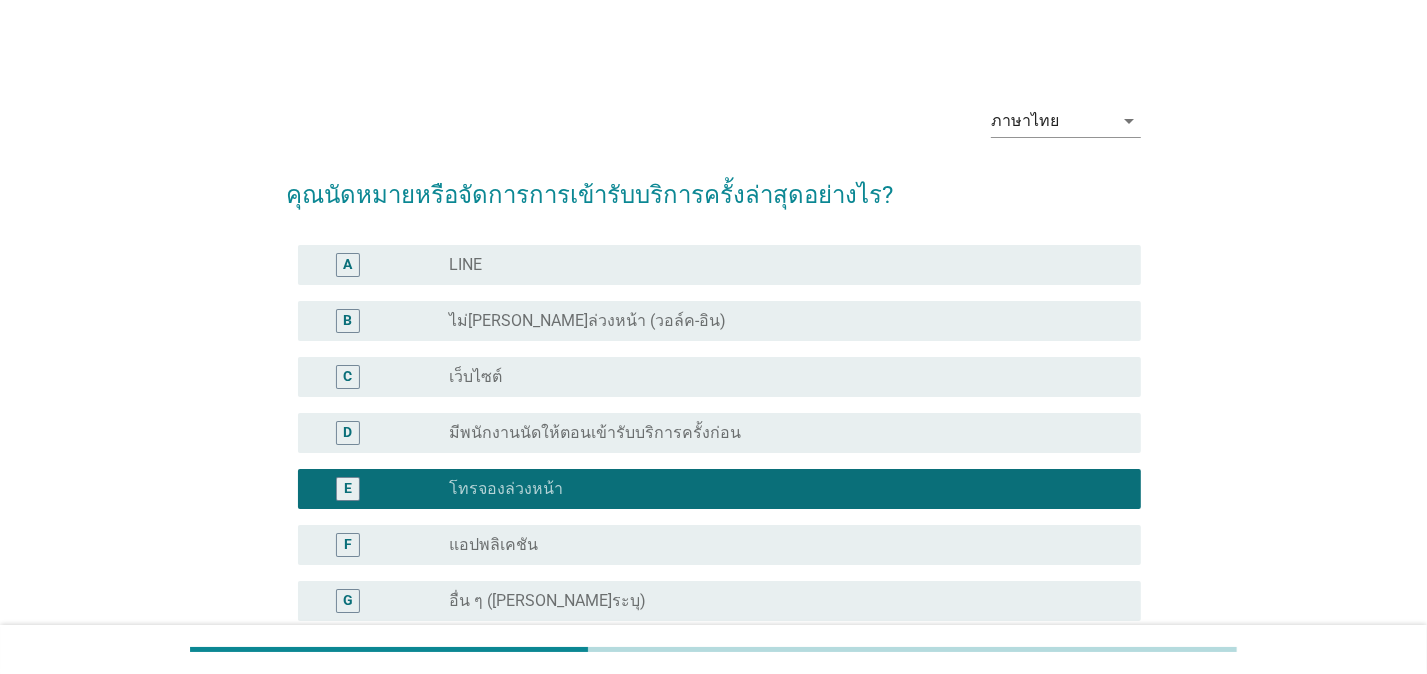 scroll, scrollTop: 204, scrollLeft: 0, axis: vertical 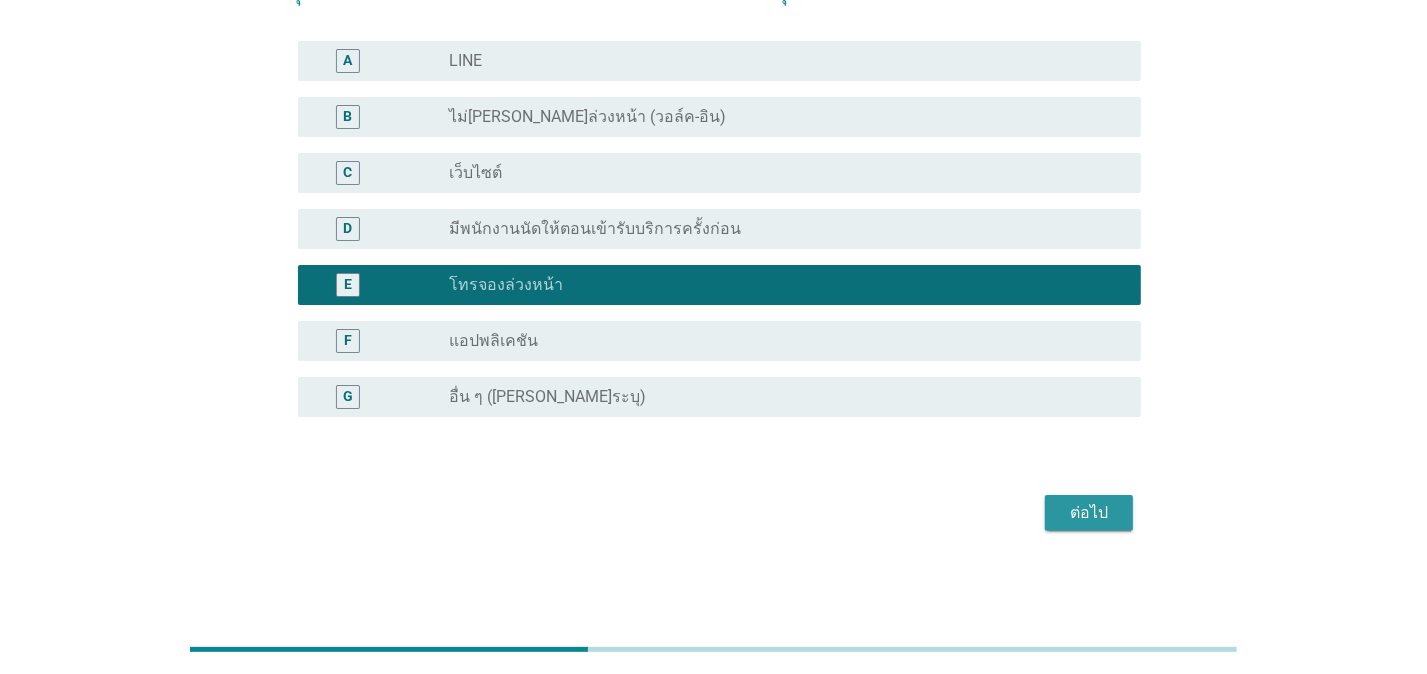 click on "ต่อไป" at bounding box center (1089, 513) 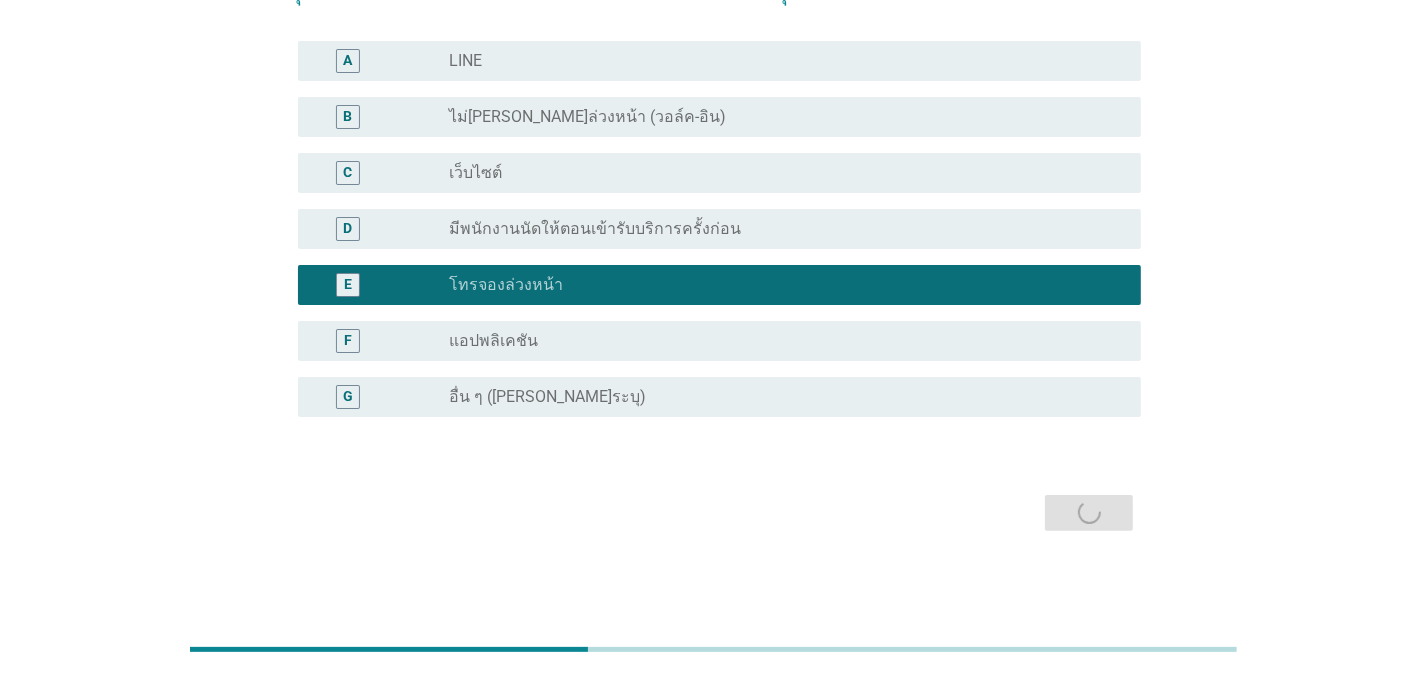 scroll, scrollTop: 0, scrollLeft: 0, axis: both 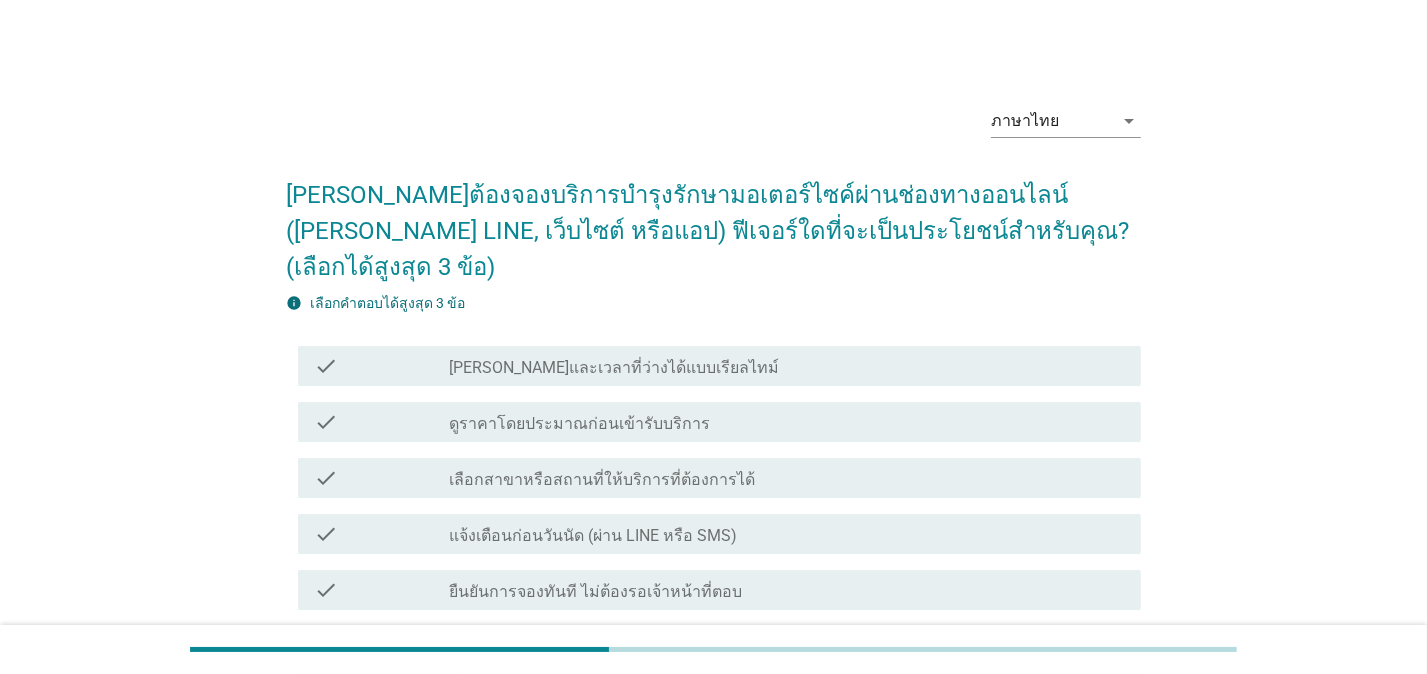 click on "[PERSON_NAME]และเวลาที่ว่างได้แบบเรียลไทม์" at bounding box center [614, 368] 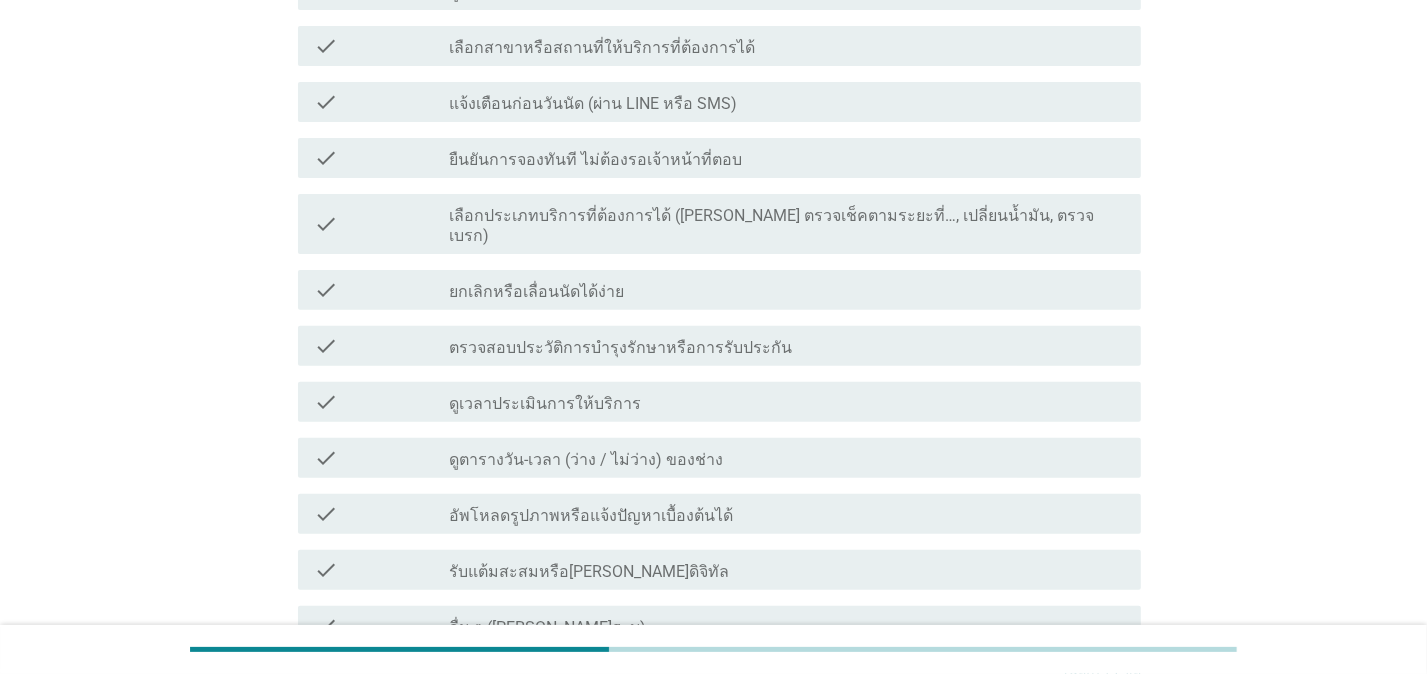 scroll, scrollTop: 609, scrollLeft: 0, axis: vertical 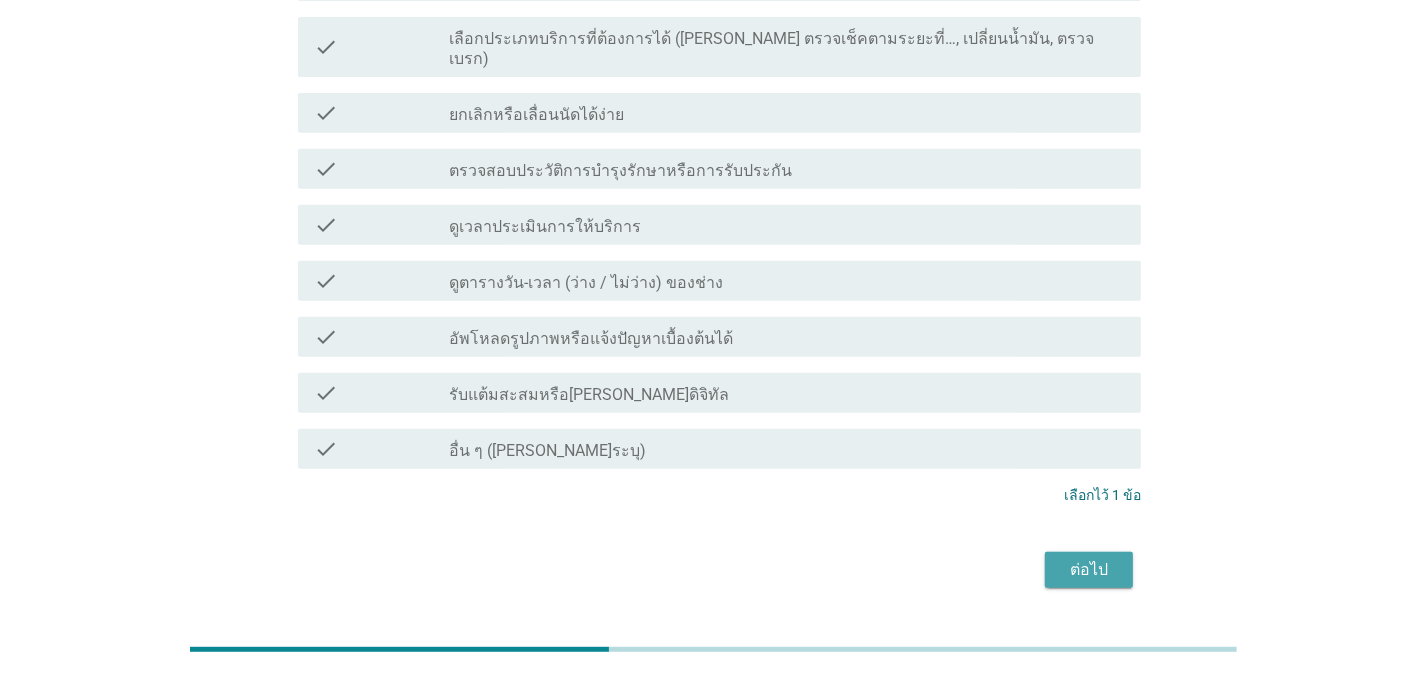 click on "ต่อไป" at bounding box center (1089, 570) 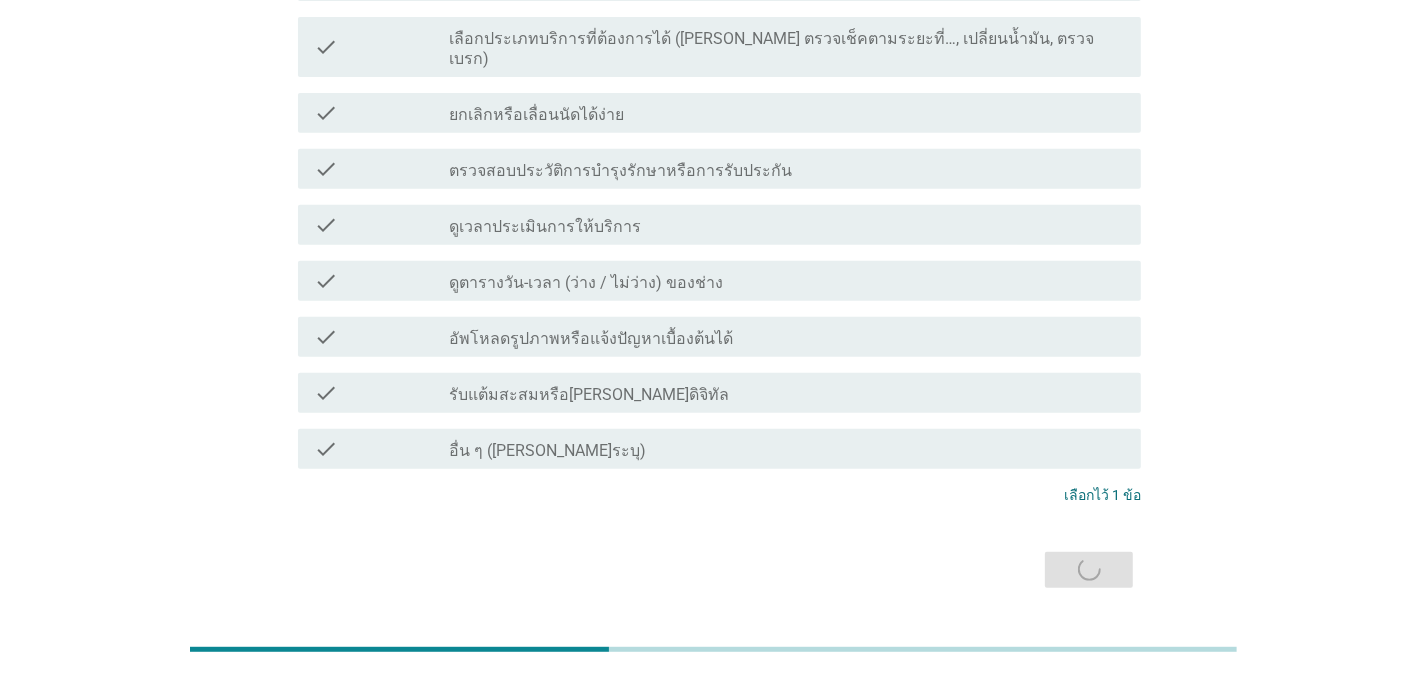 scroll, scrollTop: 0, scrollLeft: 0, axis: both 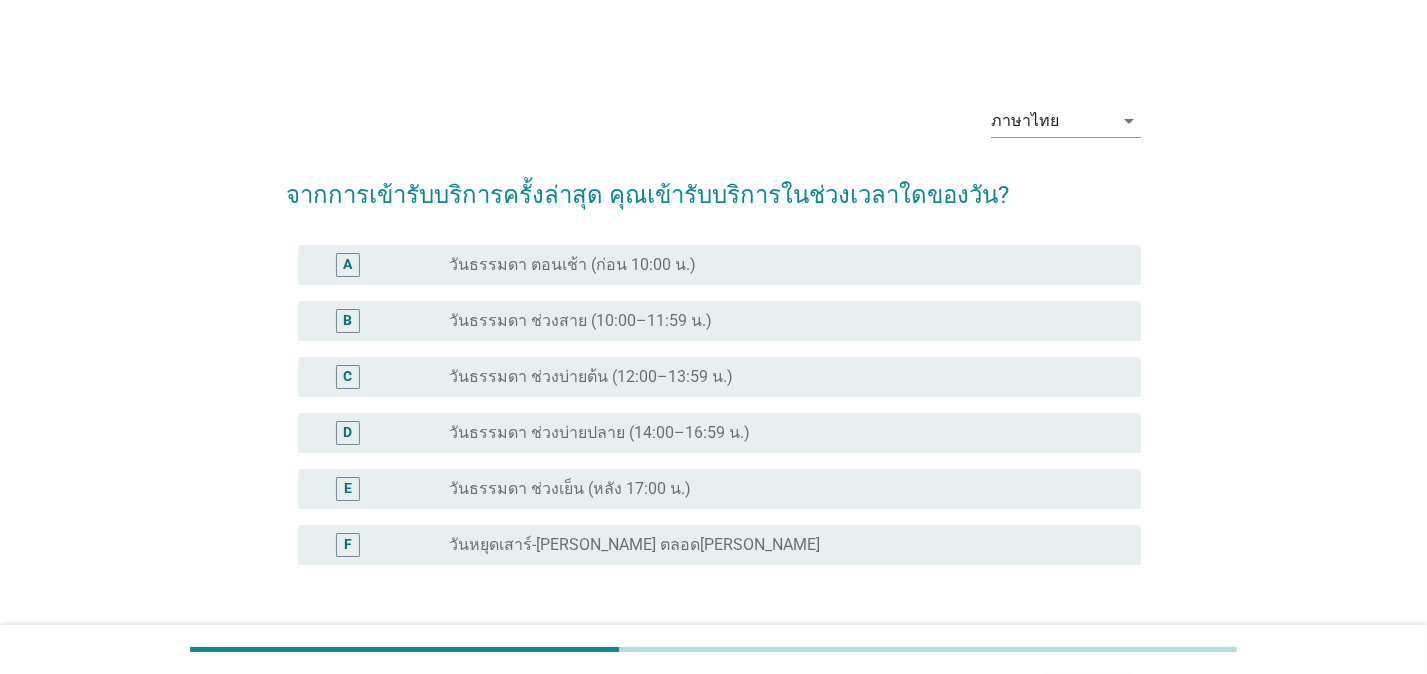drag, startPoint x: 575, startPoint y: 551, endPoint x: 583, endPoint y: 558, distance: 10.630146 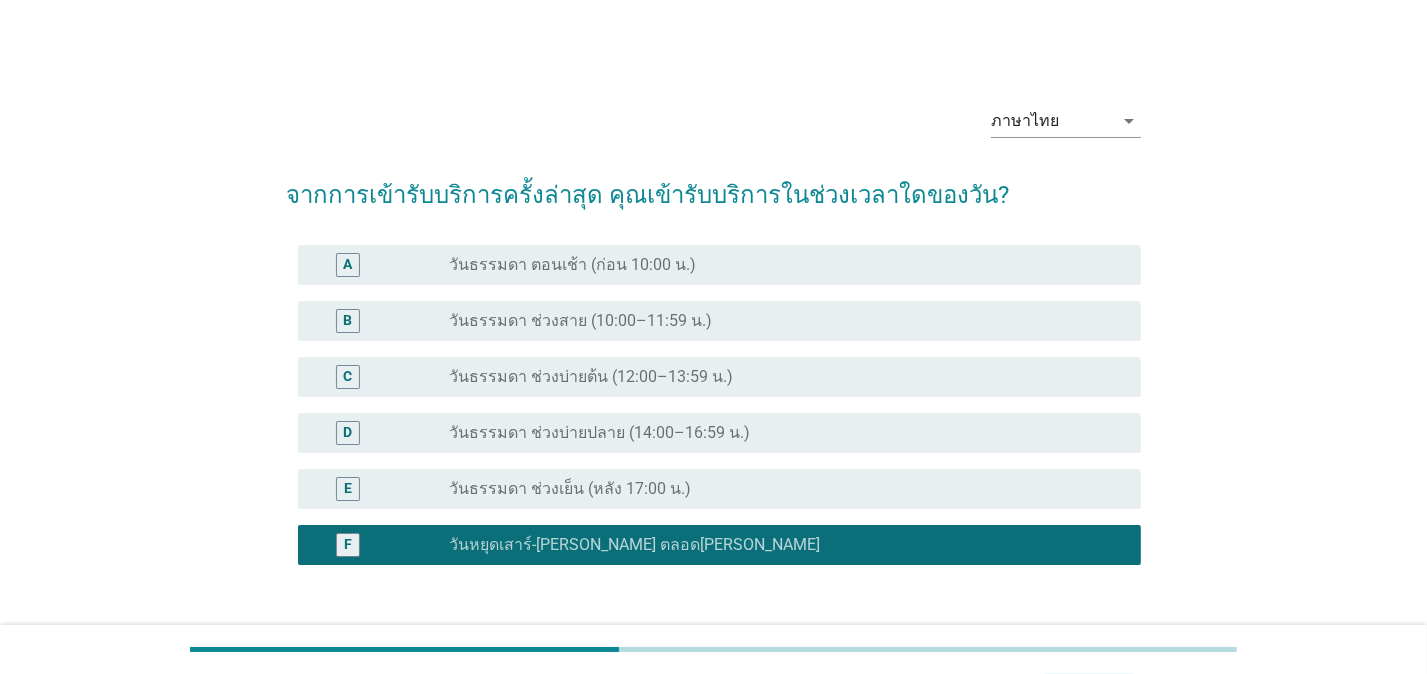 scroll, scrollTop: 147, scrollLeft: 0, axis: vertical 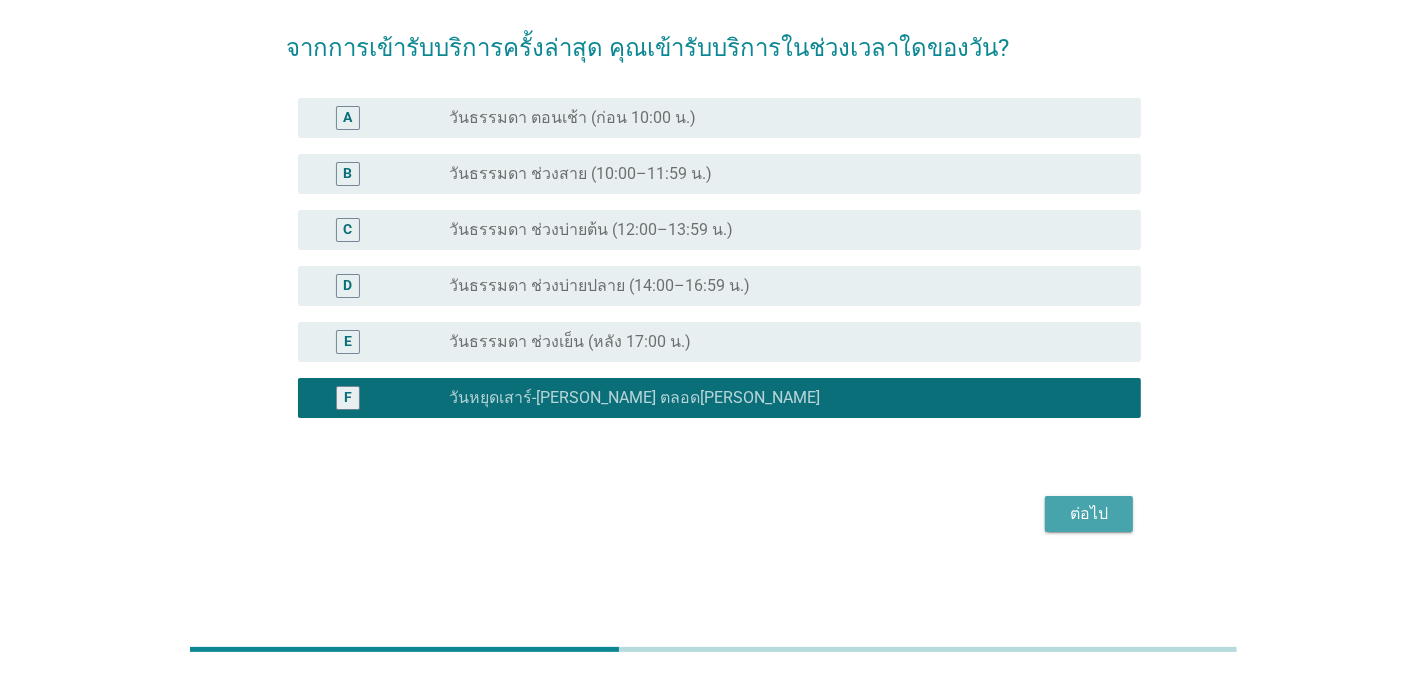 click on "ต่อไป" at bounding box center [1089, 514] 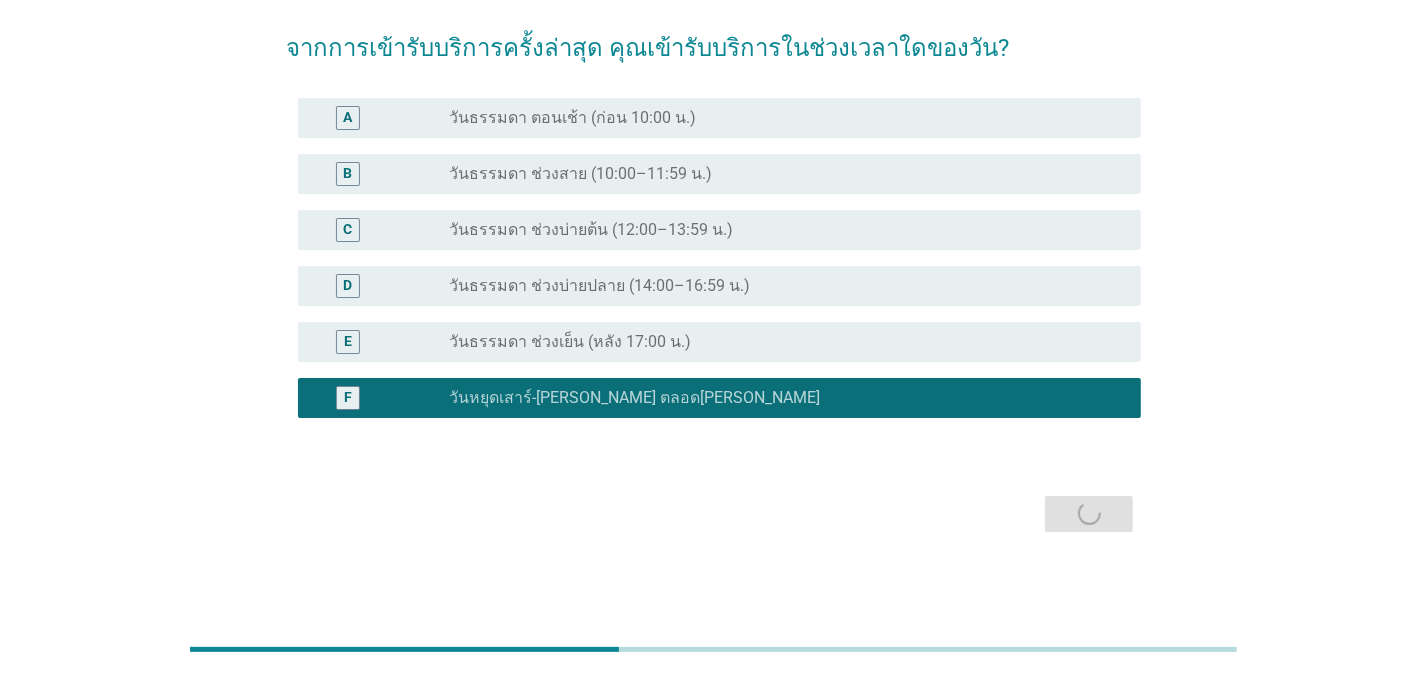 scroll, scrollTop: 0, scrollLeft: 0, axis: both 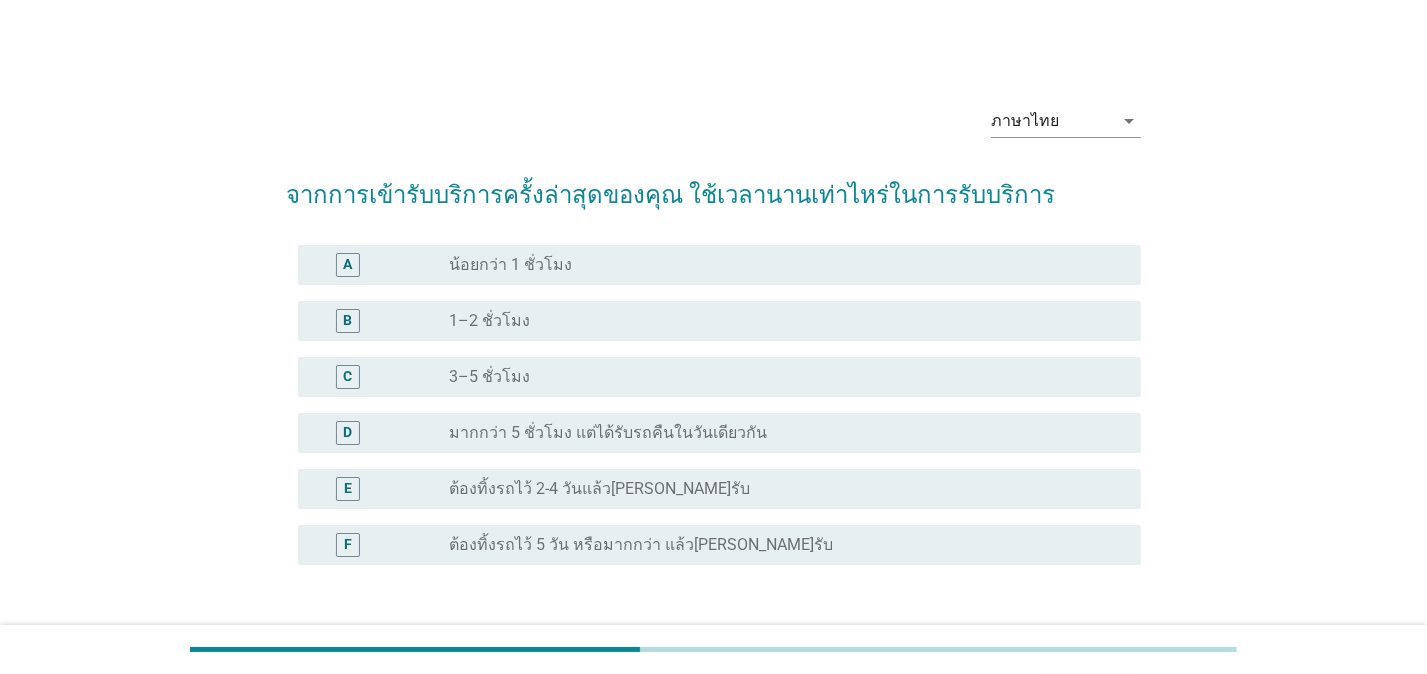 click on "1–2 ชั่วโมง" at bounding box center (489, 321) 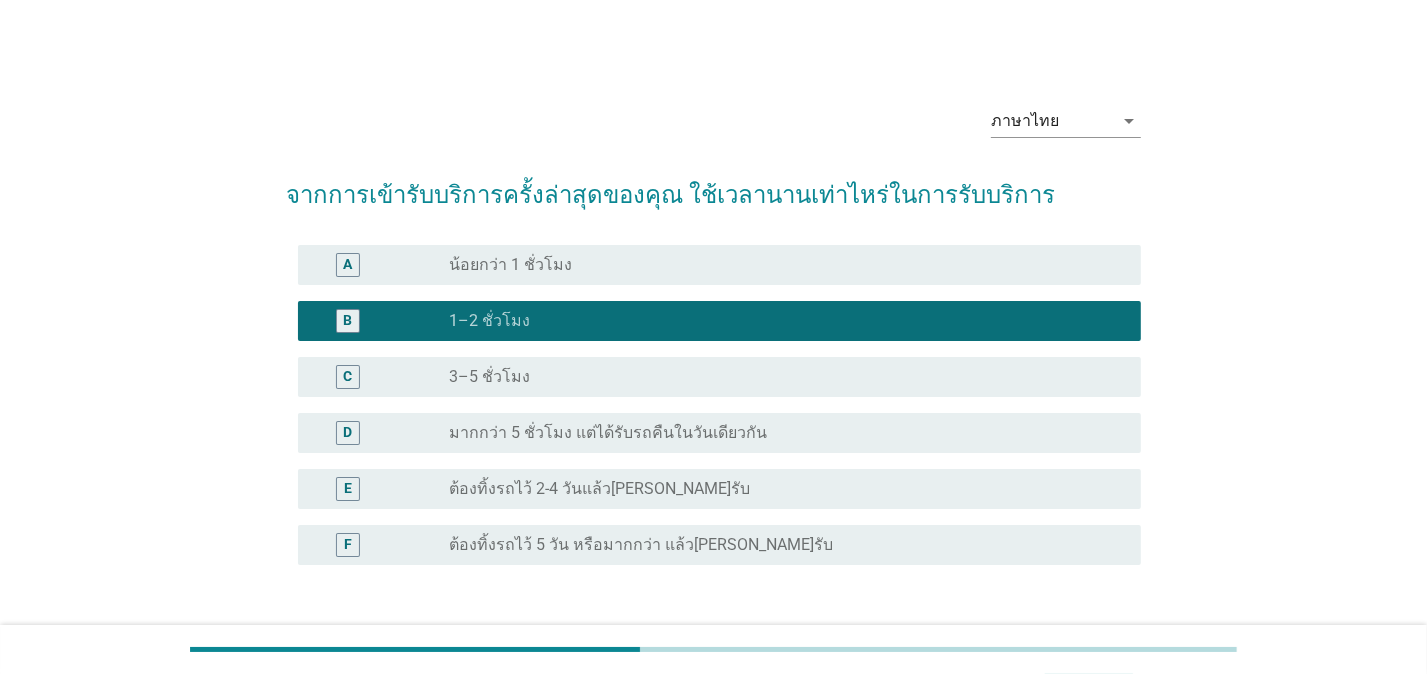 drag, startPoint x: 509, startPoint y: 323, endPoint x: 522, endPoint y: 370, distance: 48.76474 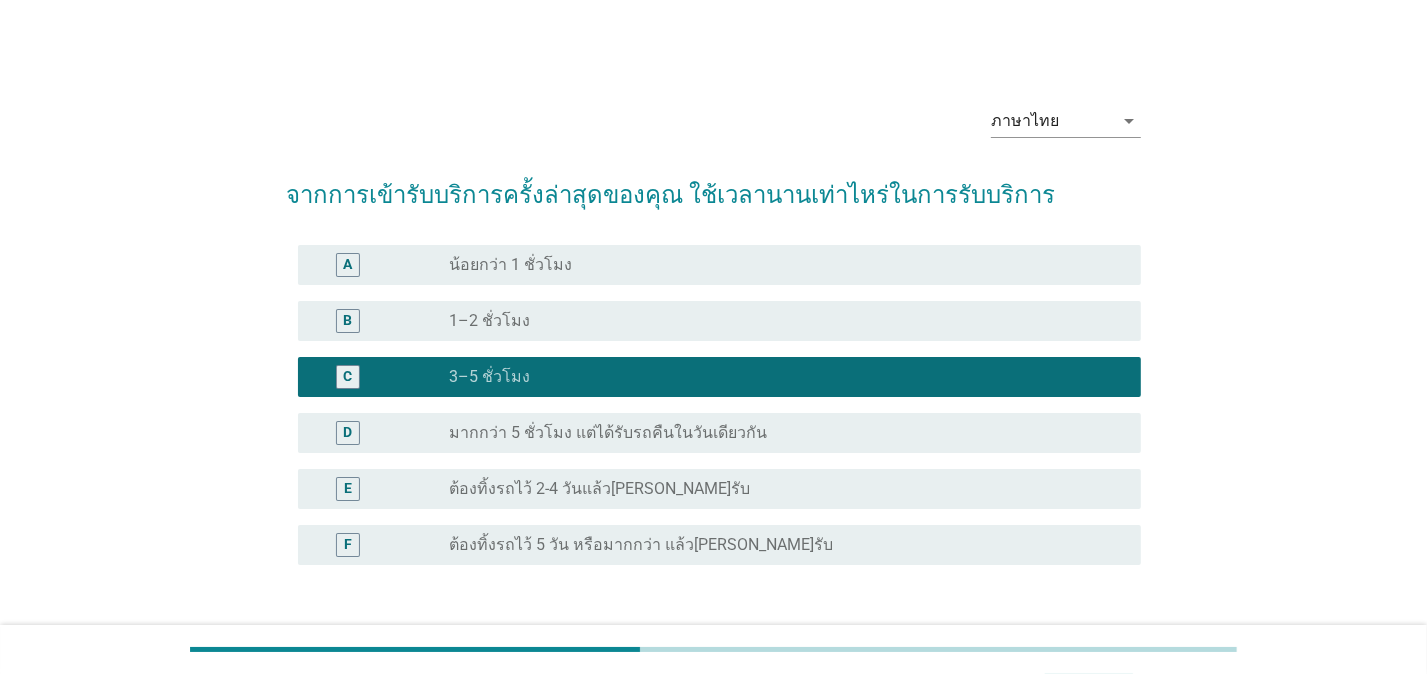 scroll, scrollTop: 147, scrollLeft: 0, axis: vertical 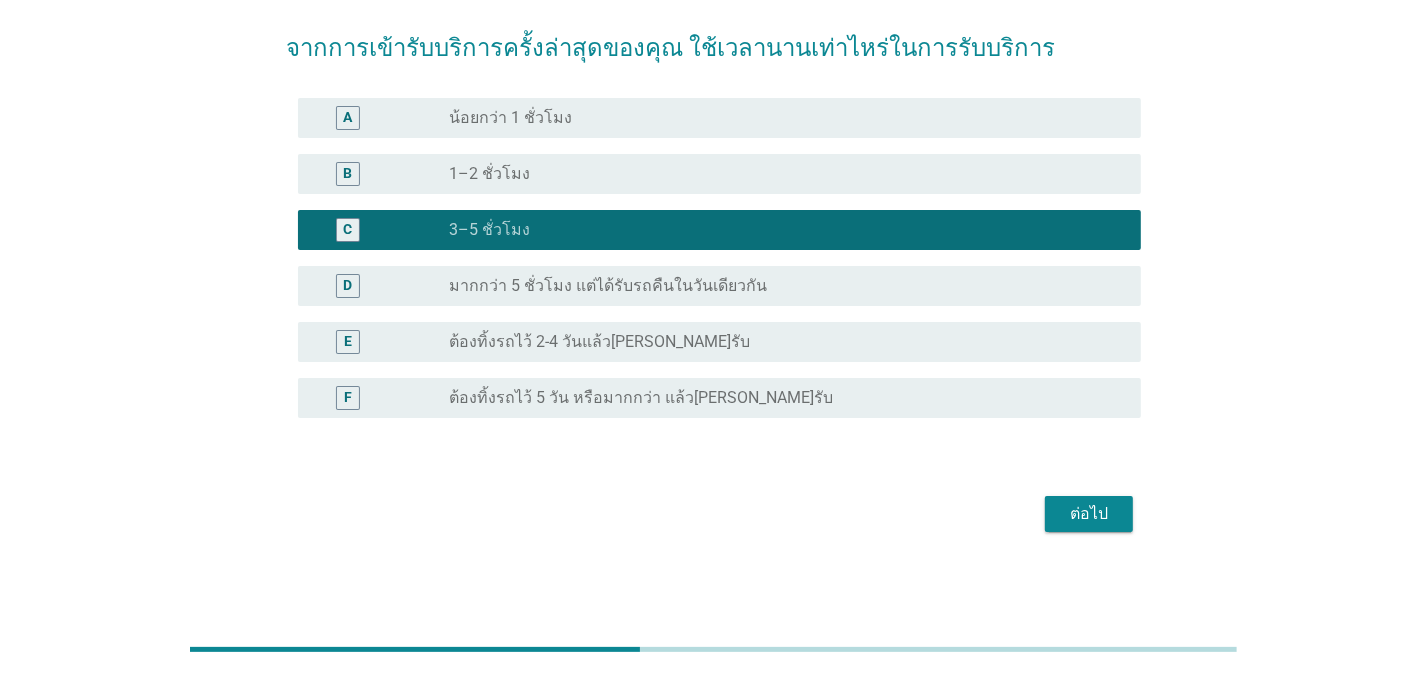 click on "ต่อไป" at bounding box center [1089, 514] 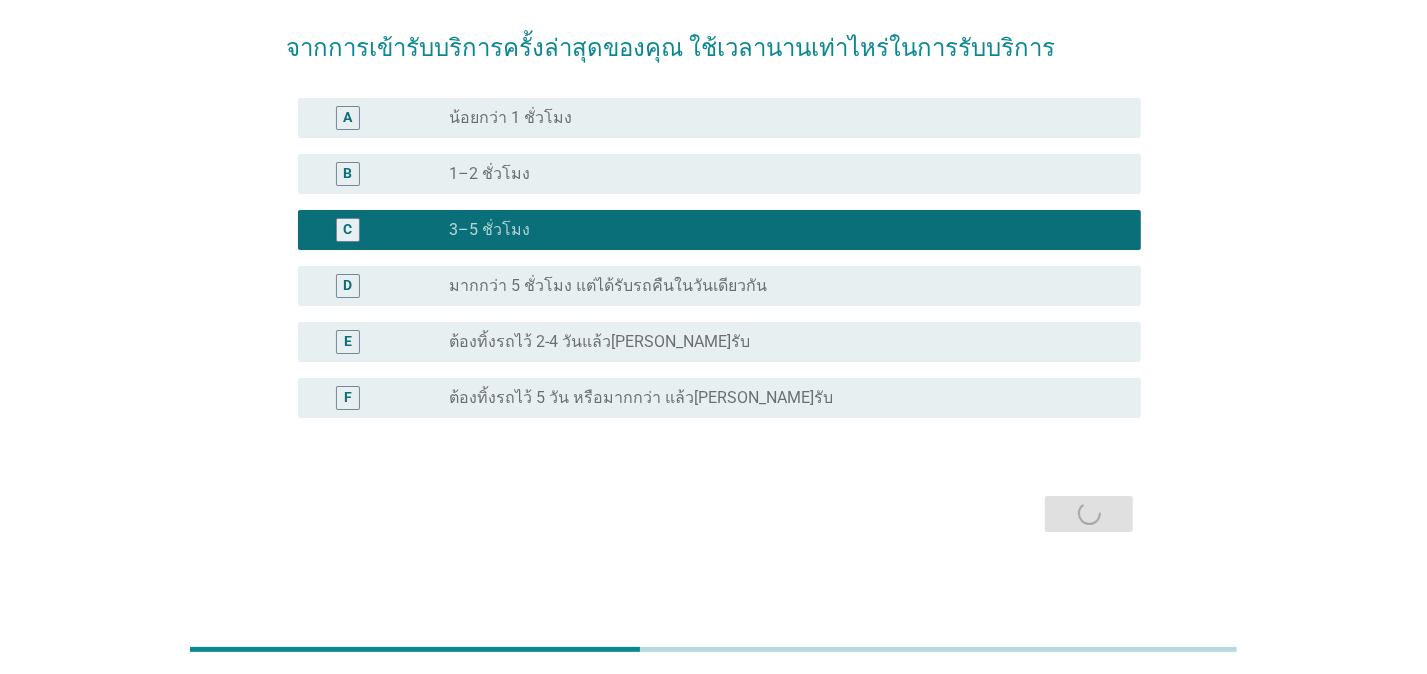 scroll, scrollTop: 0, scrollLeft: 0, axis: both 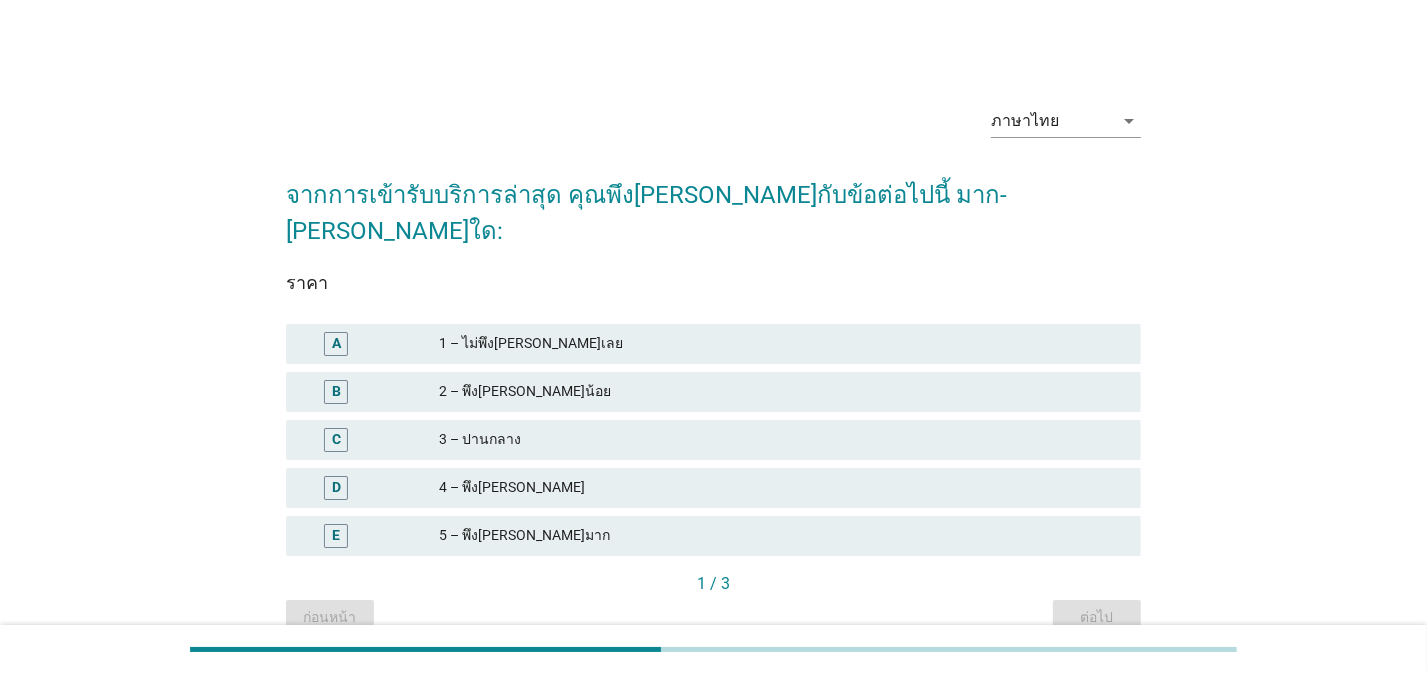 click on "3 – ปานกลาง" at bounding box center (782, 440) 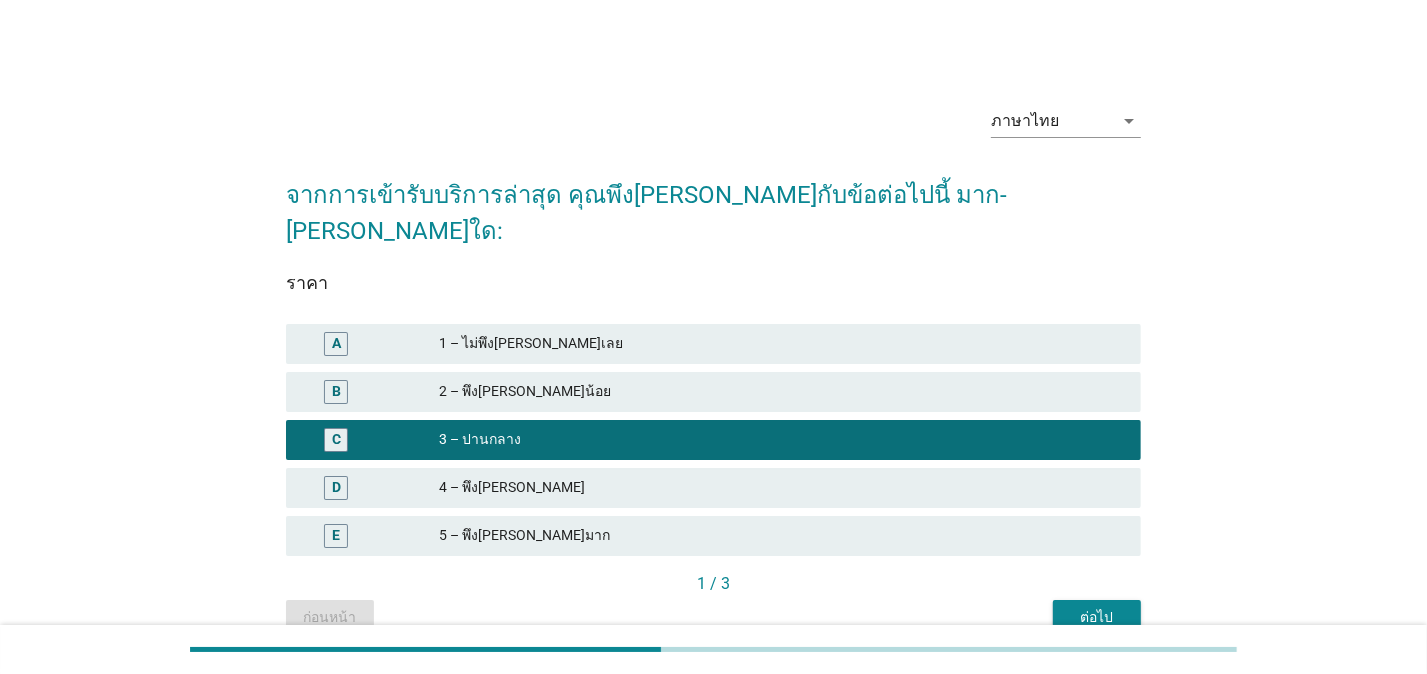 click on "ต่อไป" at bounding box center (1097, 617) 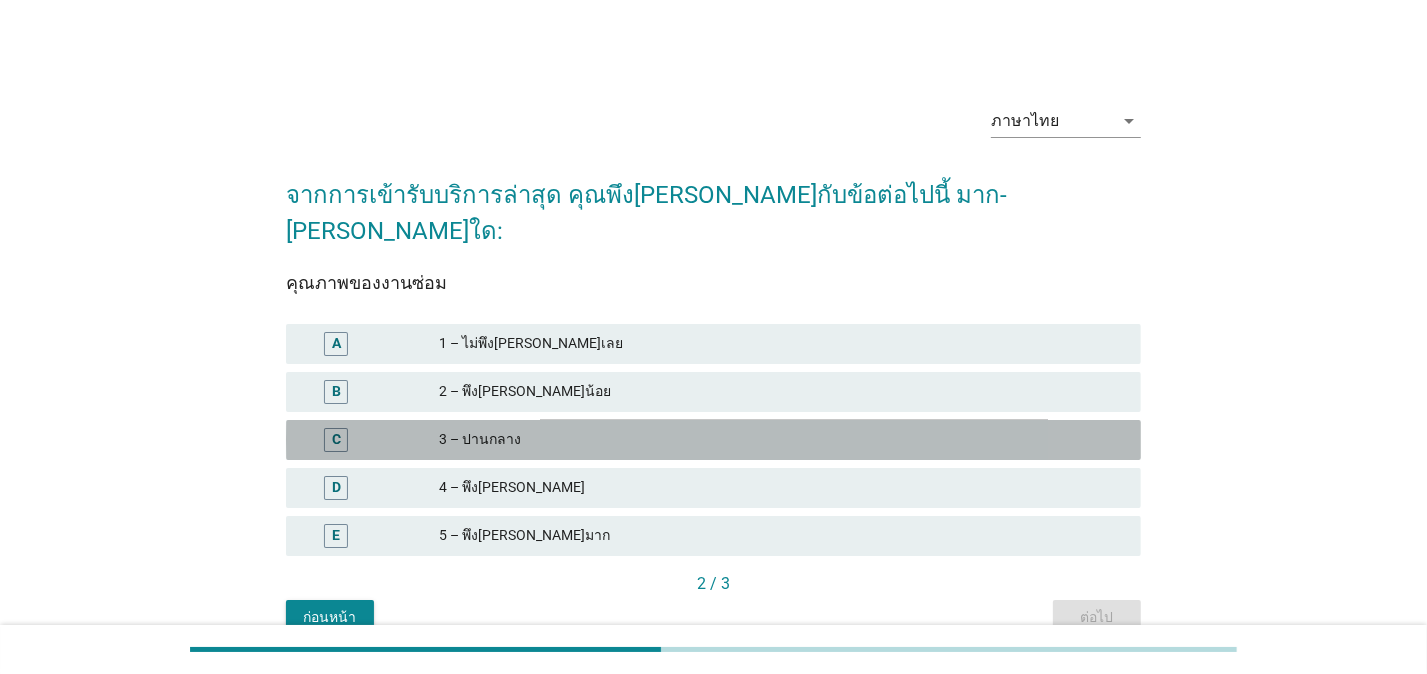 click on "3 – ปานกลาง" at bounding box center [782, 440] 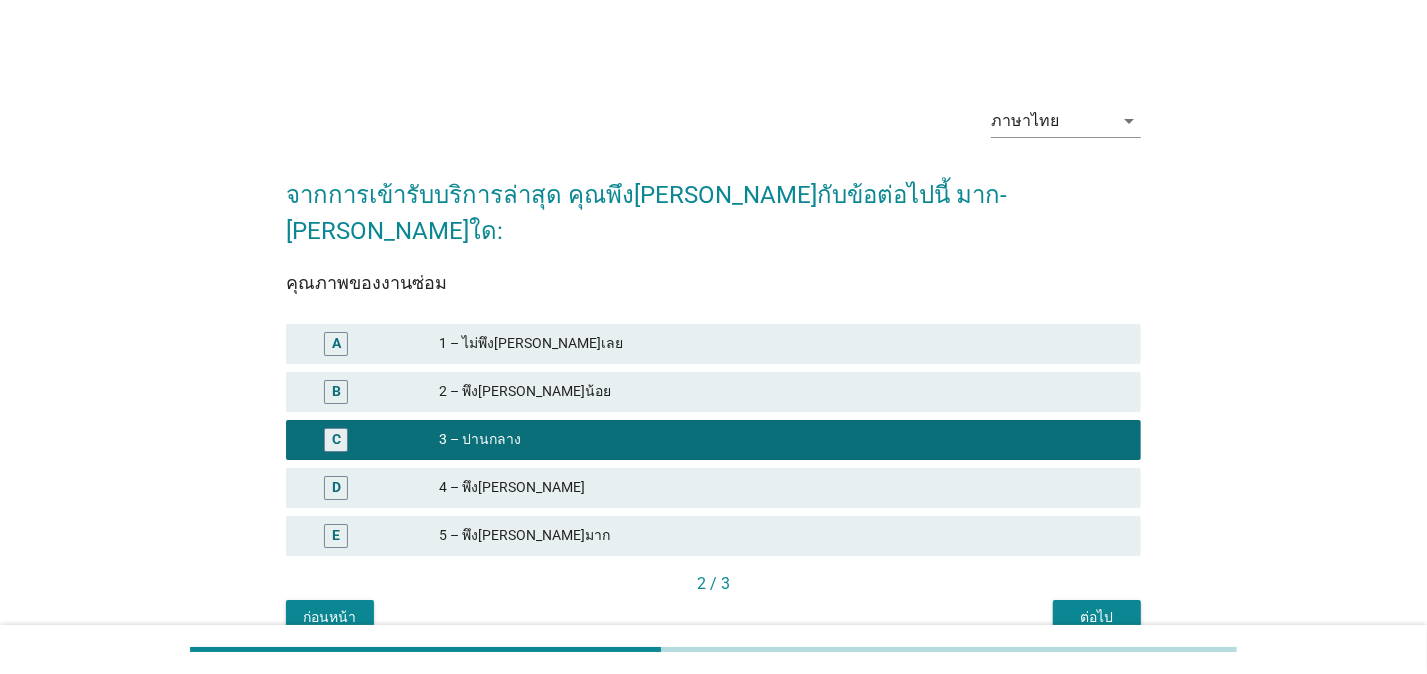 click on "ต่อไป" at bounding box center [1097, 617] 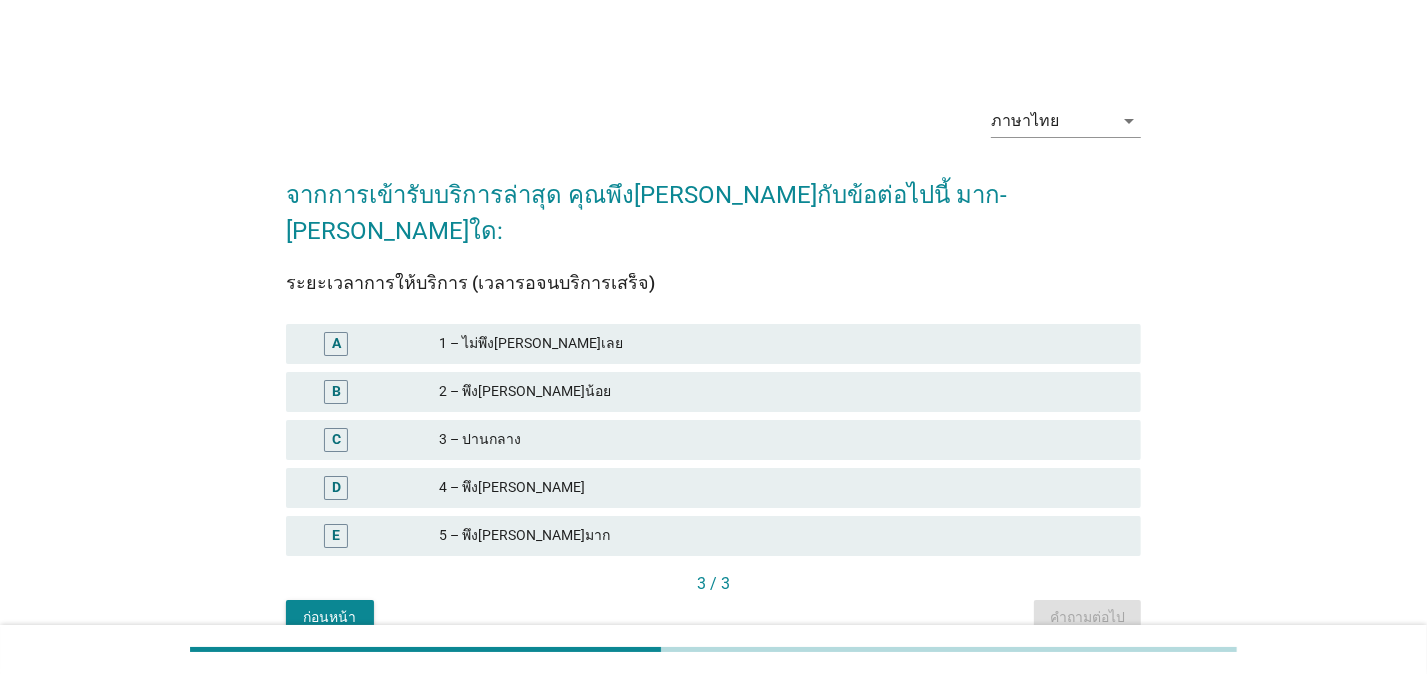 click on "3 – ปานกลาง" at bounding box center [782, 440] 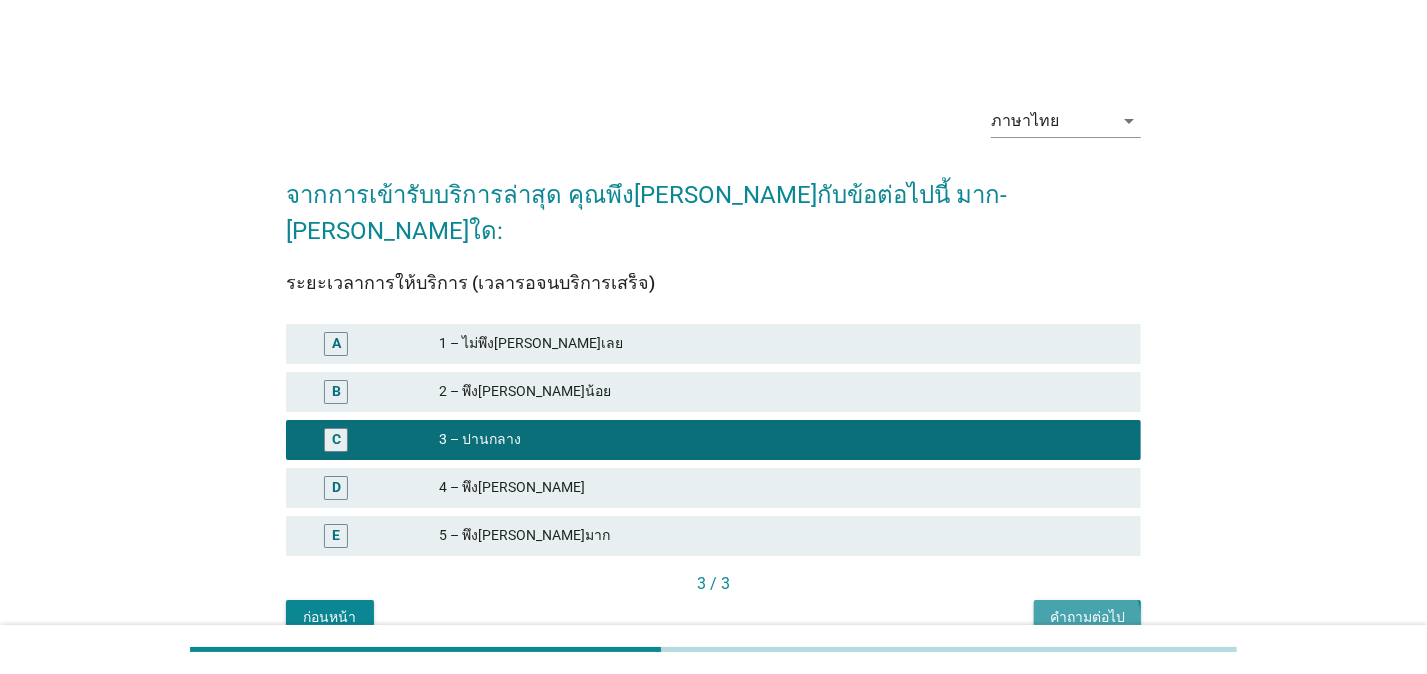 click on "คำถามต่อไป" at bounding box center [1087, 617] 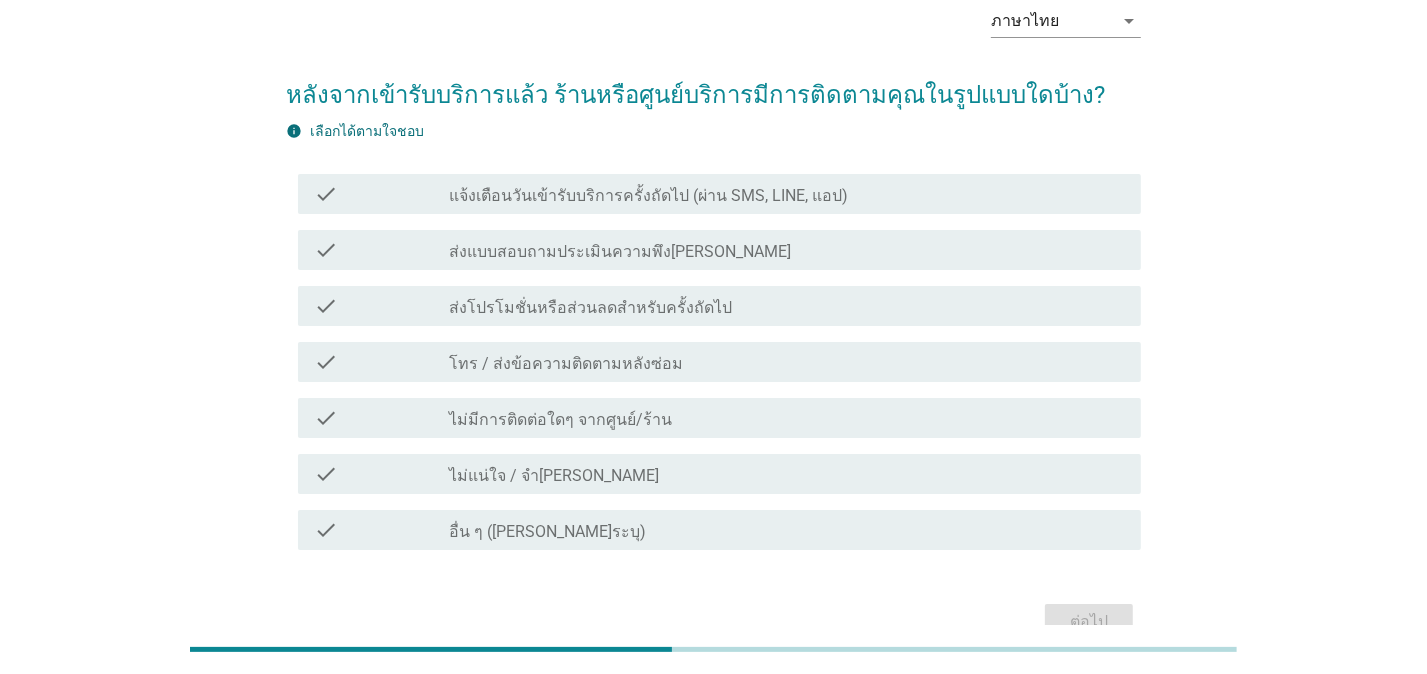 scroll, scrollTop: 0, scrollLeft: 0, axis: both 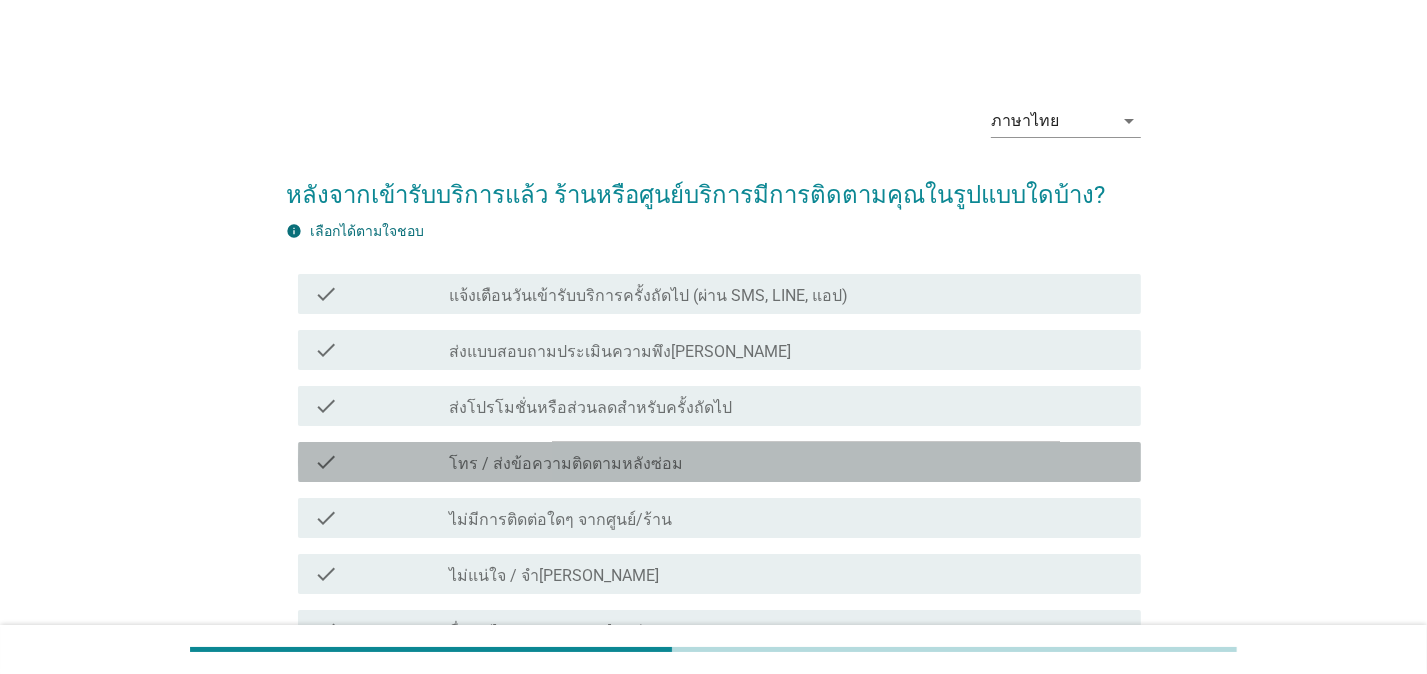click on "check_box_outline_blank โทร / ส่งข้อความติดตามหลังซ่อม" at bounding box center (787, 462) 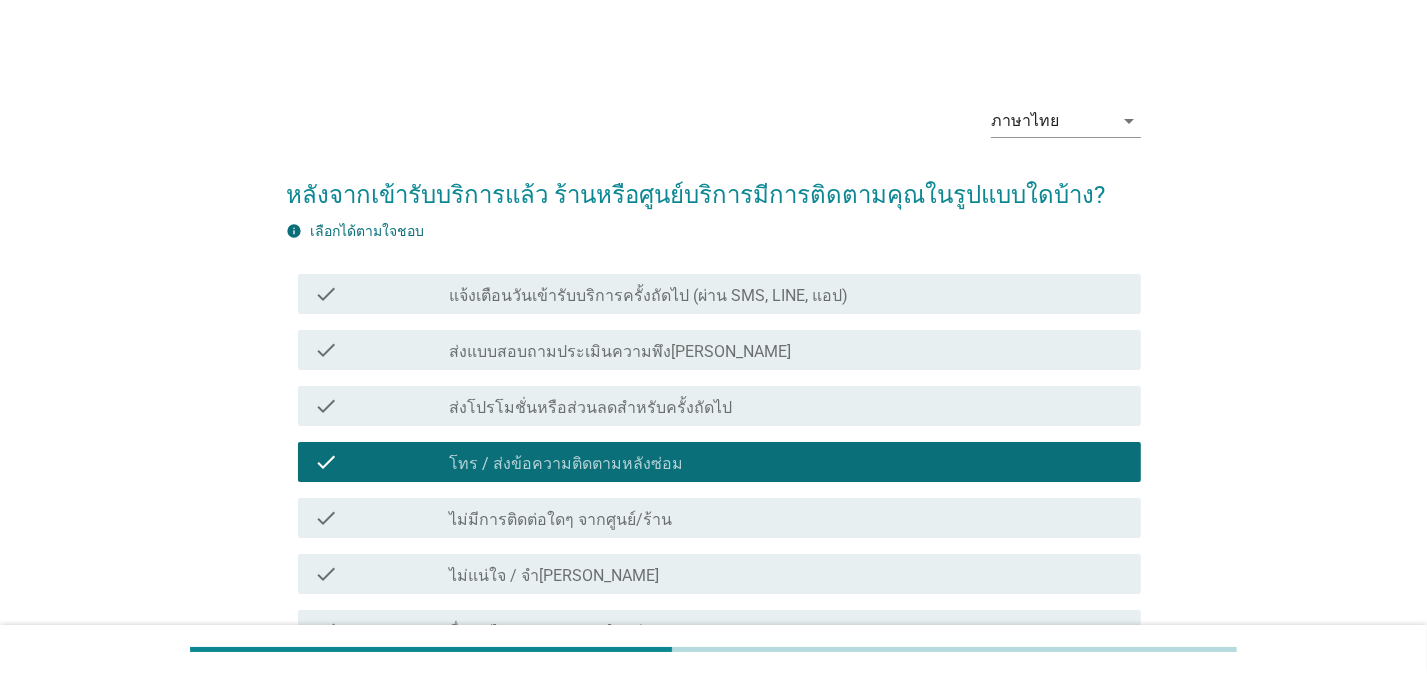 scroll, scrollTop: 208, scrollLeft: 0, axis: vertical 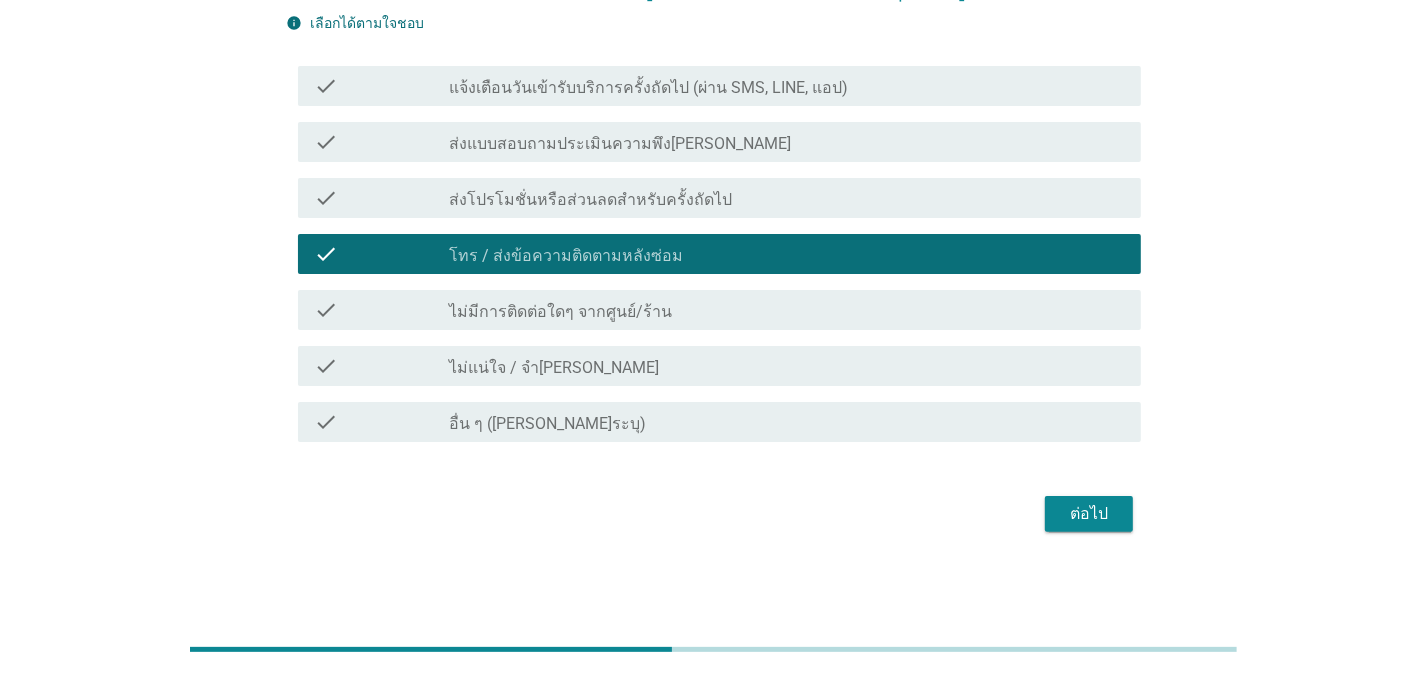 click on "ต่อไป" at bounding box center [1089, 514] 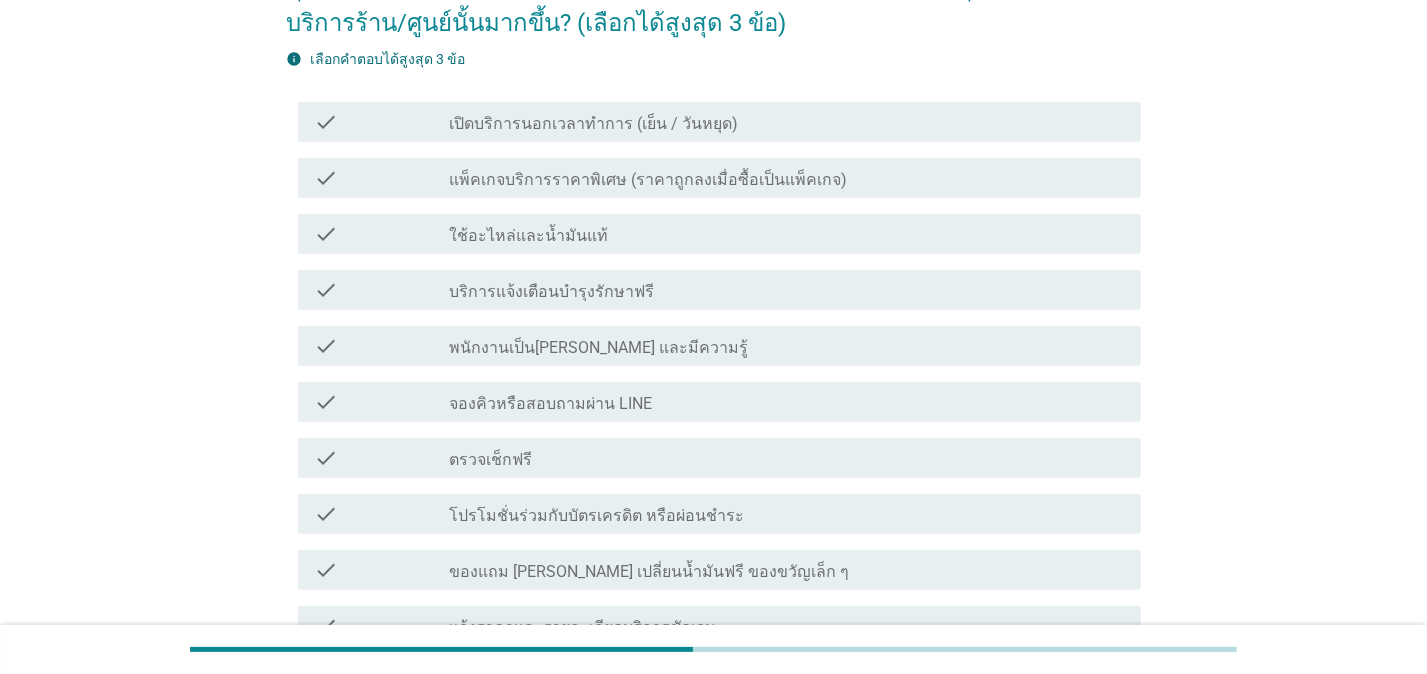 scroll, scrollTop: 0, scrollLeft: 0, axis: both 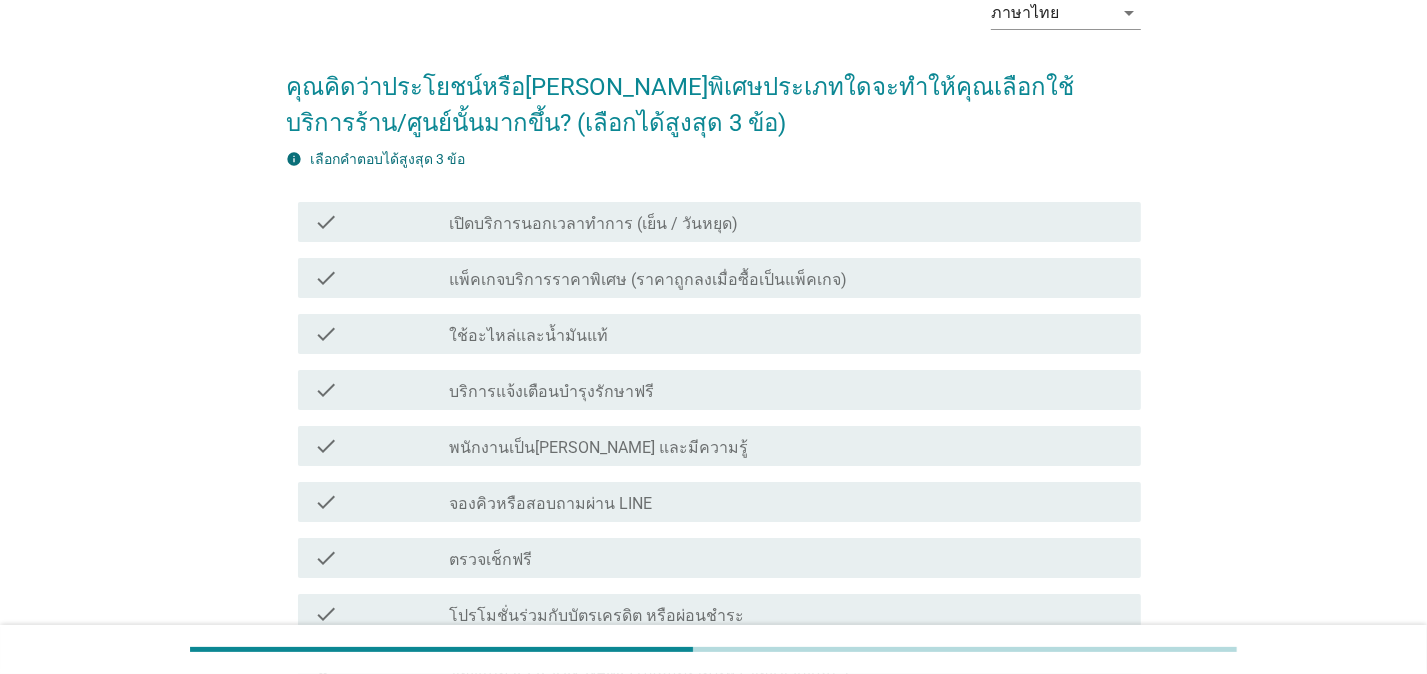 click on "ใช้อะไหล่และน้ำมันแท้" at bounding box center (528, 336) 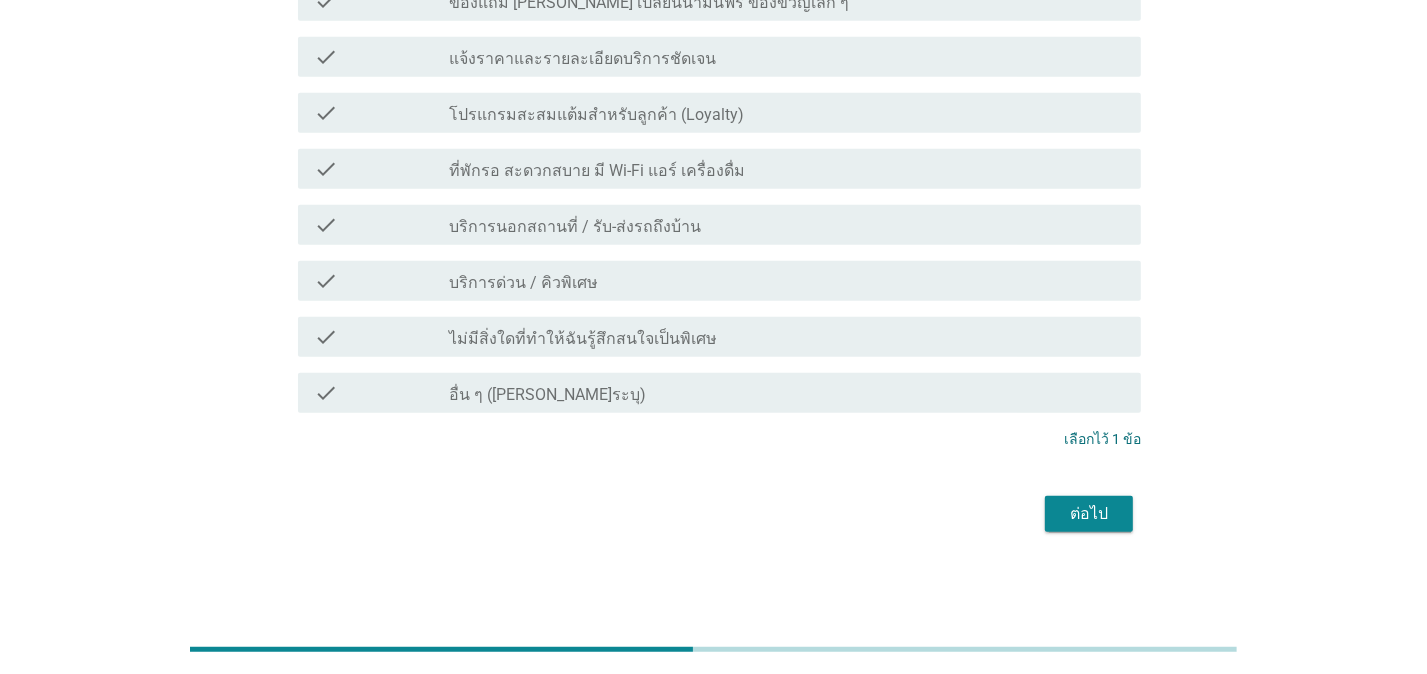 click on "ต่อไป" at bounding box center [1089, 514] 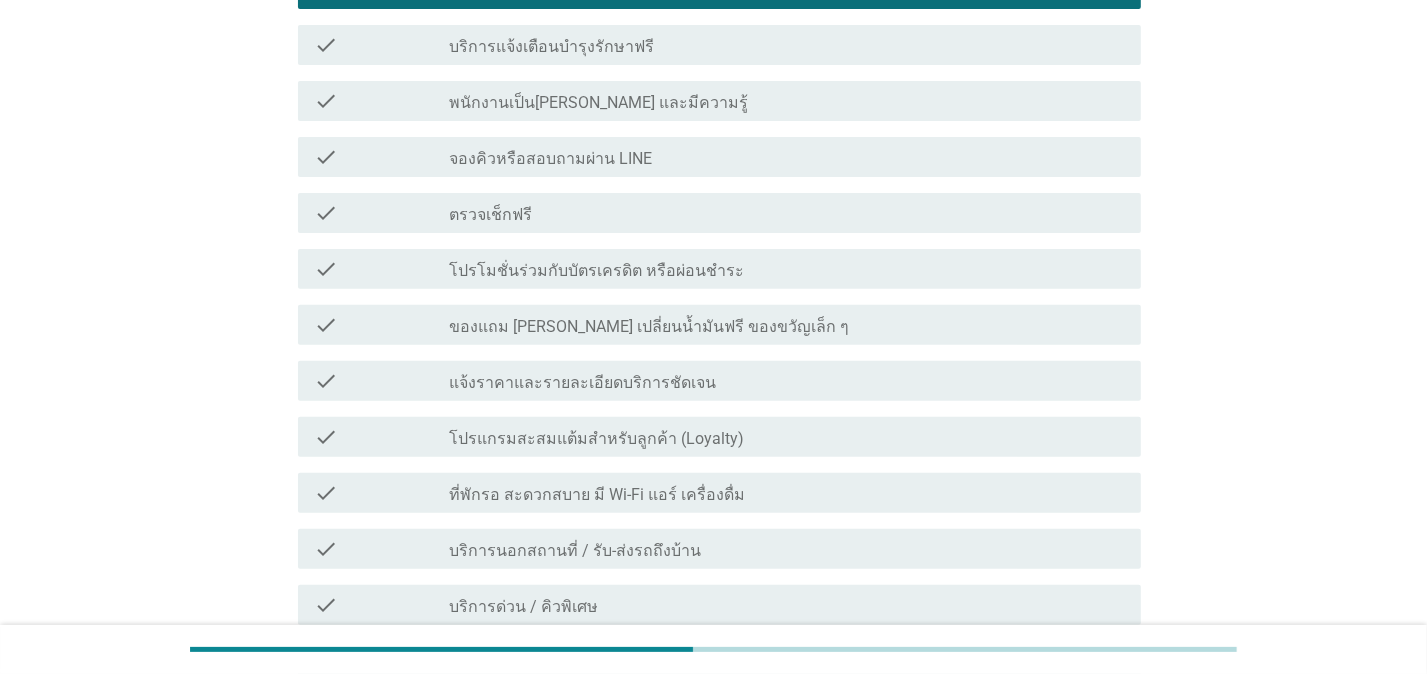 scroll, scrollTop: 0, scrollLeft: 0, axis: both 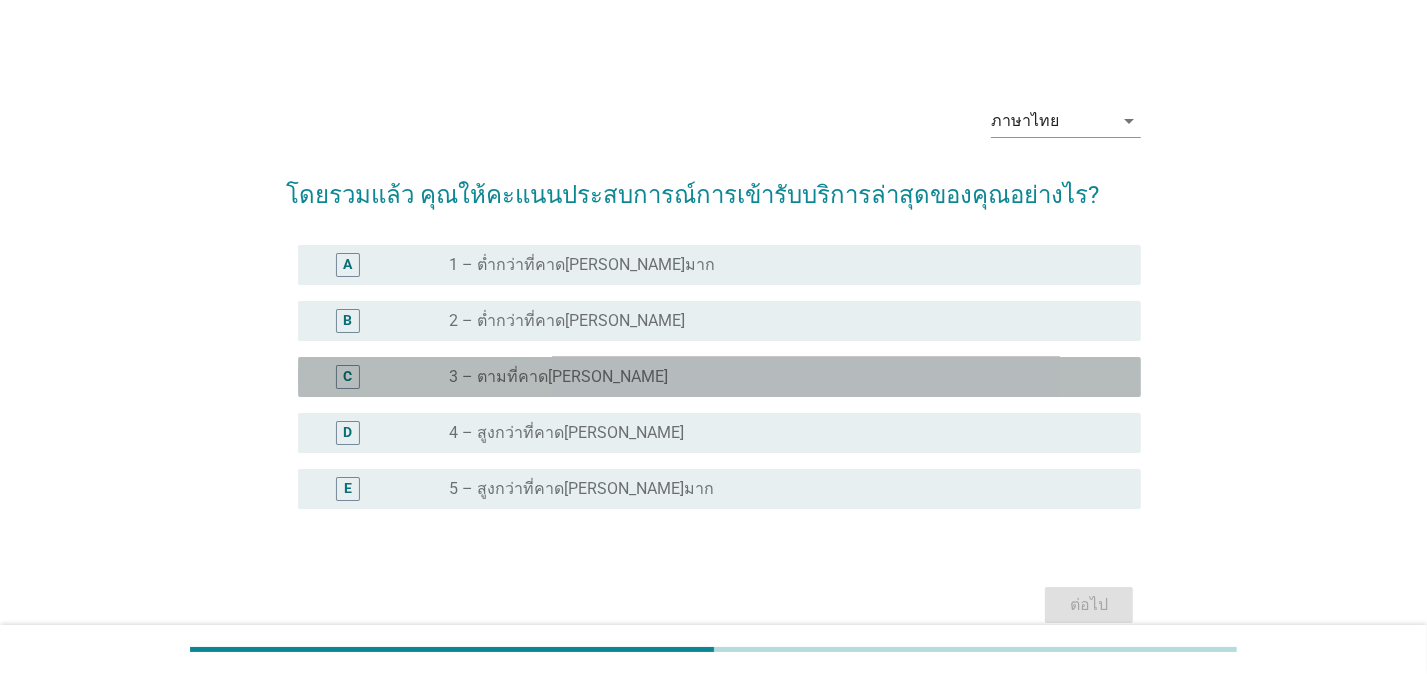 click on "radio_button_unchecked 3 – ตามที่คาด[PERSON_NAME]" at bounding box center [779, 377] 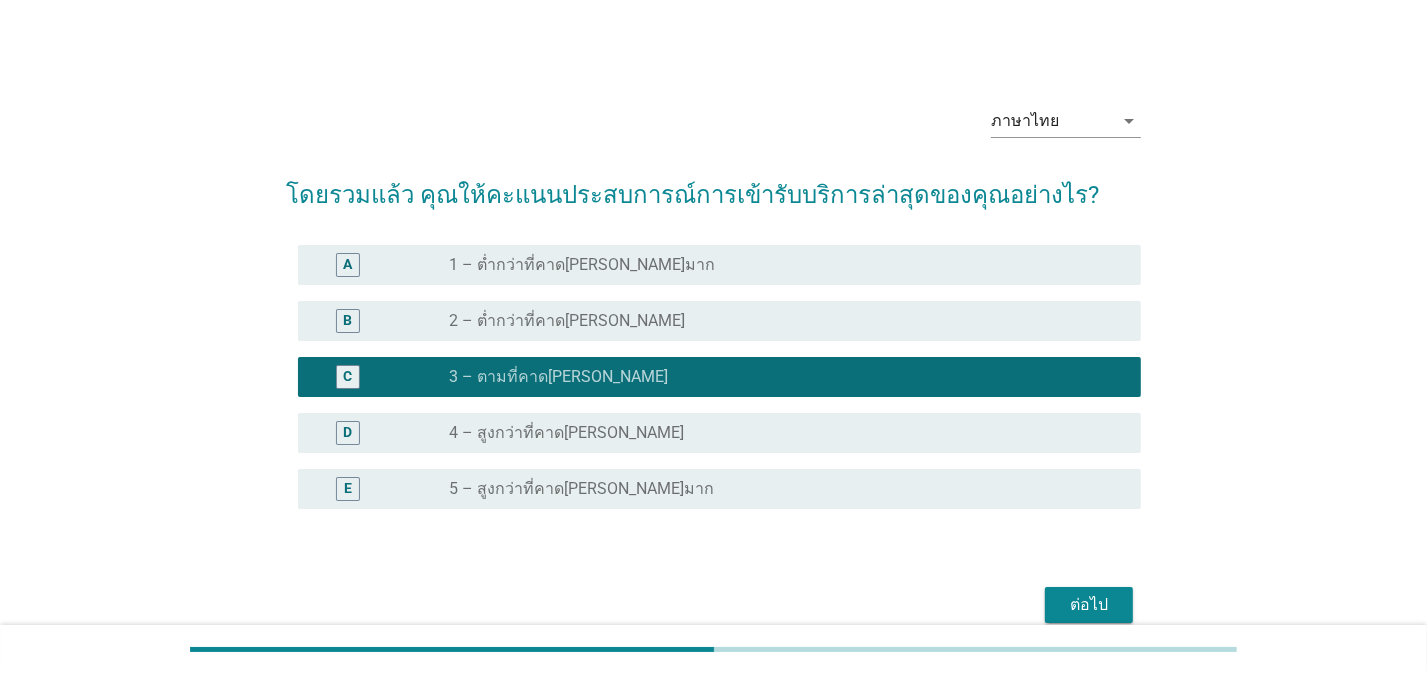 drag, startPoint x: 1100, startPoint y: 578, endPoint x: 1095, endPoint y: 604, distance: 26.476404 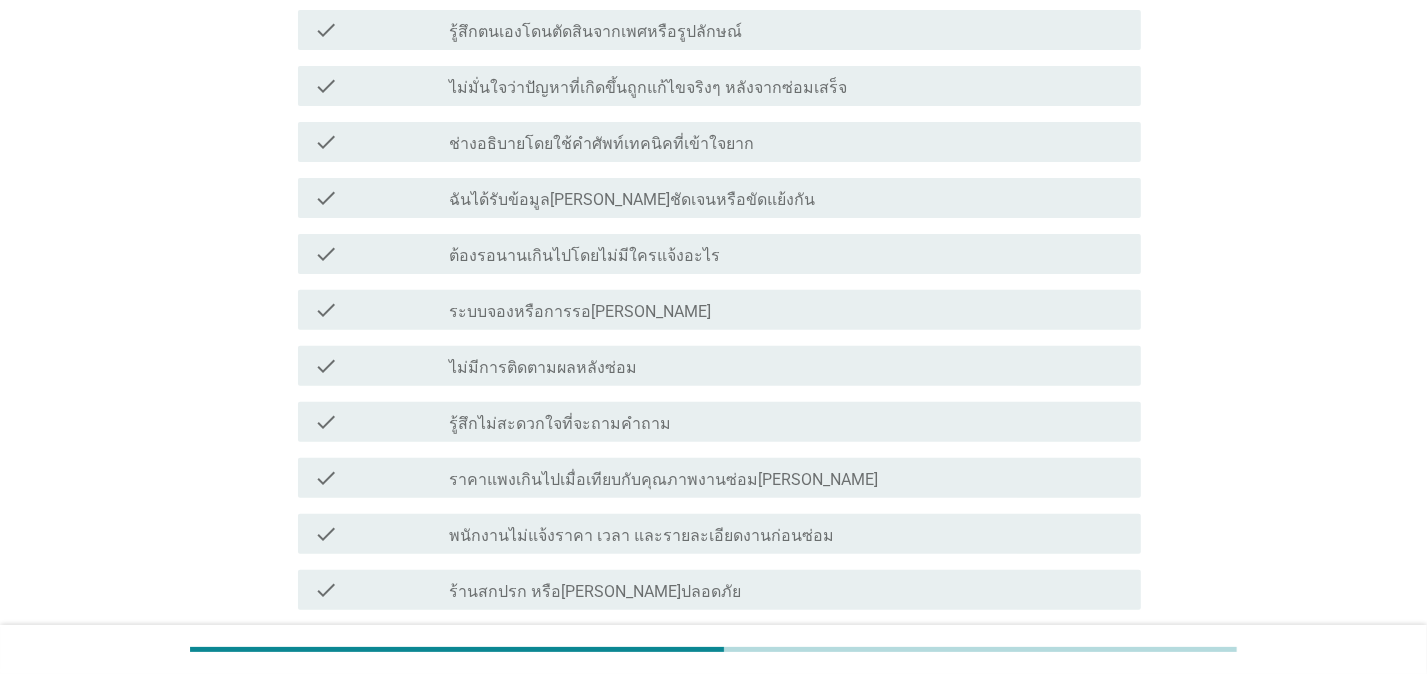 scroll, scrollTop: 540, scrollLeft: 0, axis: vertical 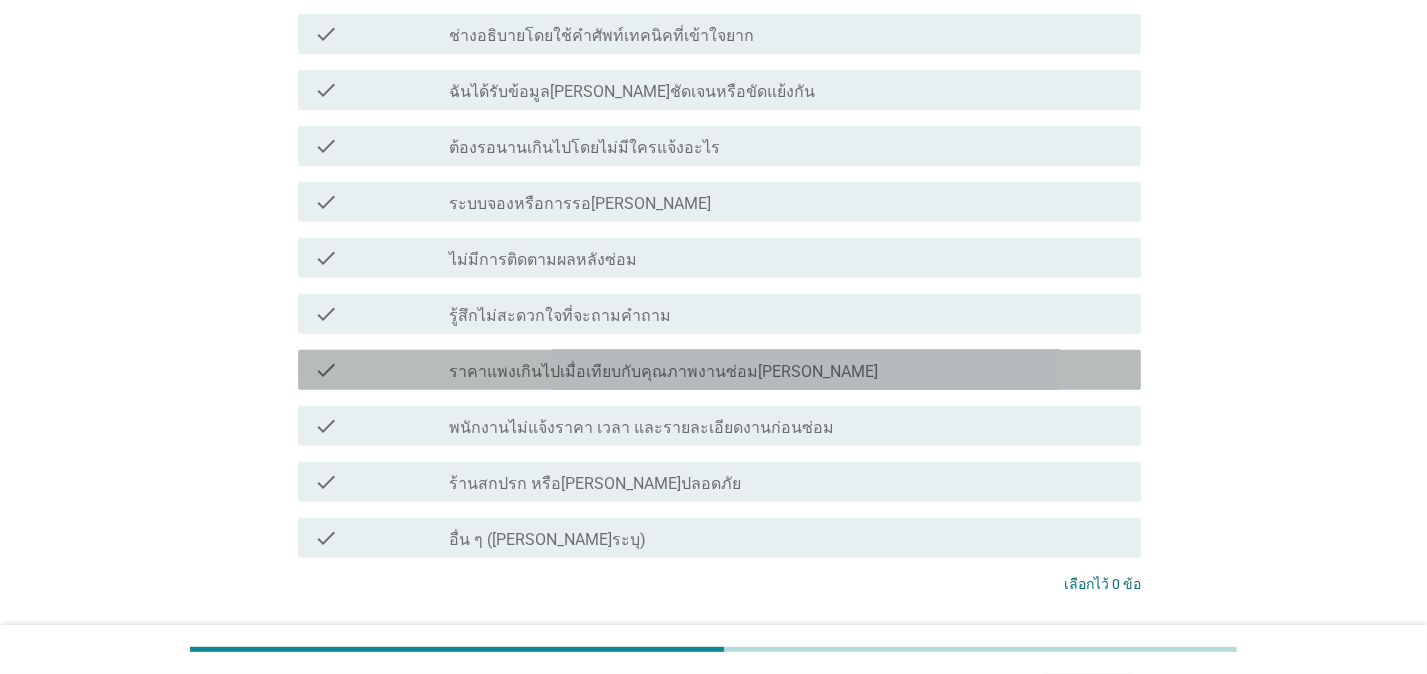 click on "ราคาแพงเกินไปเมื่อเทียบกับคุณภาพงานซ่อม[PERSON_NAME]" at bounding box center (663, 372) 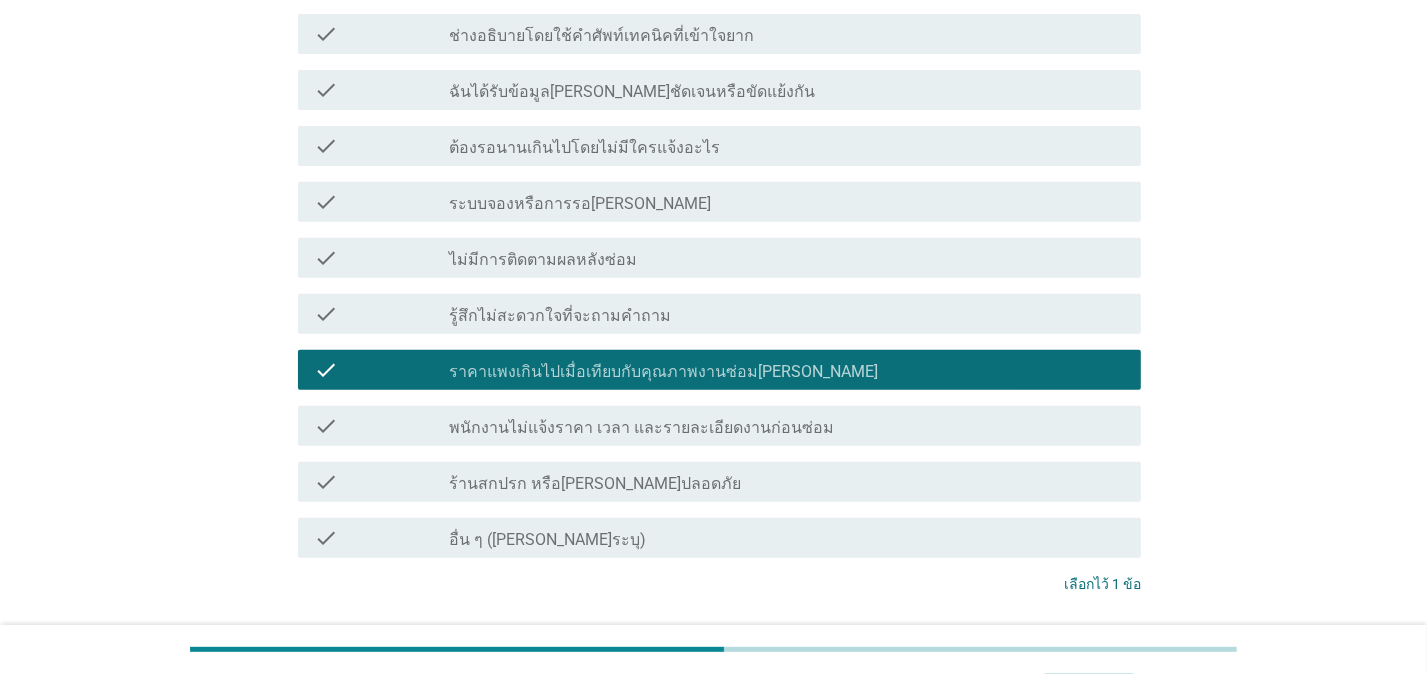scroll, scrollTop: 685, scrollLeft: 0, axis: vertical 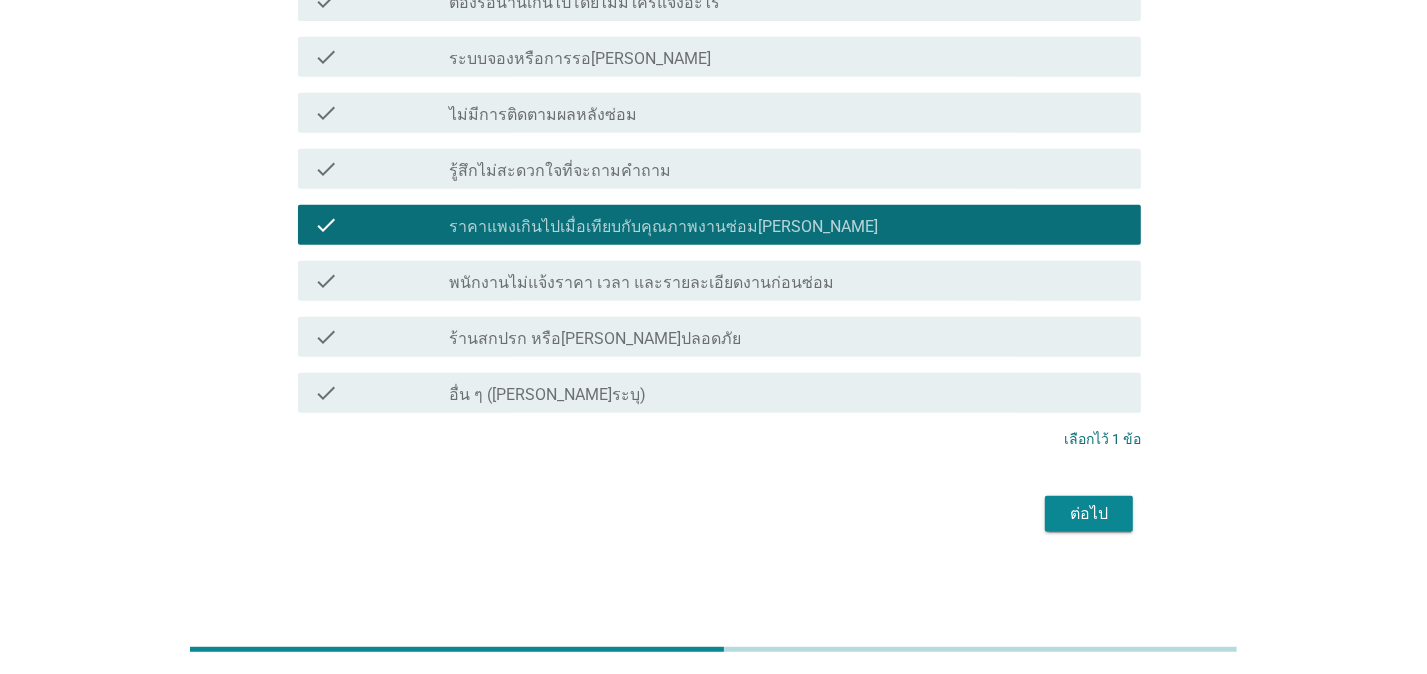 click on "ต่อไป" at bounding box center [1089, 514] 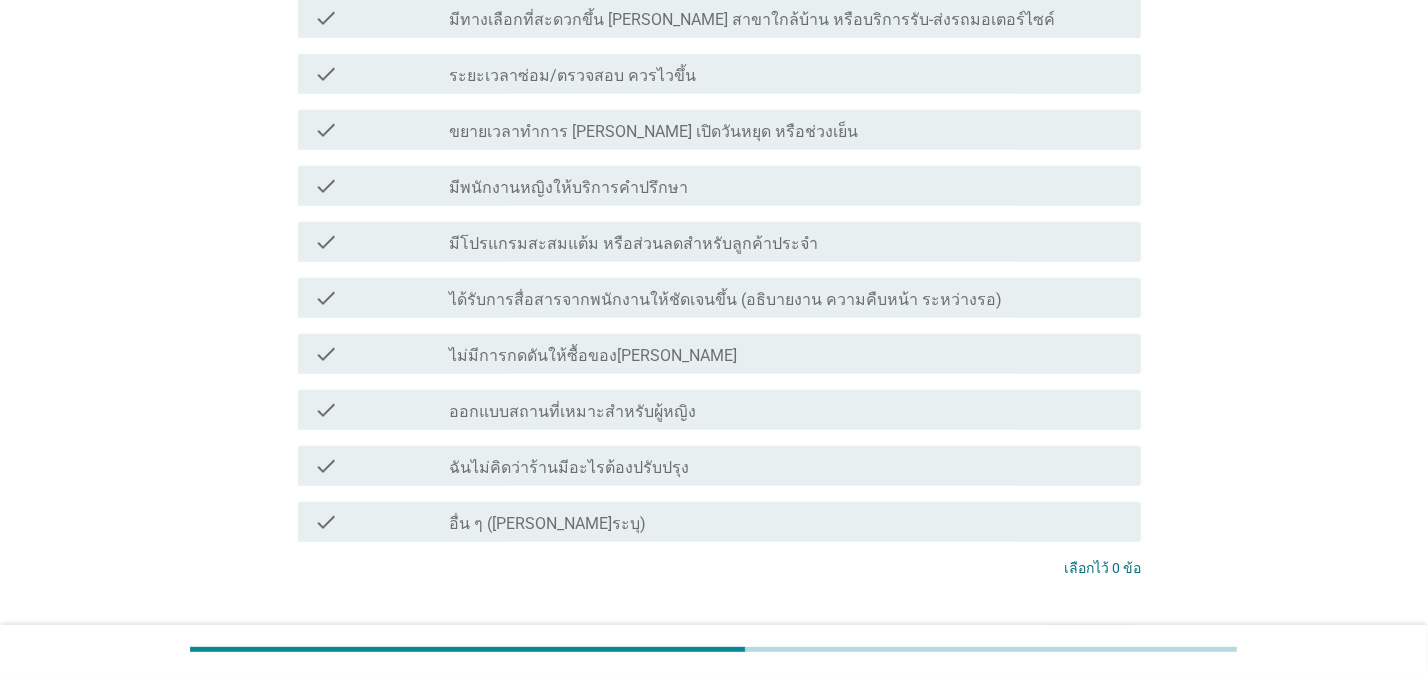 scroll, scrollTop: 540, scrollLeft: 0, axis: vertical 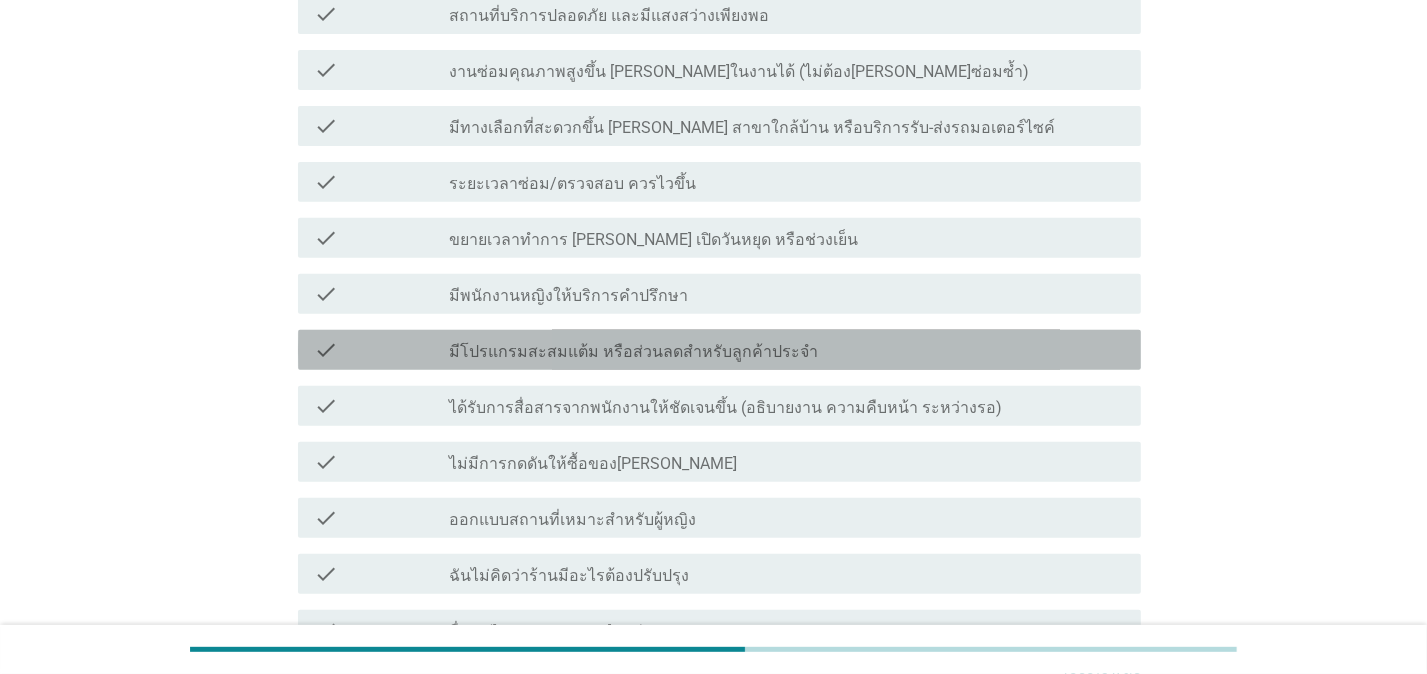 click on "มีโปรแกรมสะสมแต้ม หรือส่วนลดสำหรับลูกค้าประจำ" at bounding box center (633, 352) 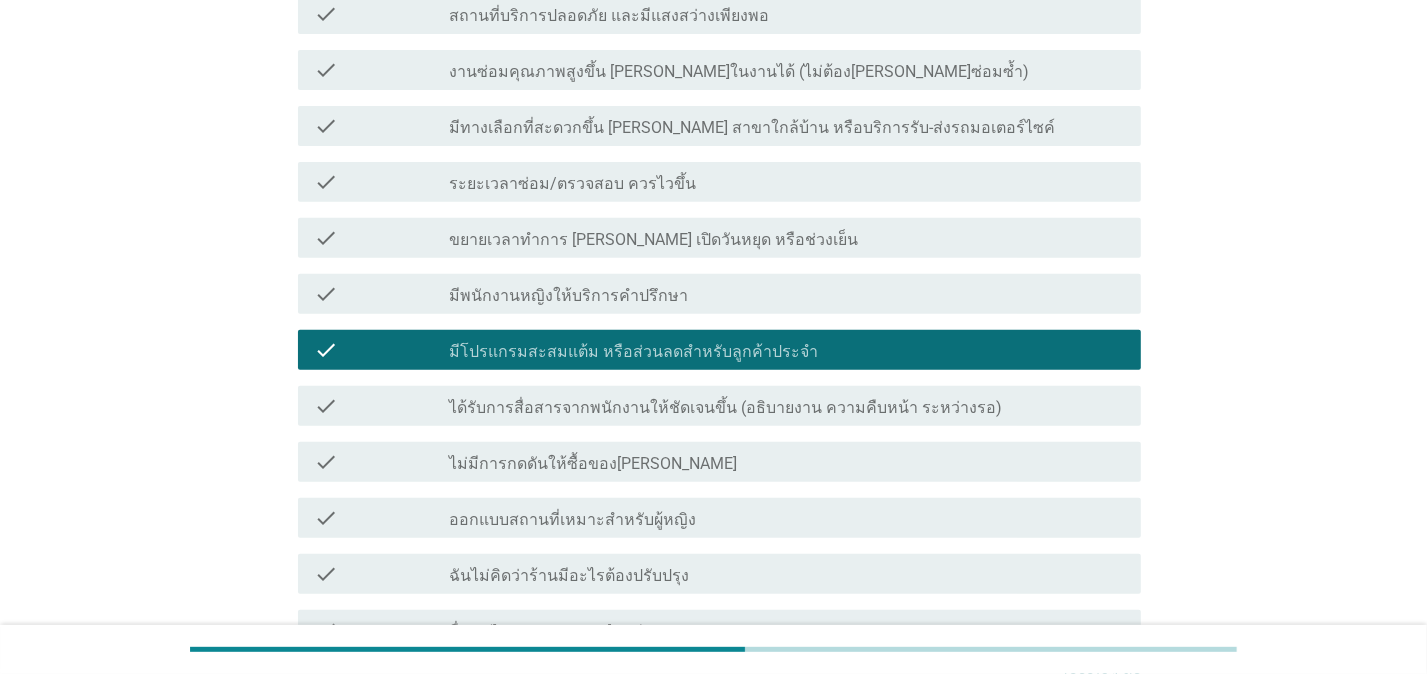 scroll, scrollTop: 777, scrollLeft: 0, axis: vertical 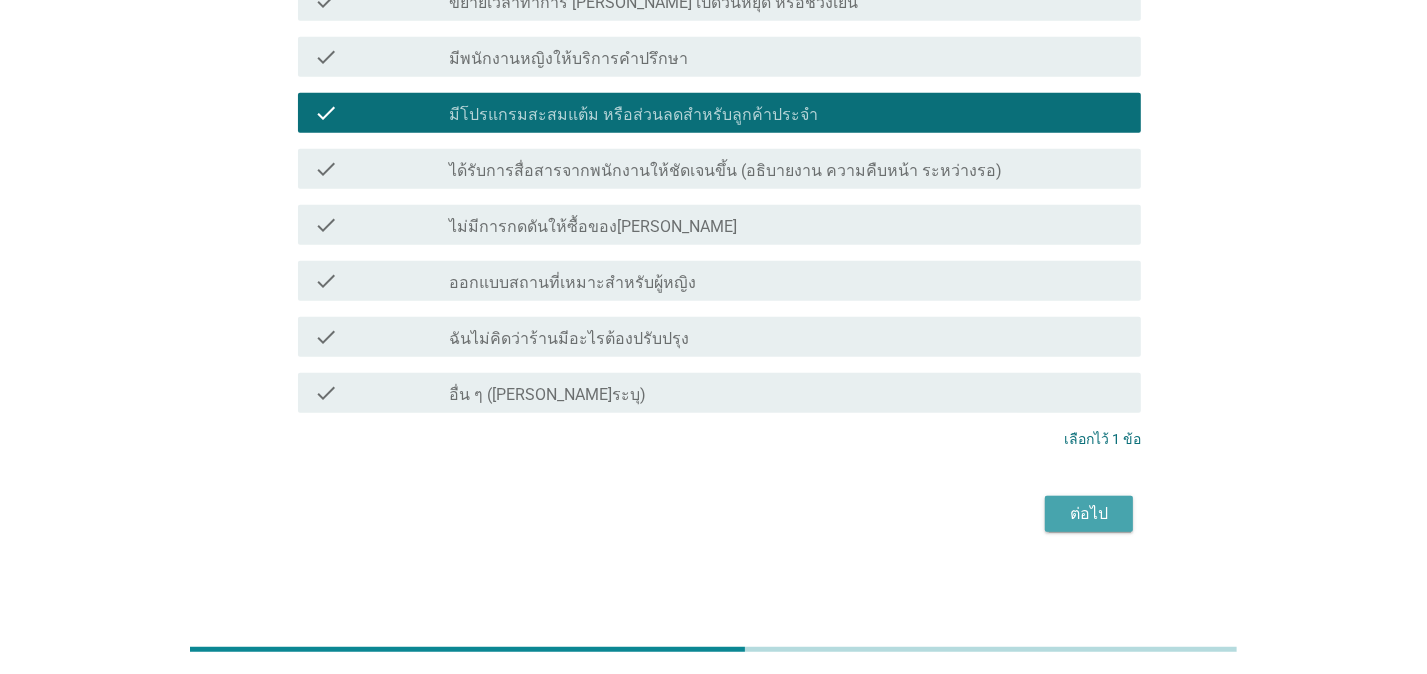 click on "ต่อไป" at bounding box center [1089, 514] 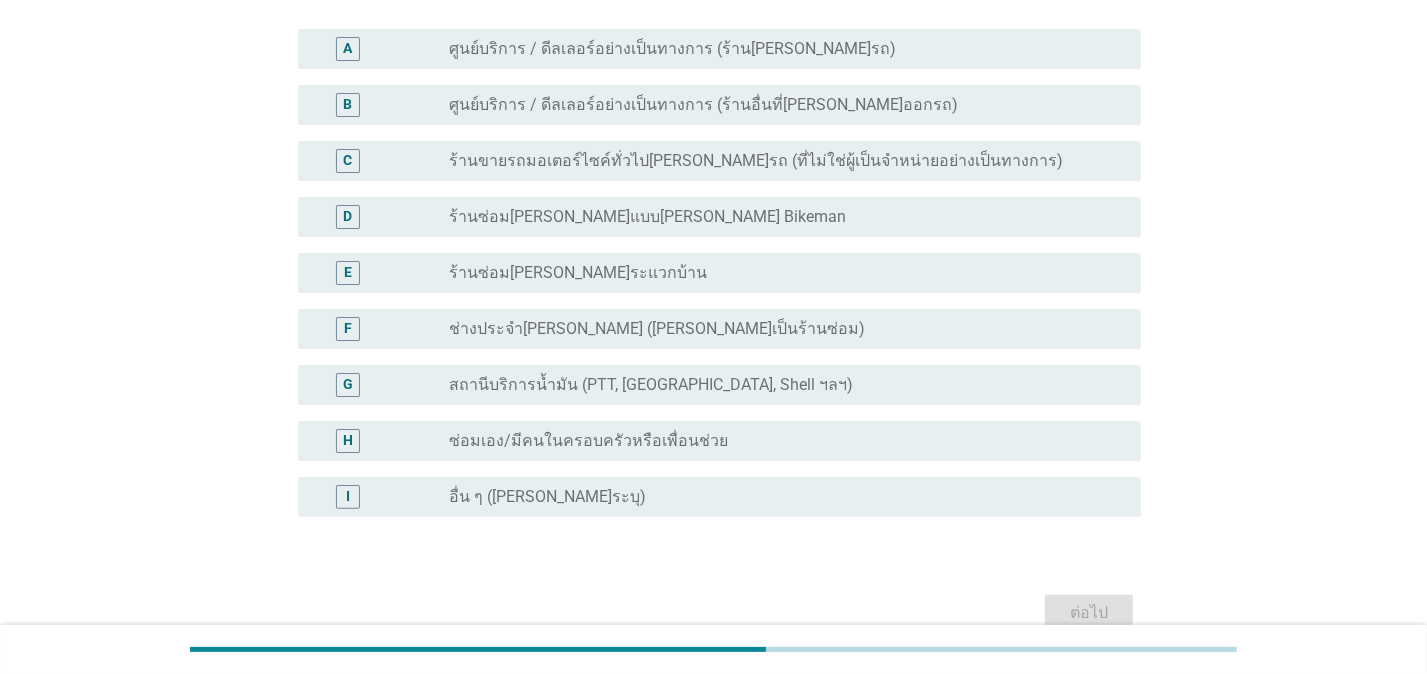scroll, scrollTop: 0, scrollLeft: 0, axis: both 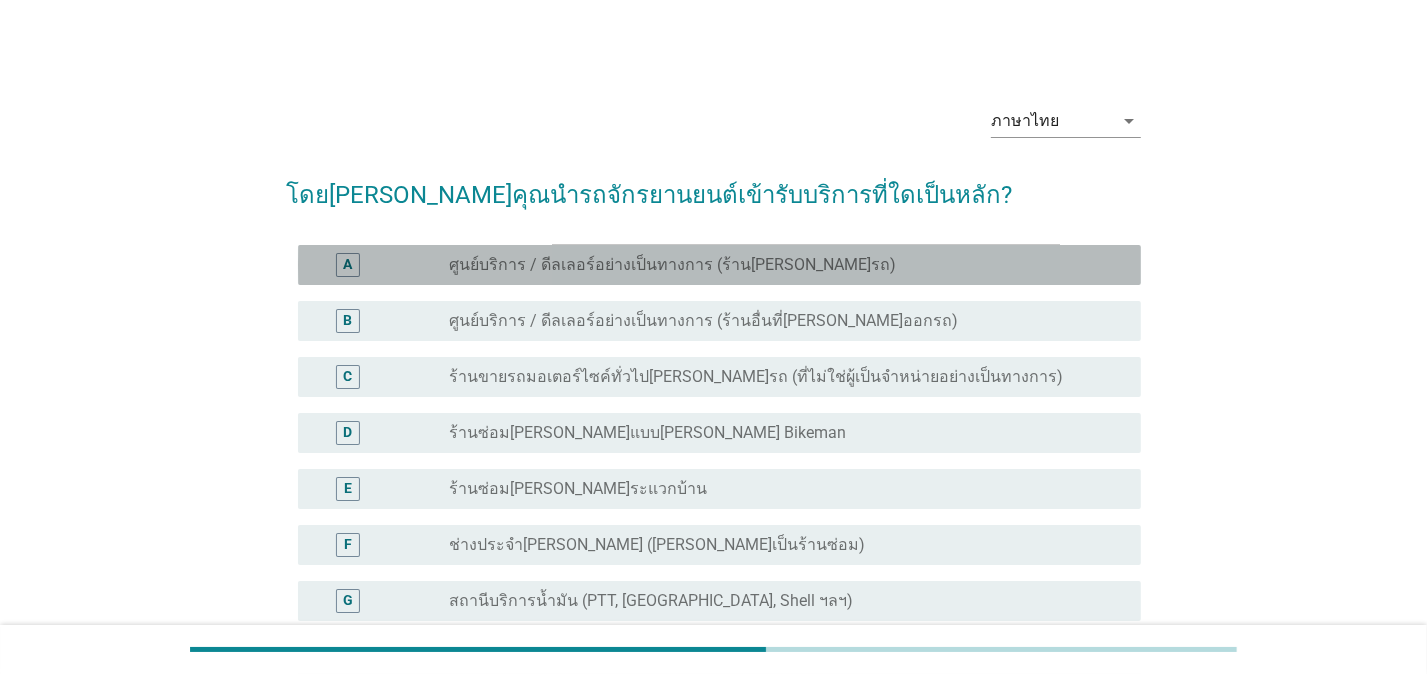 click on "ศูนย์บริการ / ดีลเลอร์อย่างเป็นทางการ  (ร้าน[PERSON_NAME]รถ)" at bounding box center [672, 265] 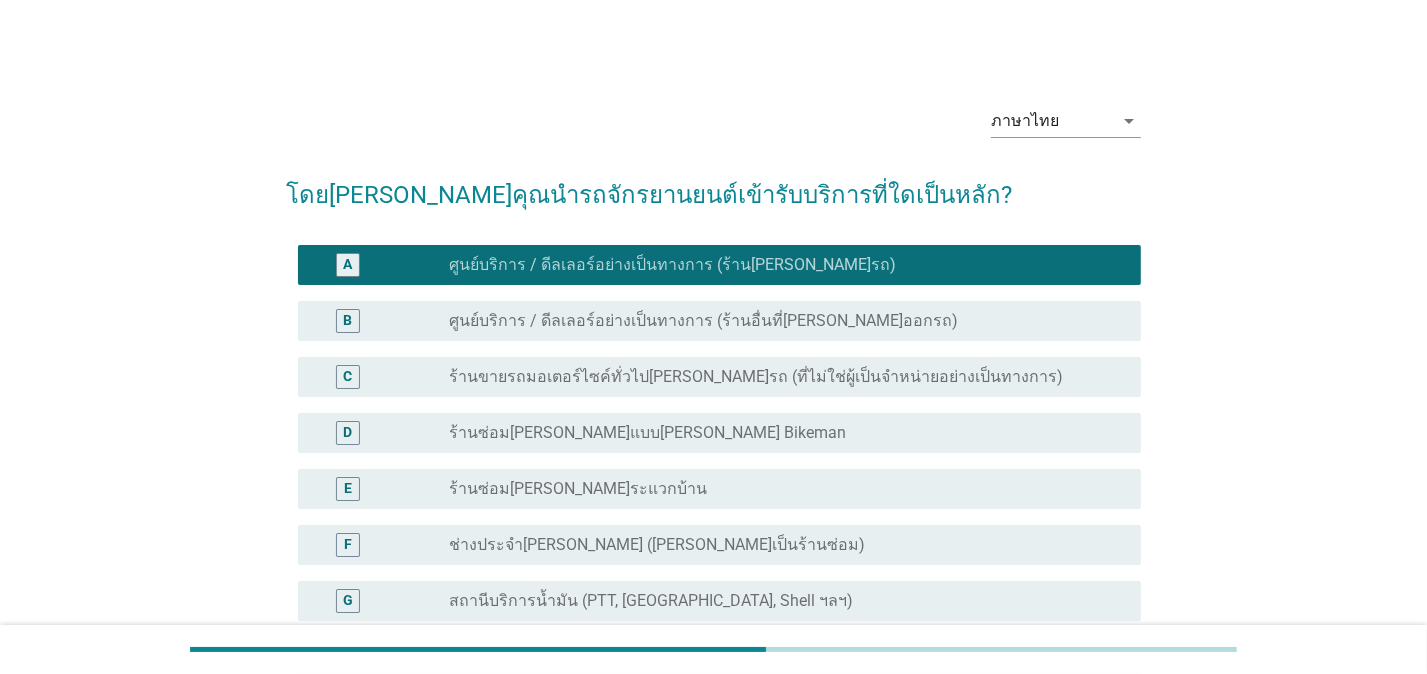 click on "ศูนย์บริการ / ดีลเลอร์อย่างเป็นทางการ  (ร้านอื่นที่[PERSON_NAME]ออกรถ)" at bounding box center (703, 321) 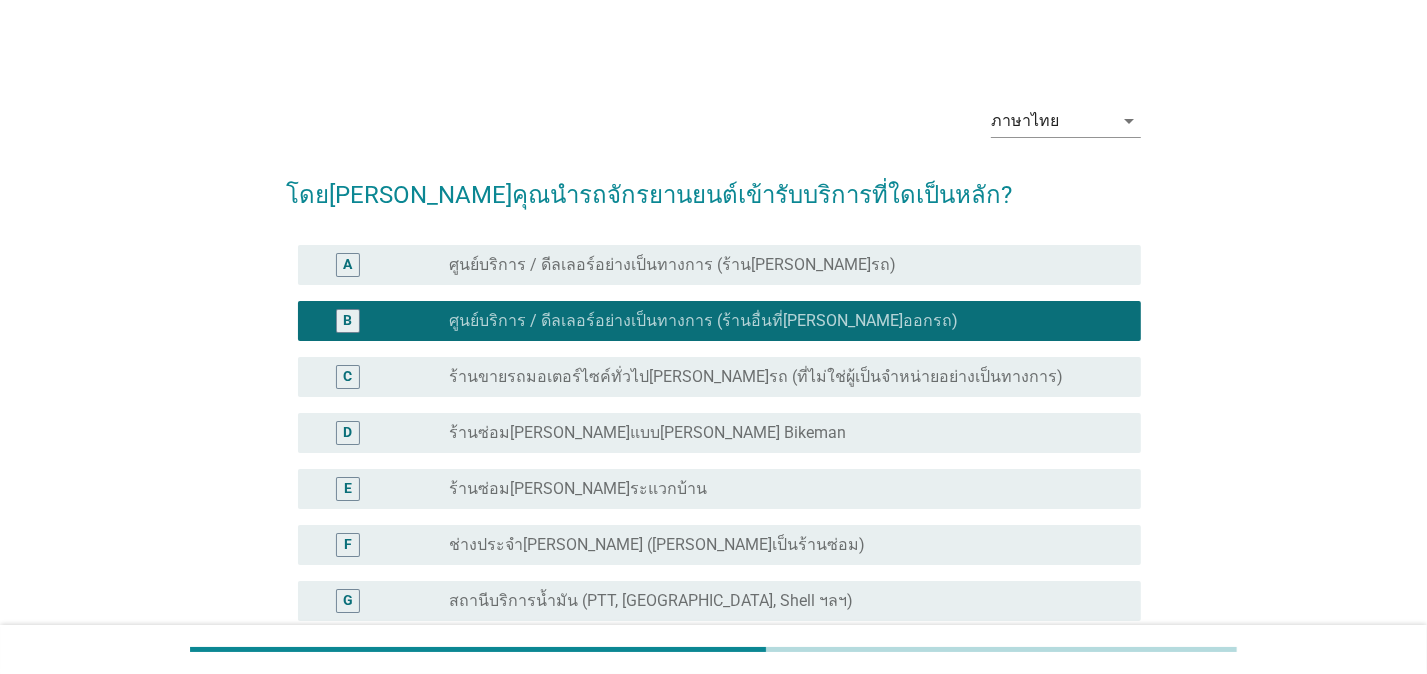 click on "ศูนย์บริการ / ดีลเลอร์อย่างเป็นทางการ  (ร้าน[PERSON_NAME]รถ)" at bounding box center (672, 265) 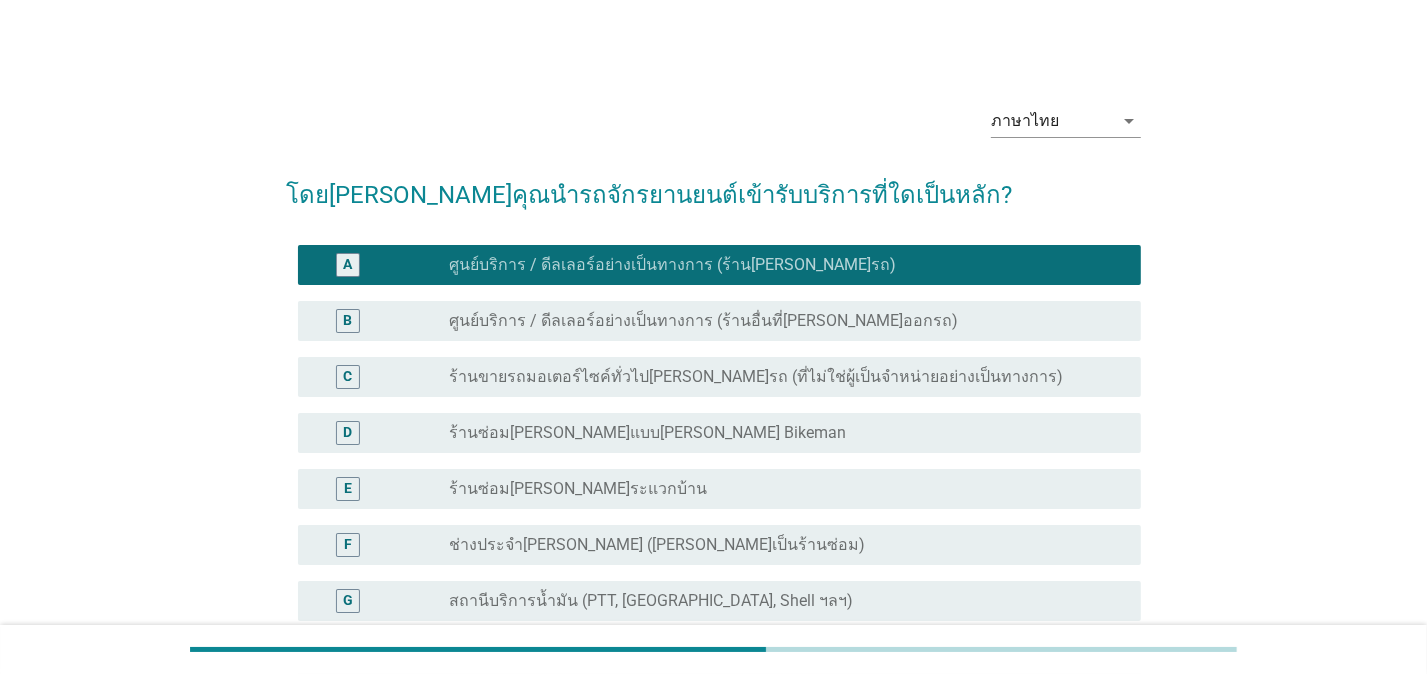 scroll, scrollTop: 315, scrollLeft: 0, axis: vertical 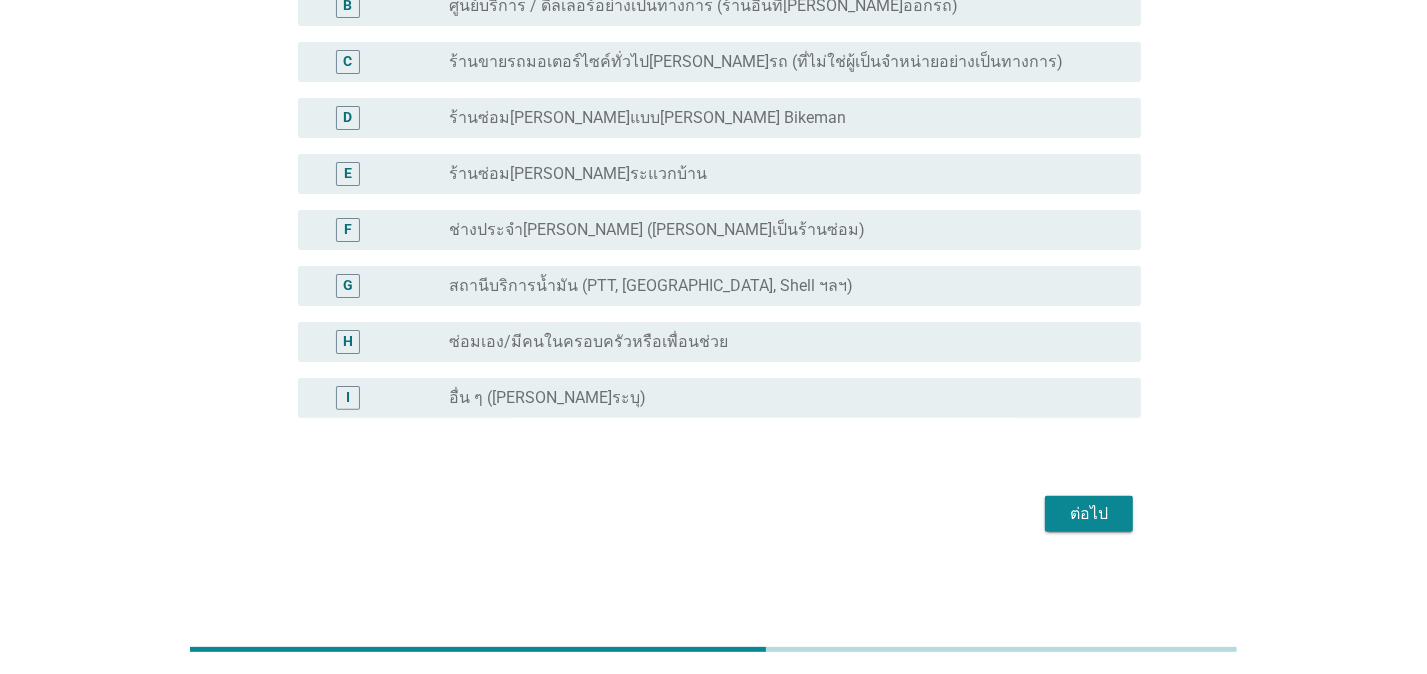 click on "ต่อไป" at bounding box center [1089, 514] 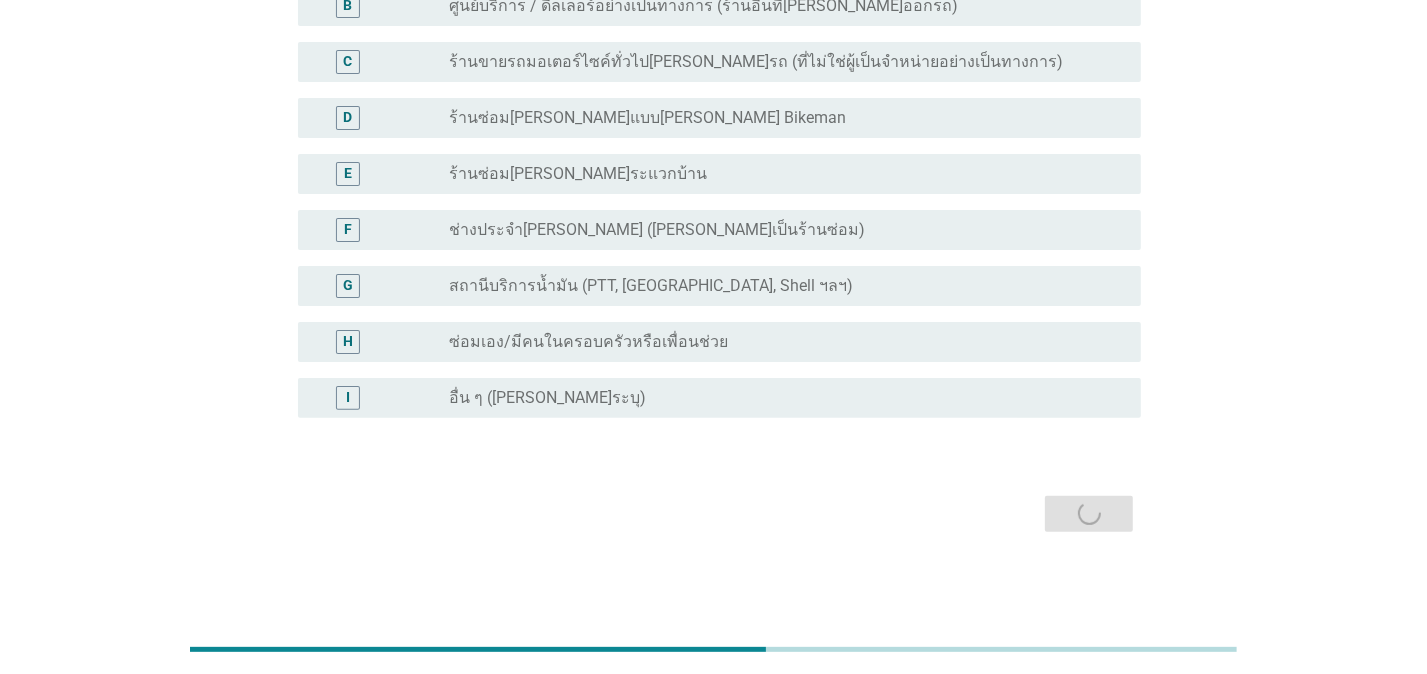 scroll, scrollTop: 0, scrollLeft: 0, axis: both 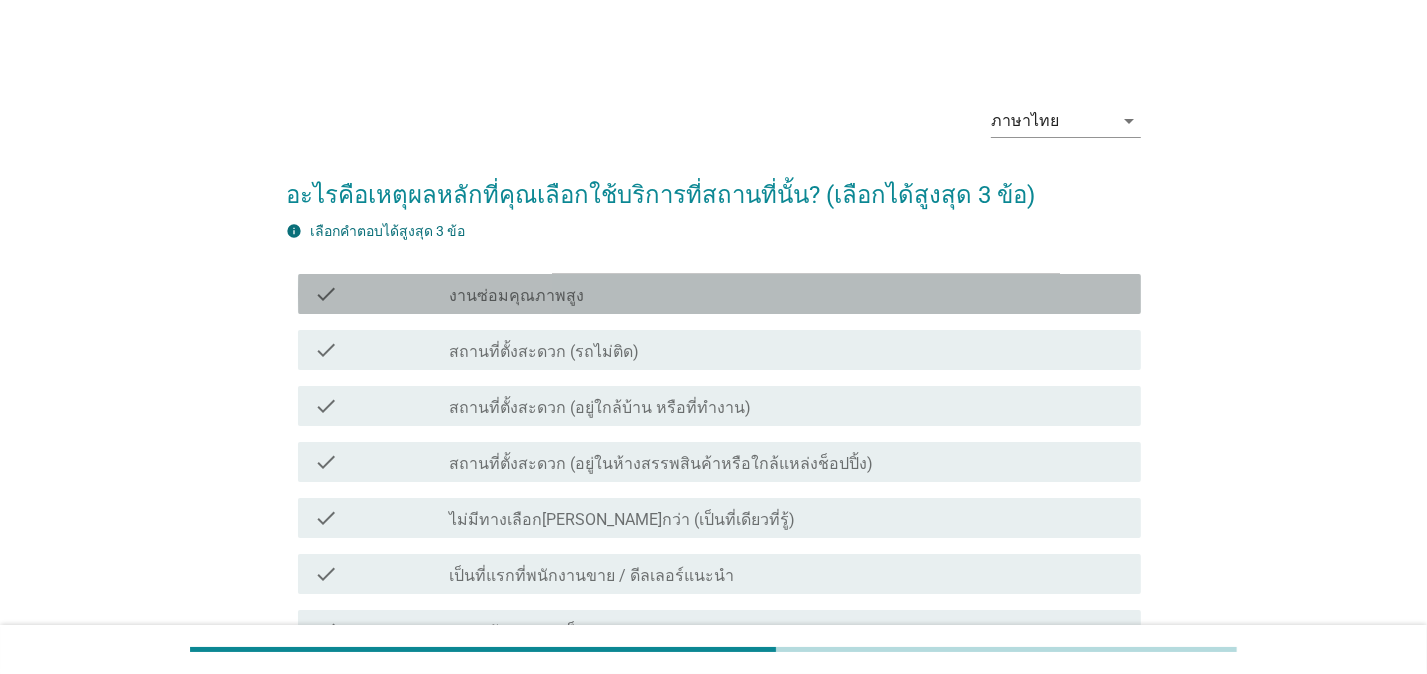 click on "check_box_outline_blank งานซ่อมคุณภาพสูง" at bounding box center (787, 294) 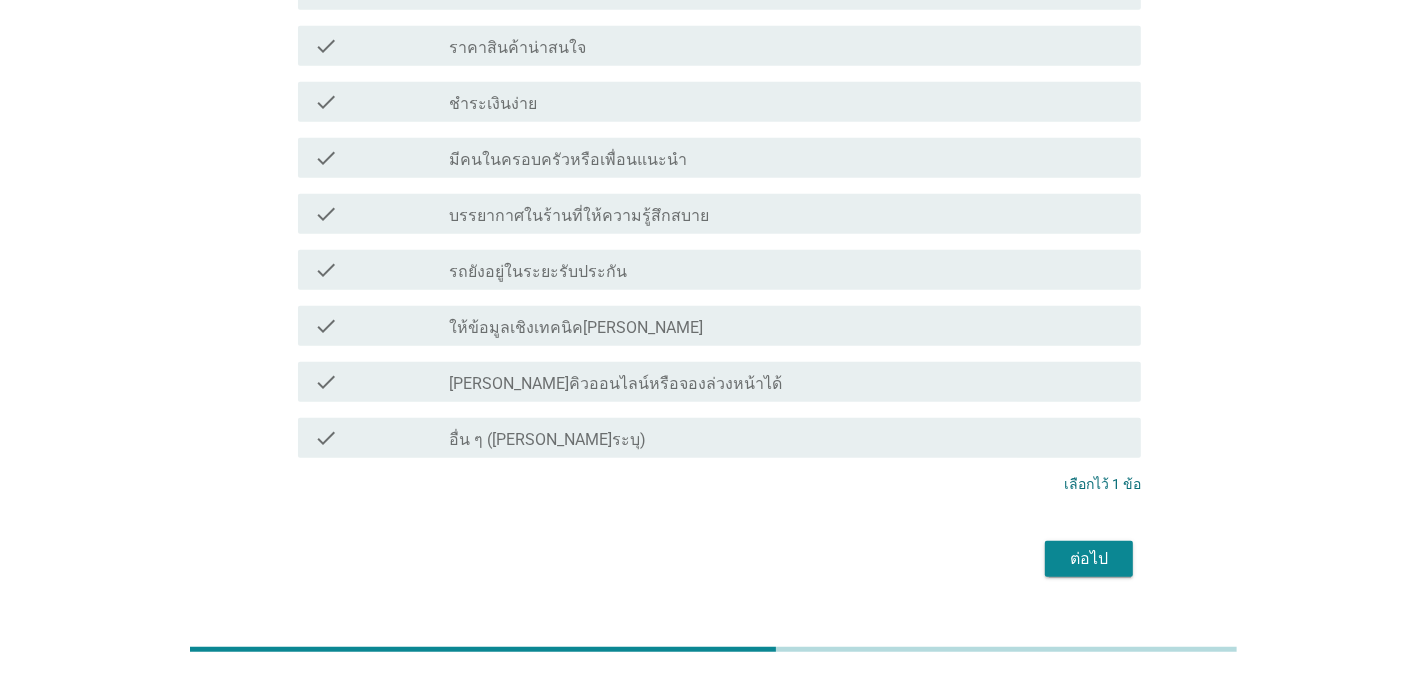 scroll, scrollTop: 909, scrollLeft: 0, axis: vertical 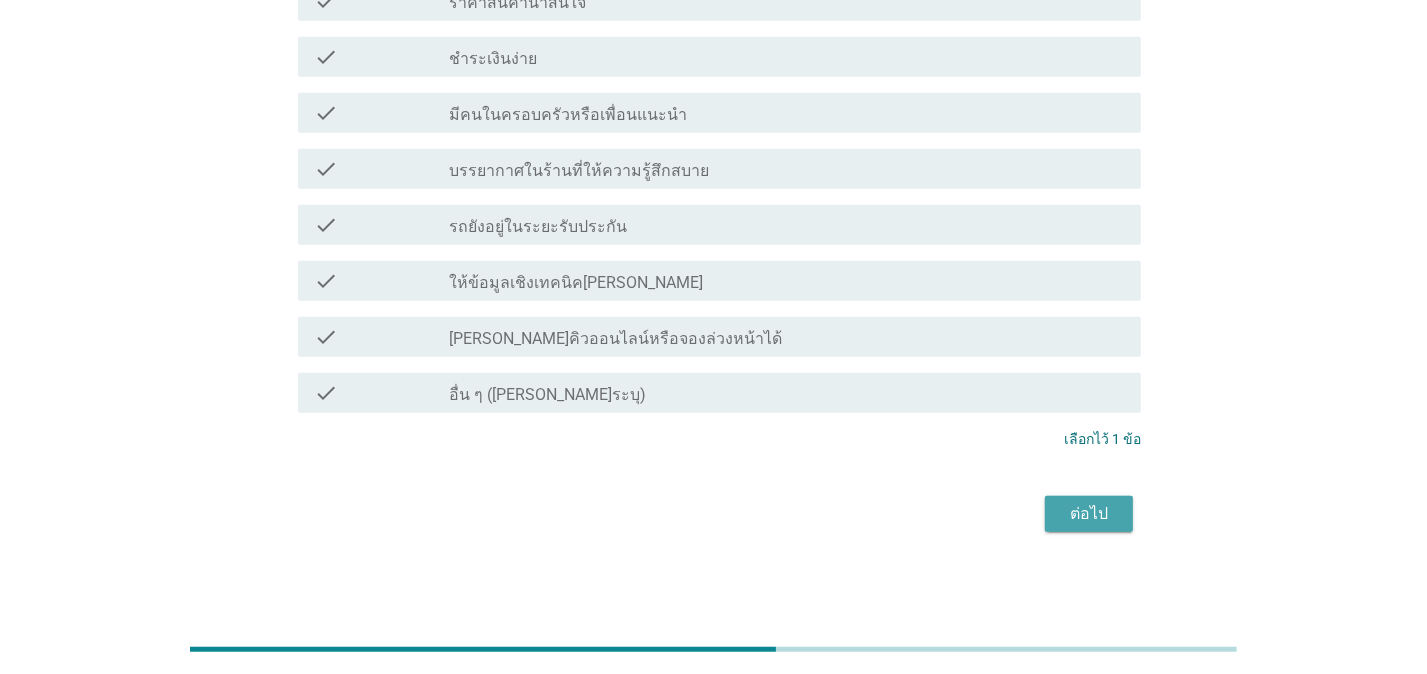 click on "ต่อไป" at bounding box center (1089, 514) 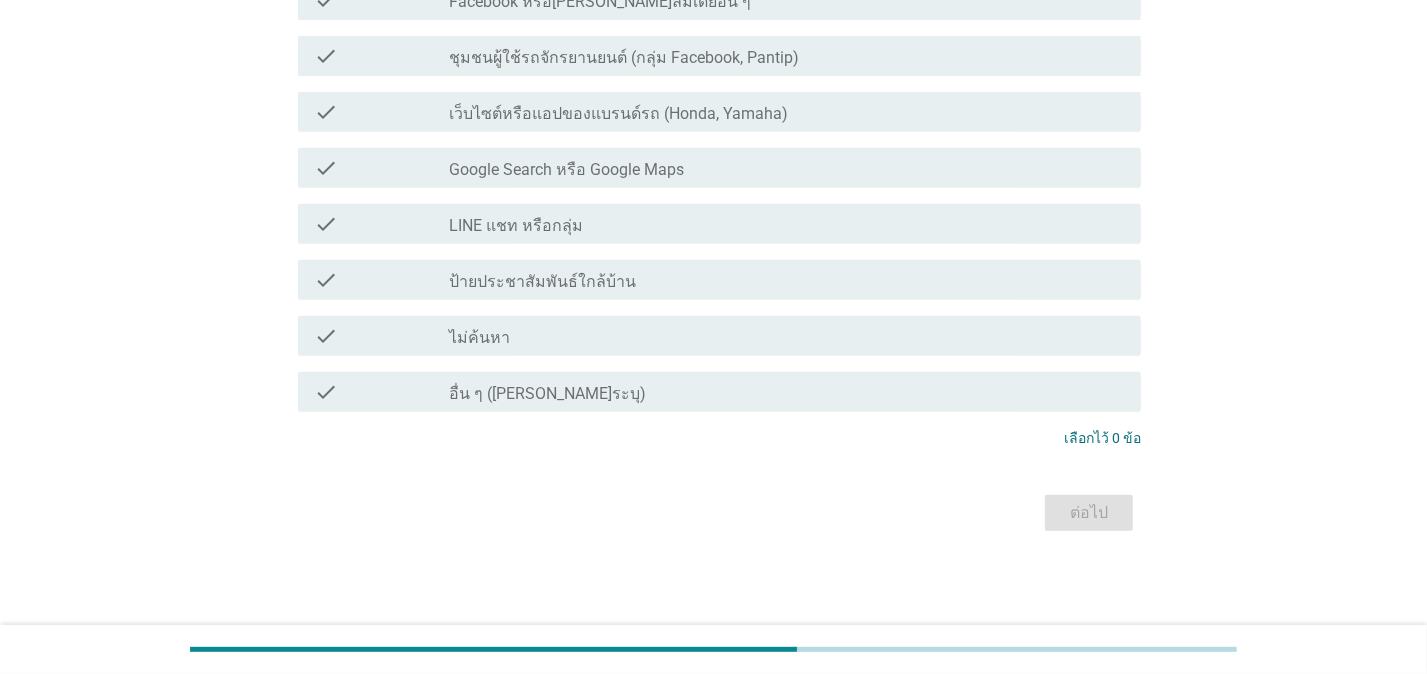 scroll, scrollTop: 0, scrollLeft: 0, axis: both 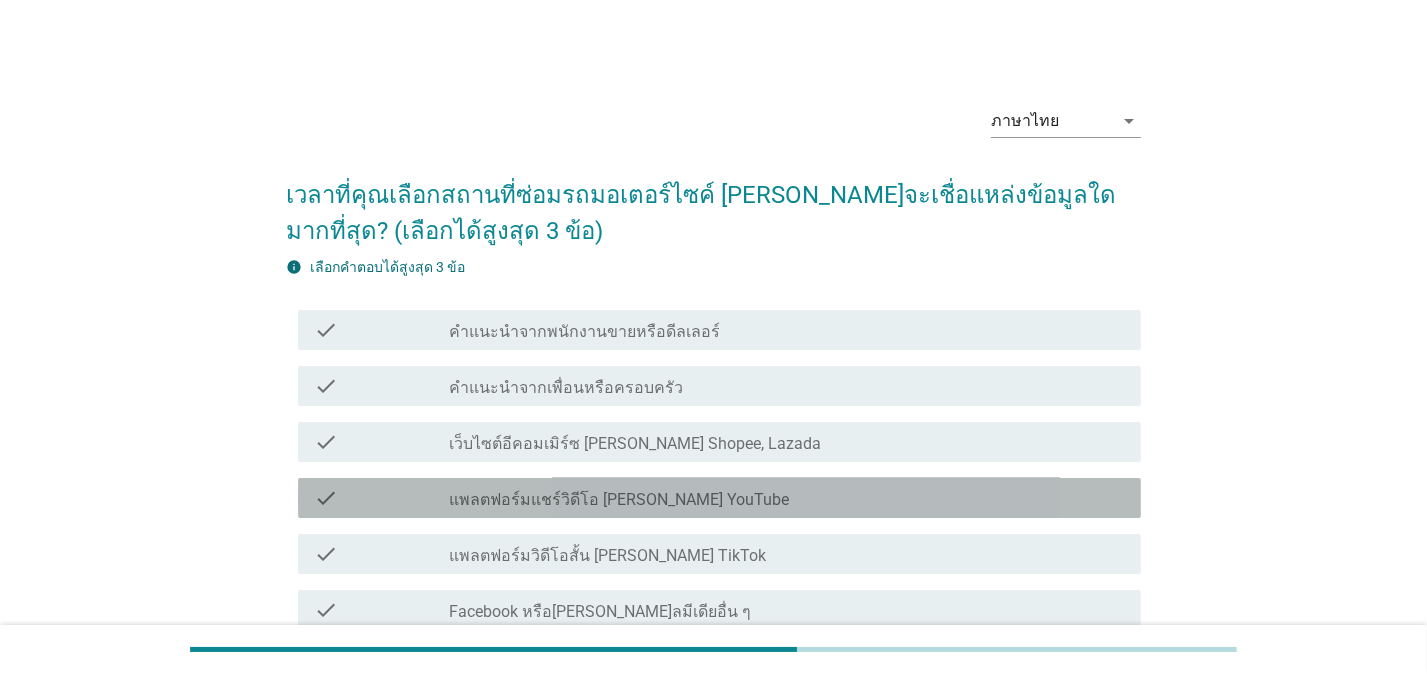 click on "แพลตฟอร์มแชร์วิดีโอ [PERSON_NAME] YouTube" at bounding box center [619, 500] 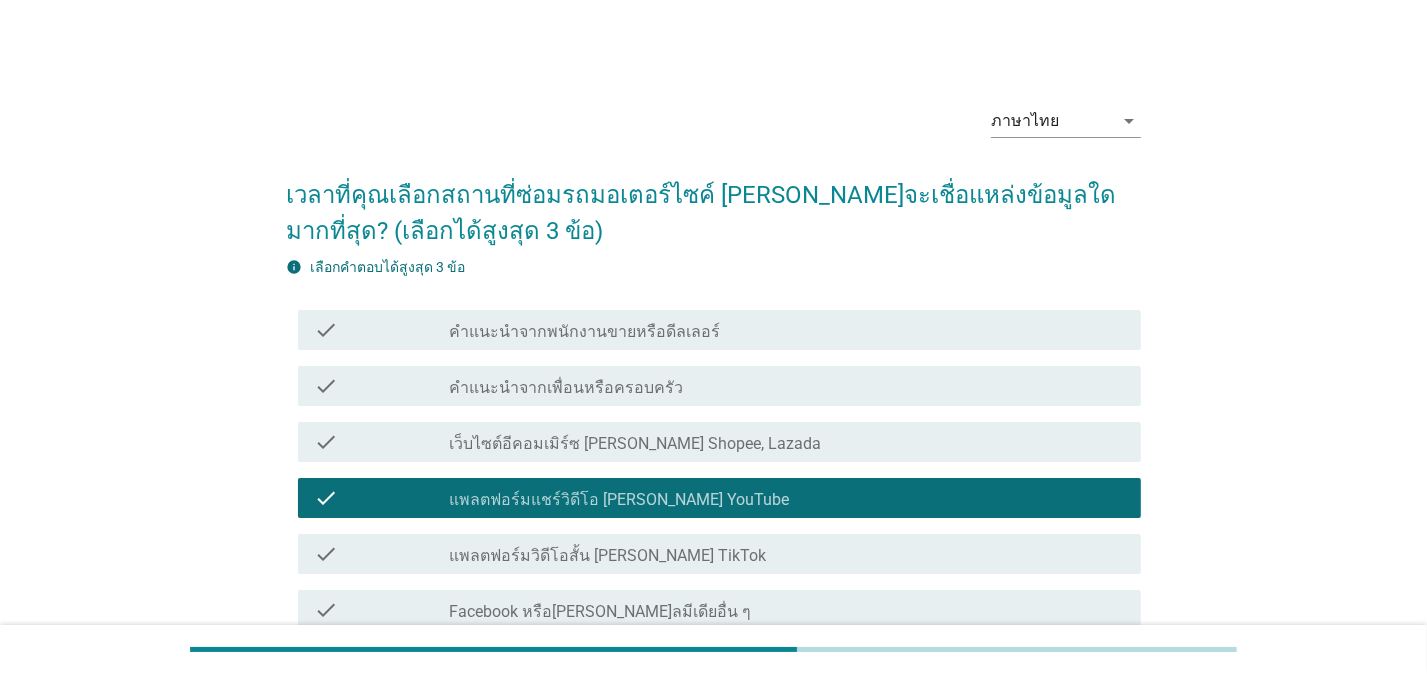 click on "check_box แพลตฟอร์มแชร์วิดีโอ [PERSON_NAME] YouTube" at bounding box center (787, 498) 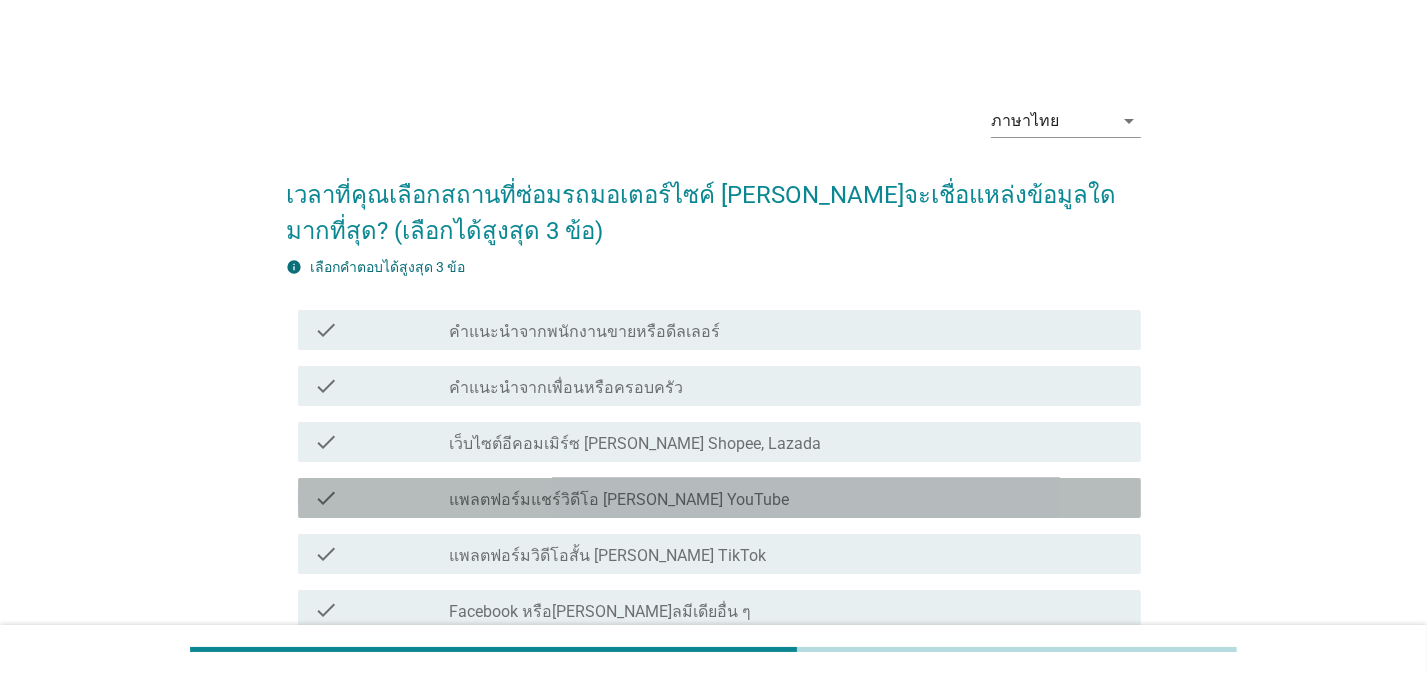 click on "check_box แพลตฟอร์มแชร์วิดีโอ [PERSON_NAME] YouTube" at bounding box center (787, 498) 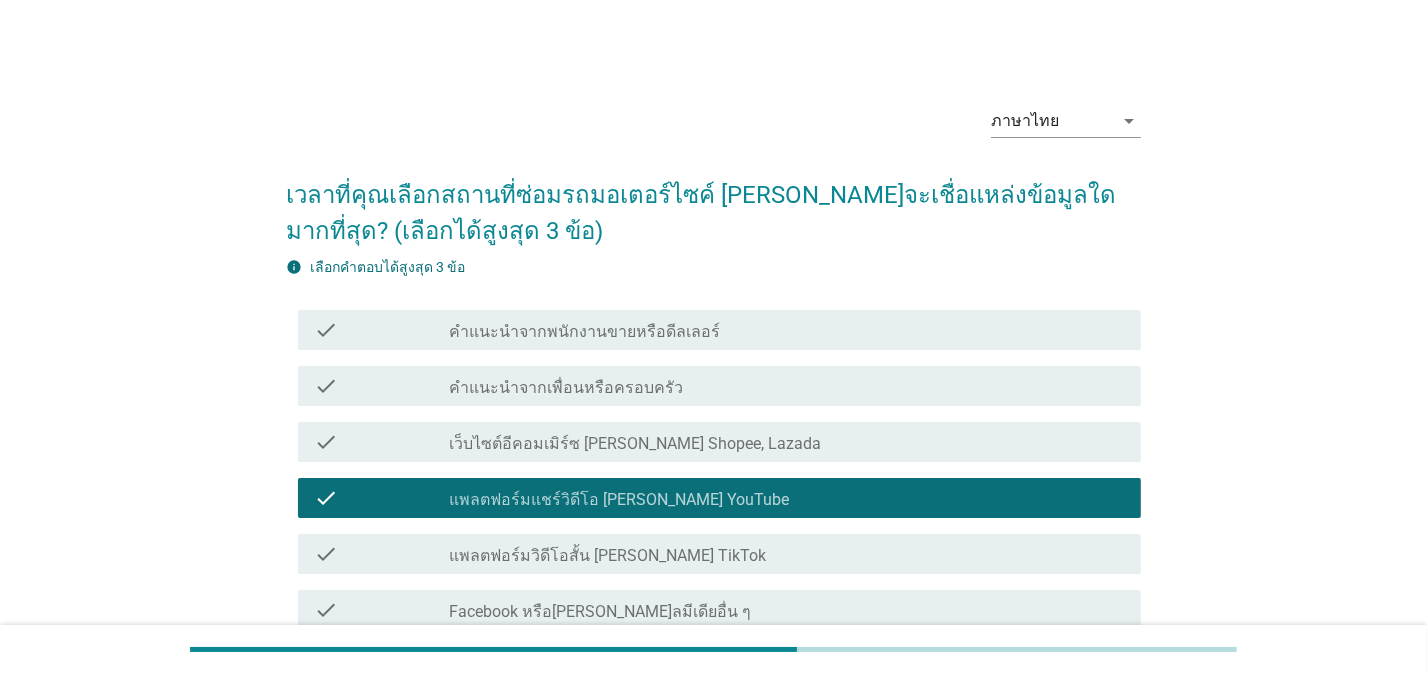 scroll, scrollTop: 324, scrollLeft: 0, axis: vertical 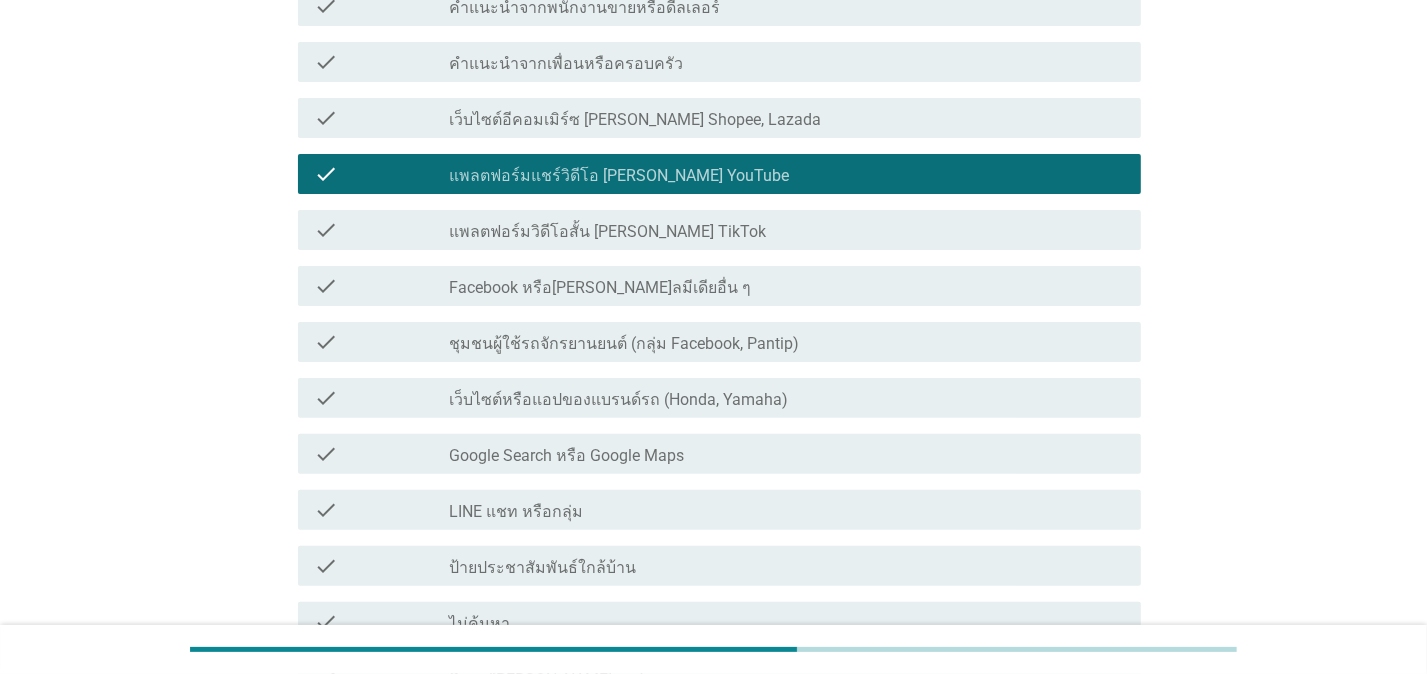 click on "check_box แพลตฟอร์มแชร์วิดีโอ [PERSON_NAME] YouTube" at bounding box center [787, 174] 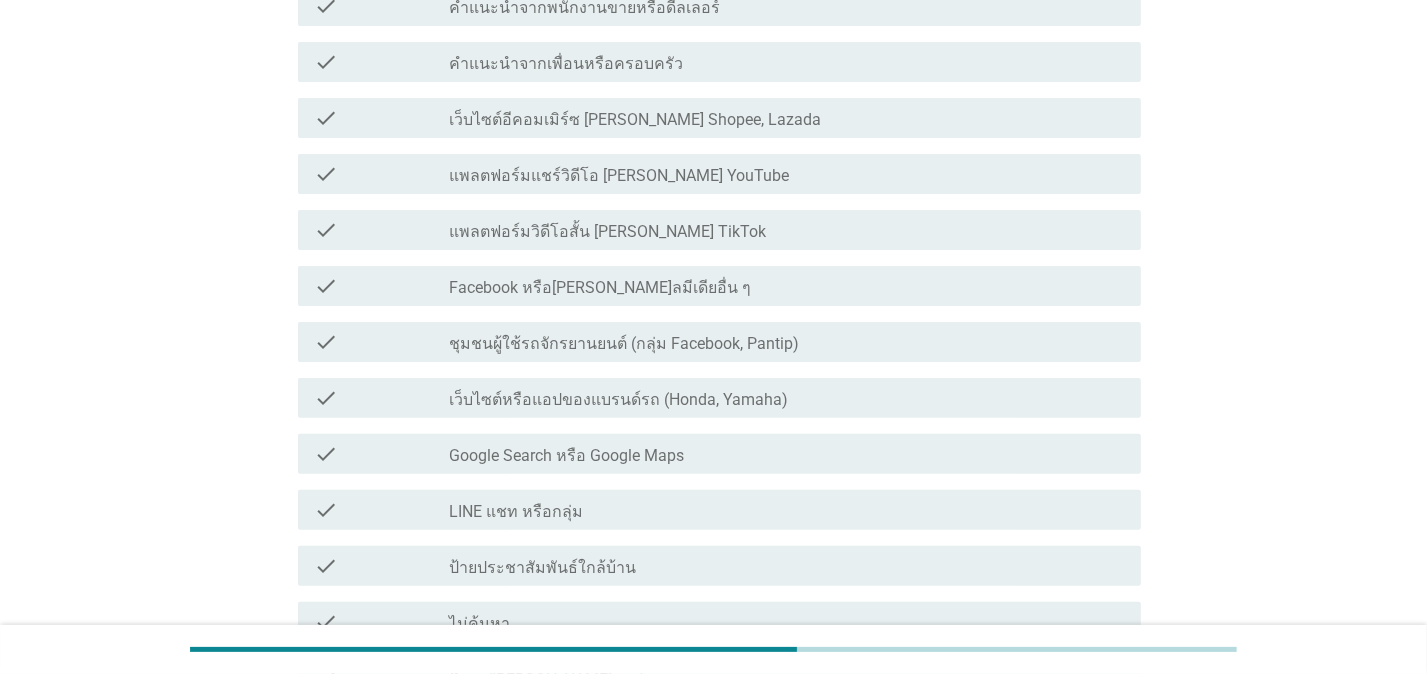 scroll, scrollTop: 540, scrollLeft: 0, axis: vertical 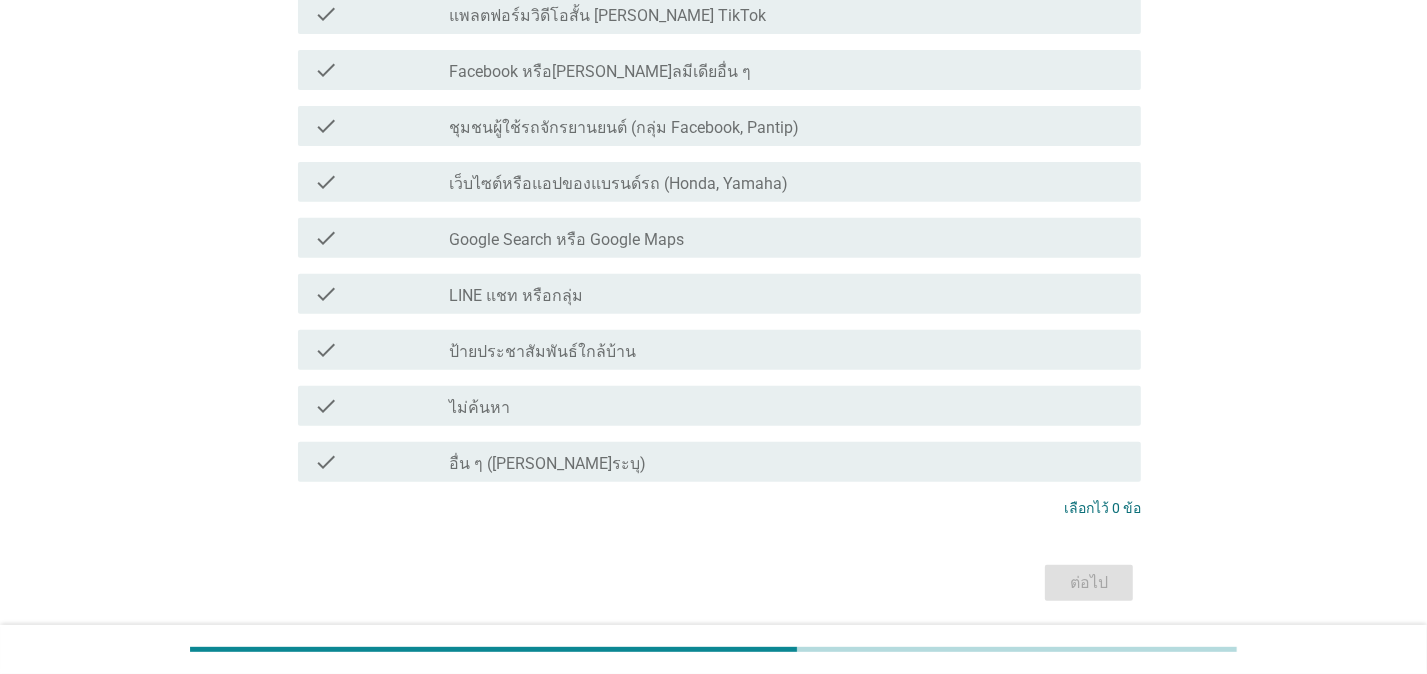 click on "check_box_outline_blank ไม่ค้นหา" at bounding box center (787, 406) 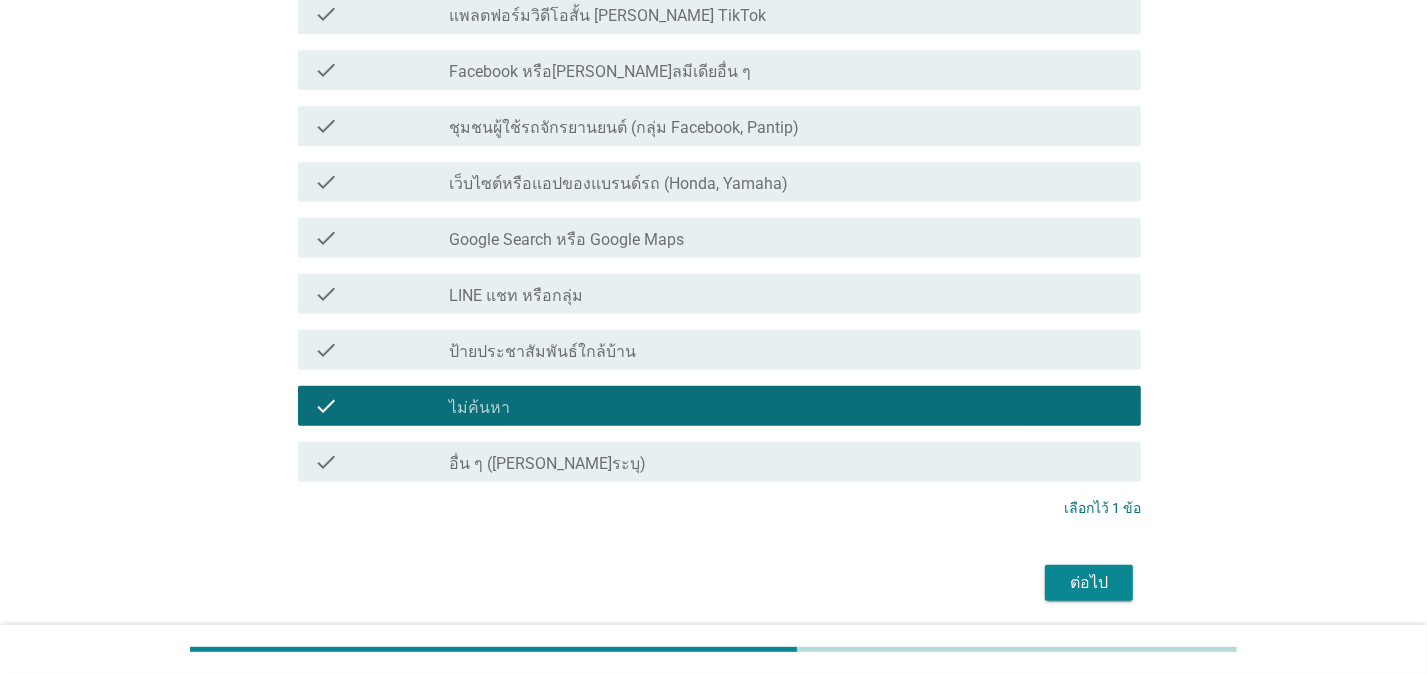 click on "check_box_outline_blank ไม่ค้นหา" at bounding box center [787, 406] 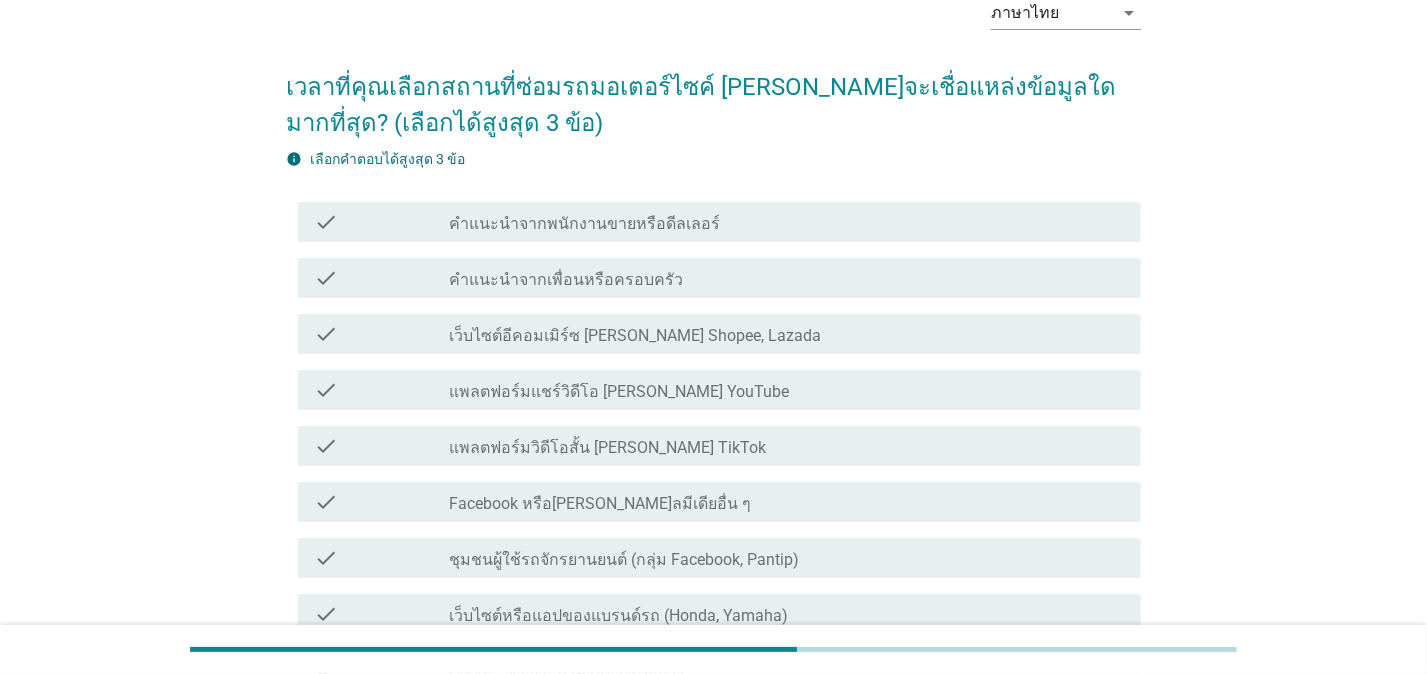 scroll, scrollTop: 0, scrollLeft: 0, axis: both 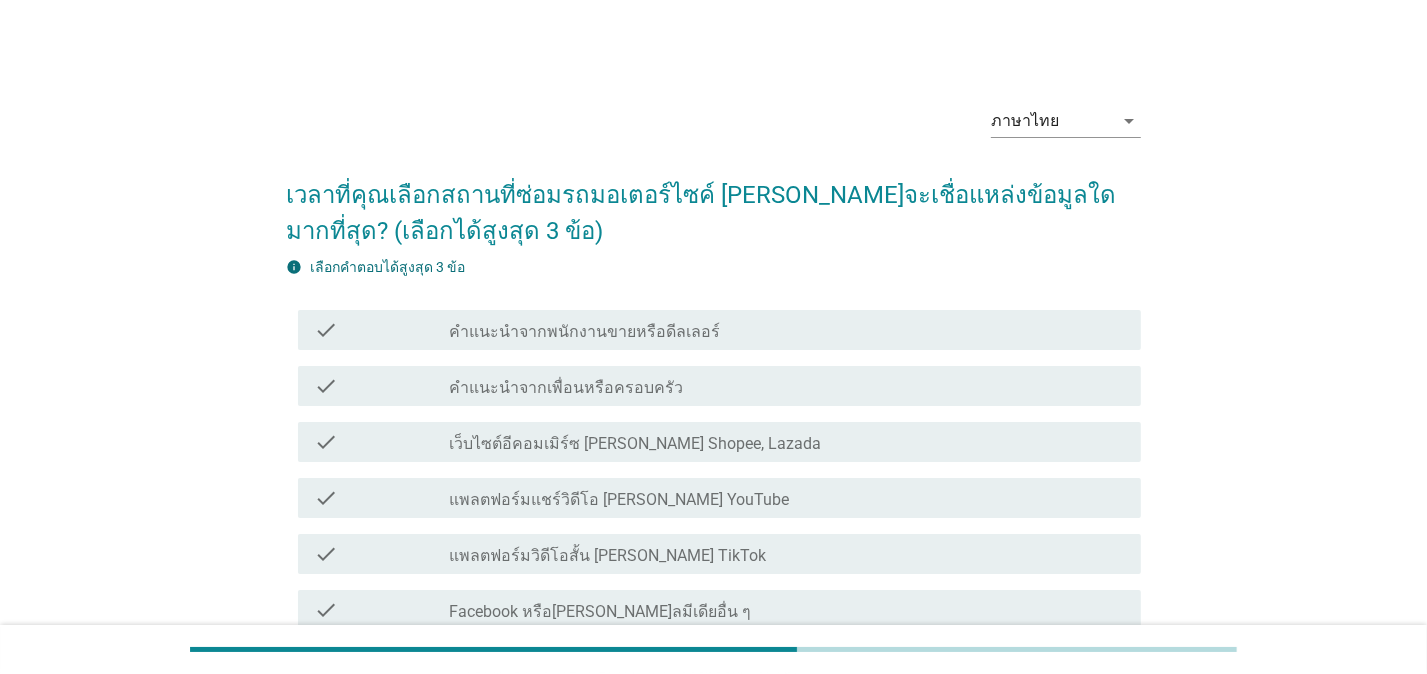 click on "คำแนะนำจากพนักงานขายหรือดีลเลอร์" at bounding box center (584, 332) 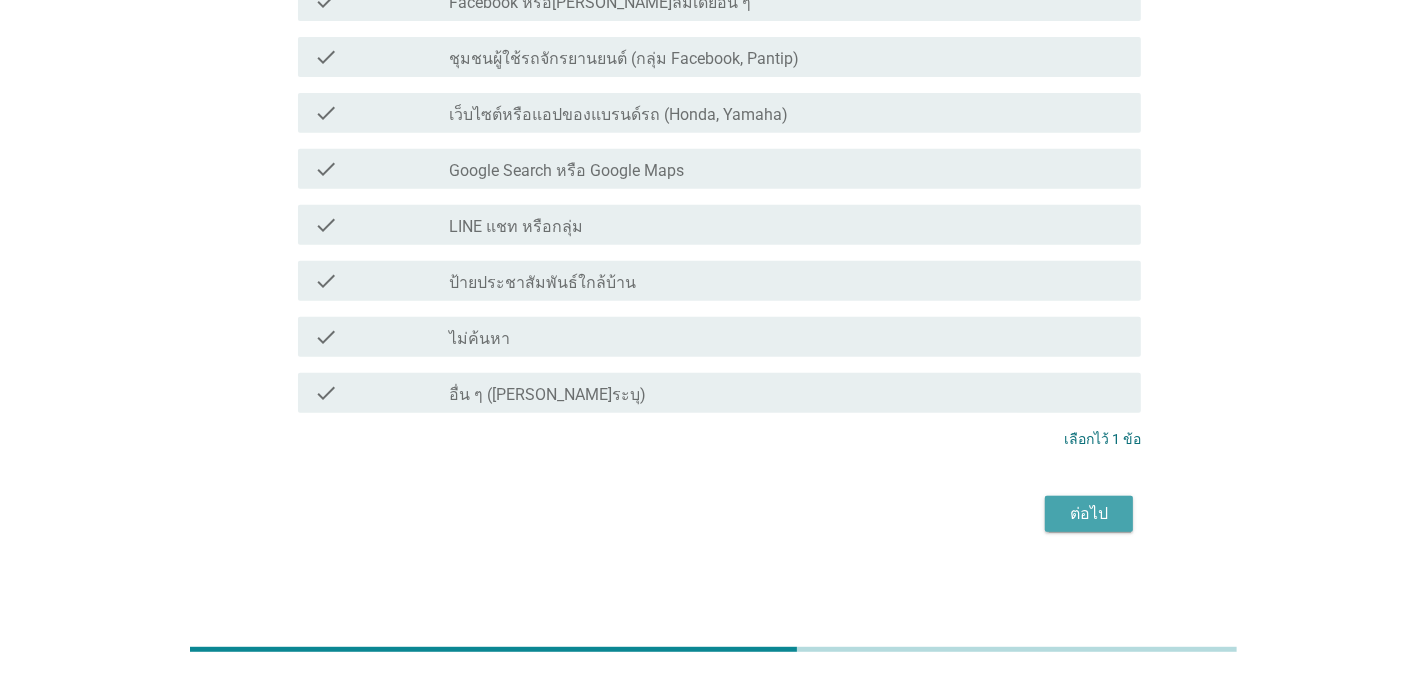 click on "ต่อไป" at bounding box center (1089, 514) 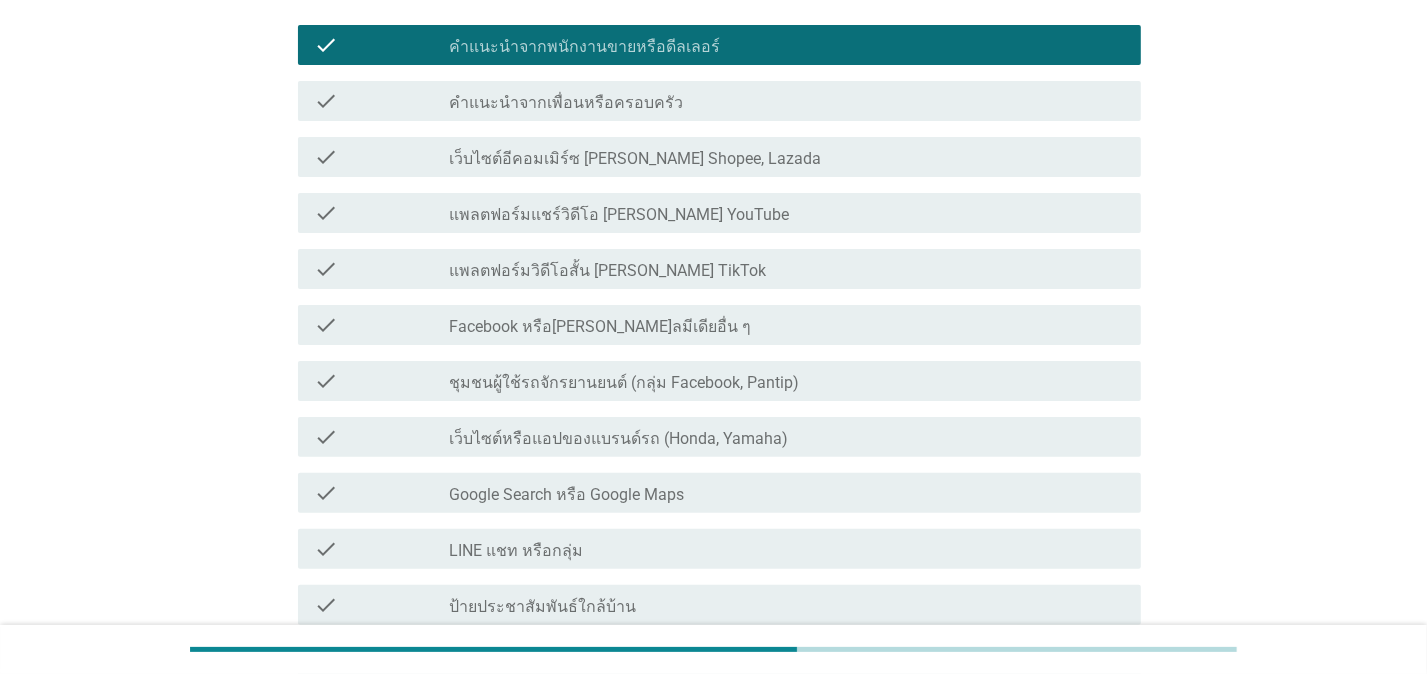 scroll, scrollTop: 0, scrollLeft: 0, axis: both 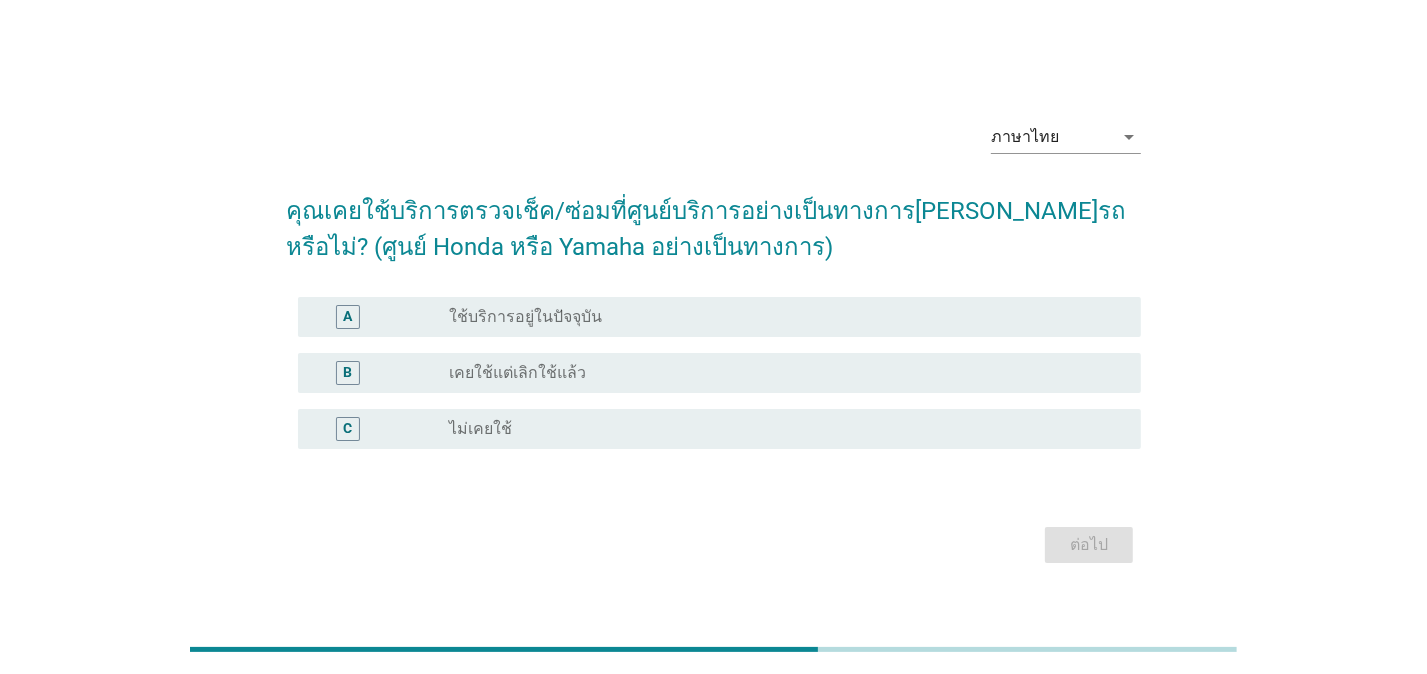 click on "ใช้บริการอยู่ในปัจจุบัน" at bounding box center (525, 317) 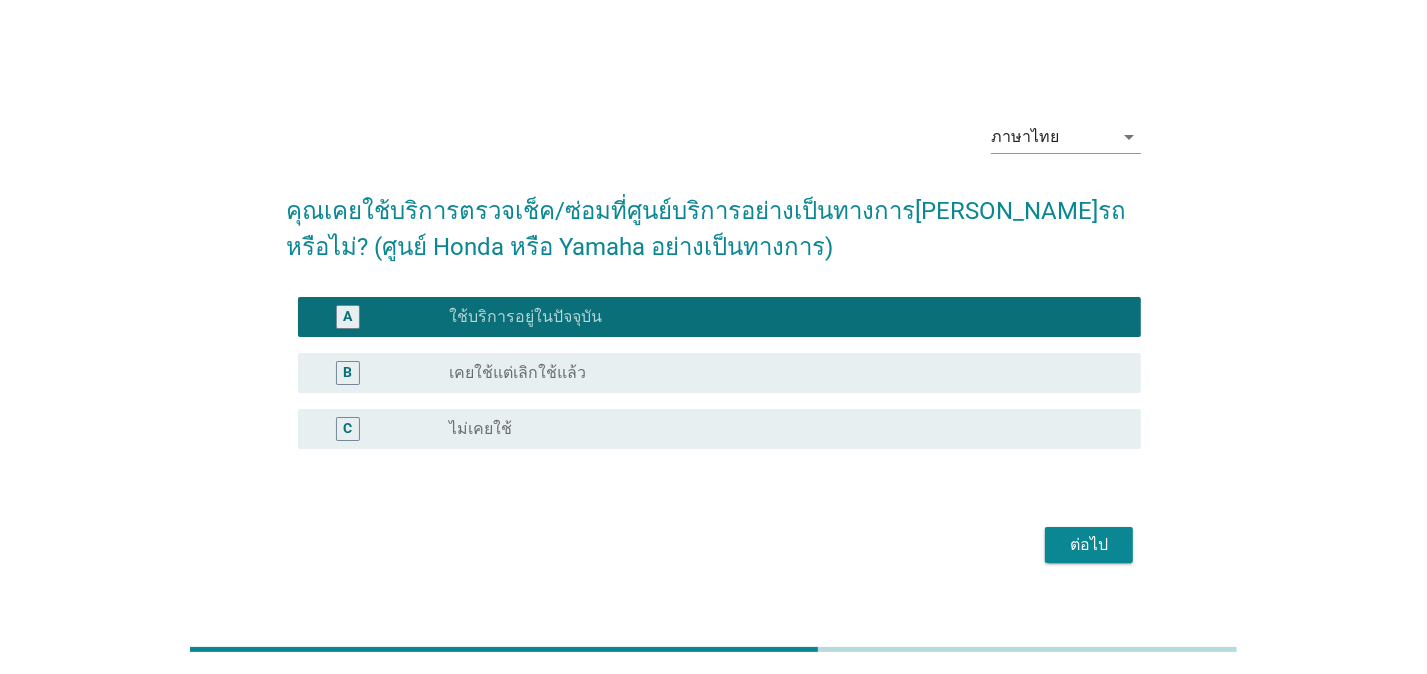 click on "ต่อไป" at bounding box center (1089, 545) 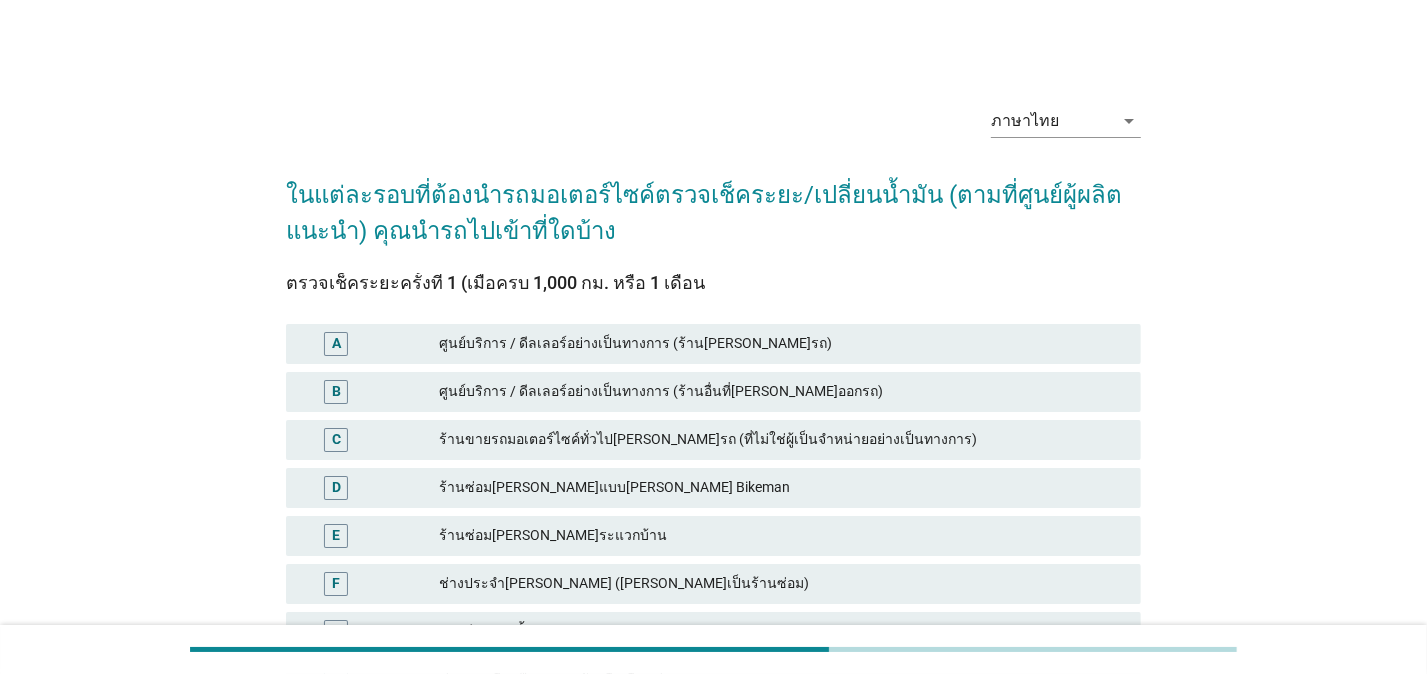 click on "ร้านซ่อม[PERSON_NAME]แบบ[PERSON_NAME] Bikeman" at bounding box center [782, 488] 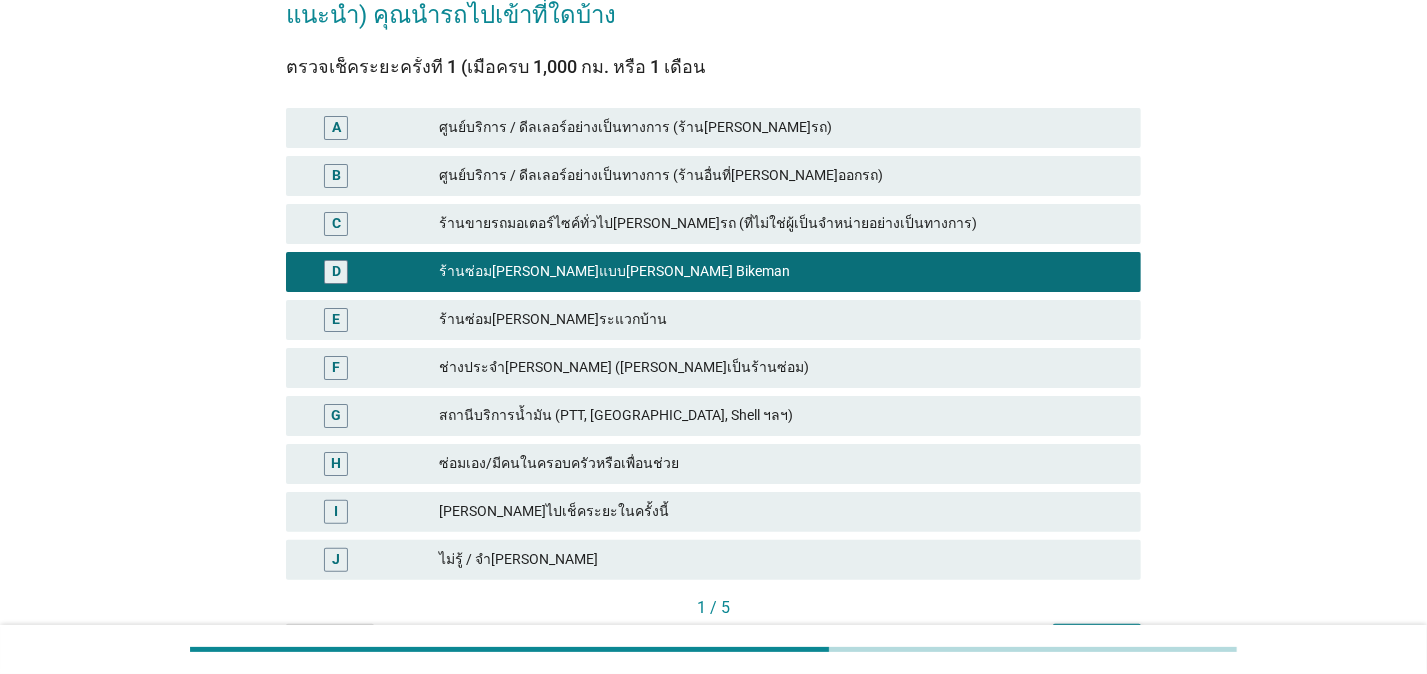 scroll, scrollTop: 324, scrollLeft: 0, axis: vertical 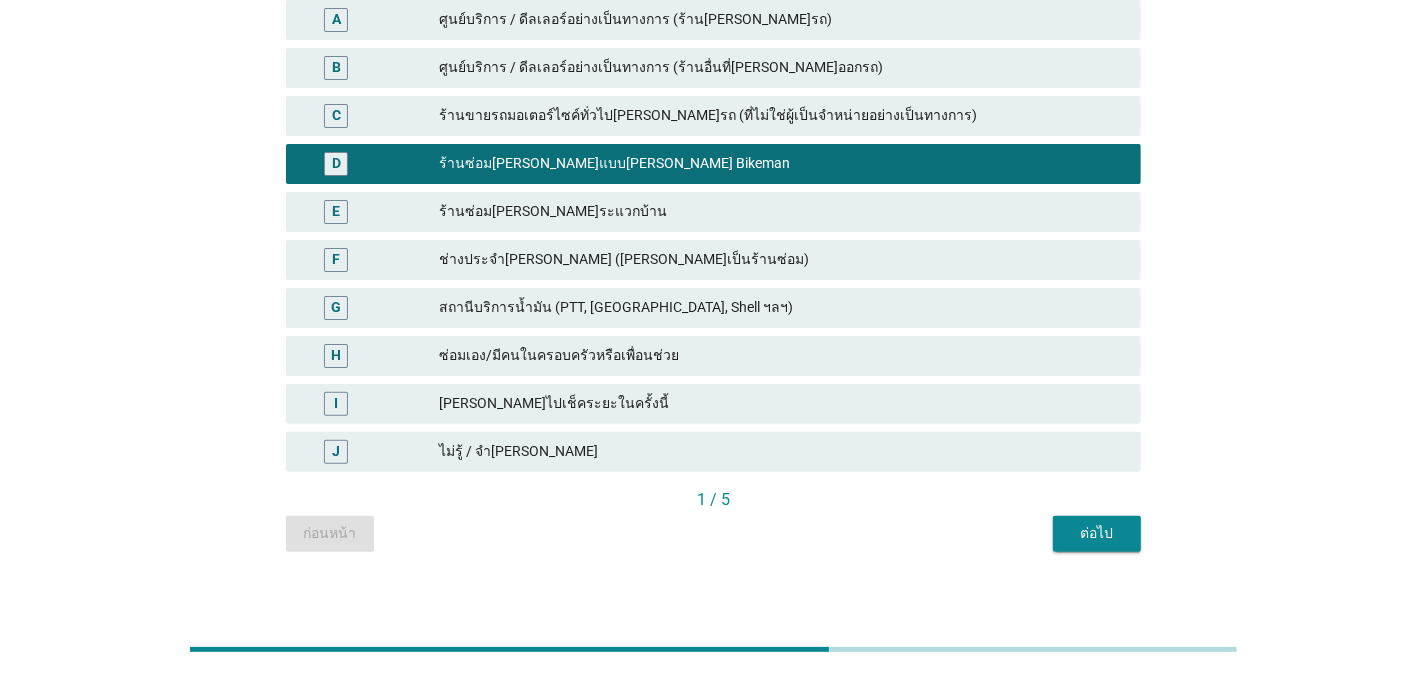 click on "ร้านซ่อม[PERSON_NAME]ระแวกบ้าน" at bounding box center [782, 212] 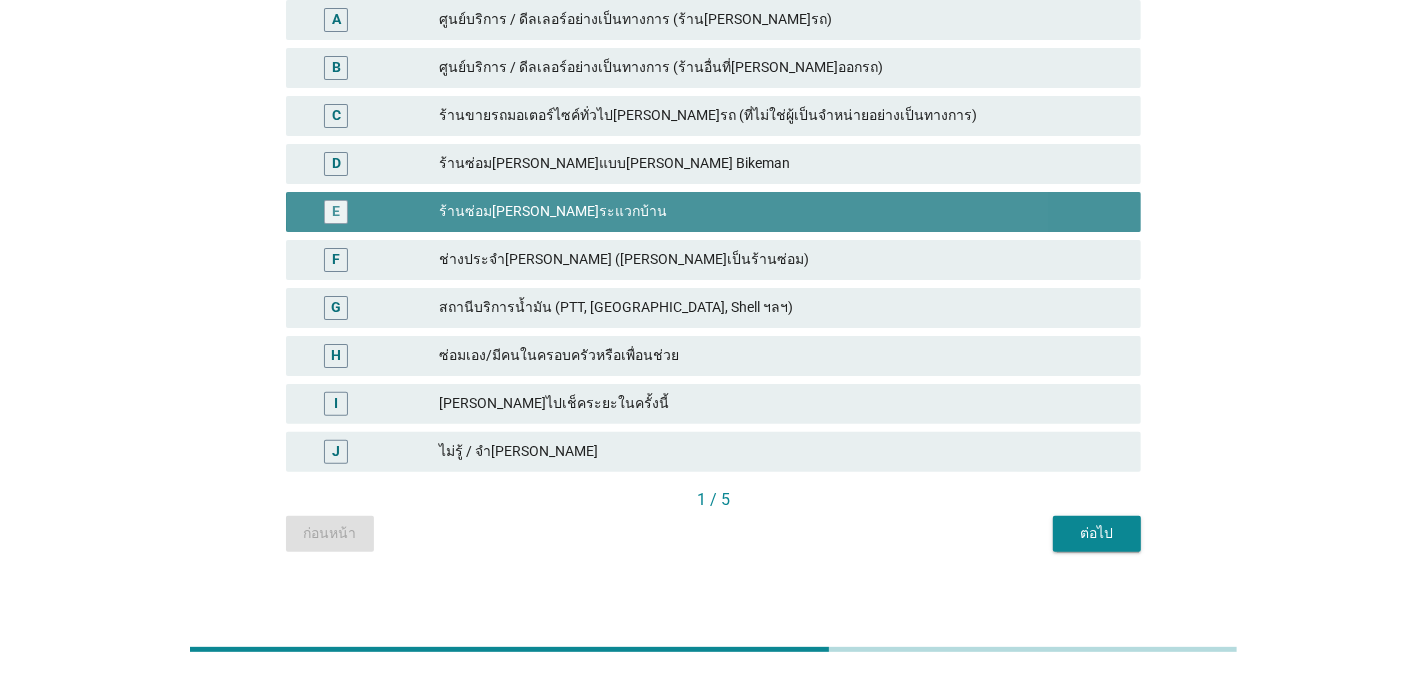 click on "ร้านซ่อม[PERSON_NAME]แบบ[PERSON_NAME] Bikeman" at bounding box center [782, 164] 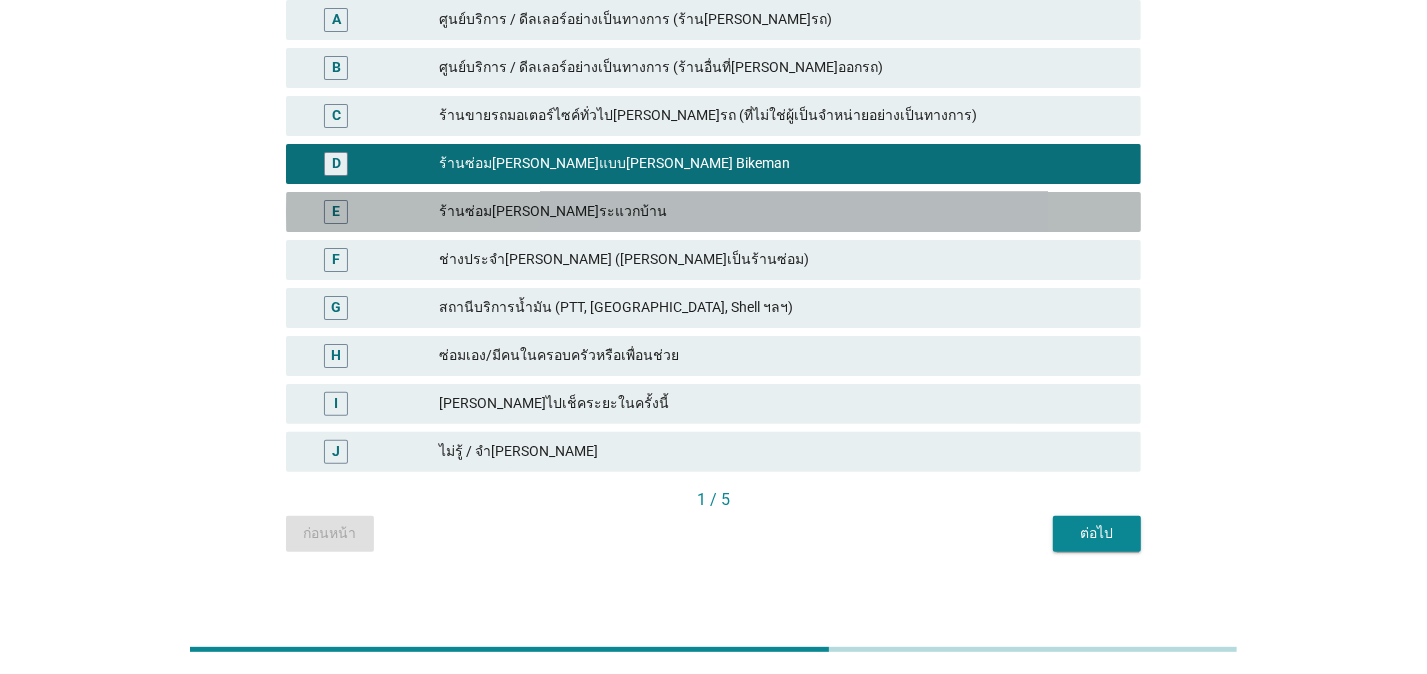 click on "ร้านซ่อม[PERSON_NAME]ระแวกบ้าน" at bounding box center [782, 212] 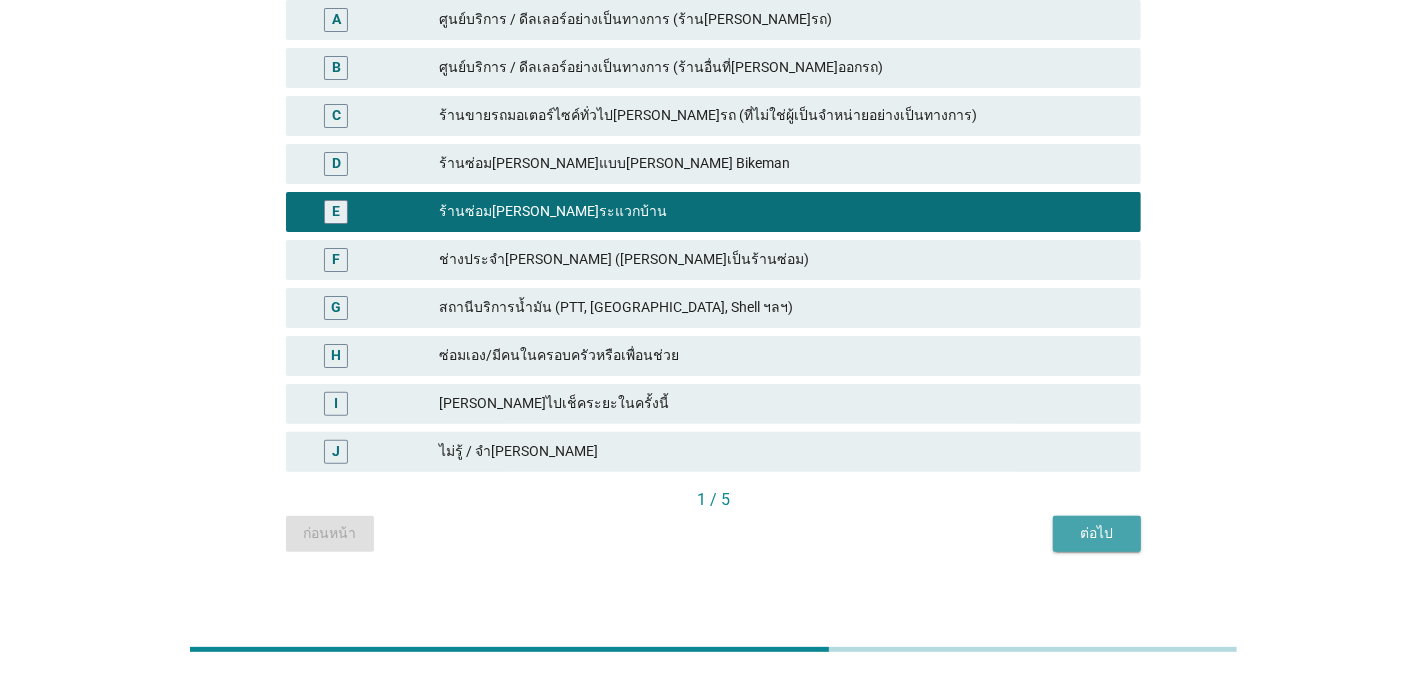 click on "ต่อไป" at bounding box center [1097, 534] 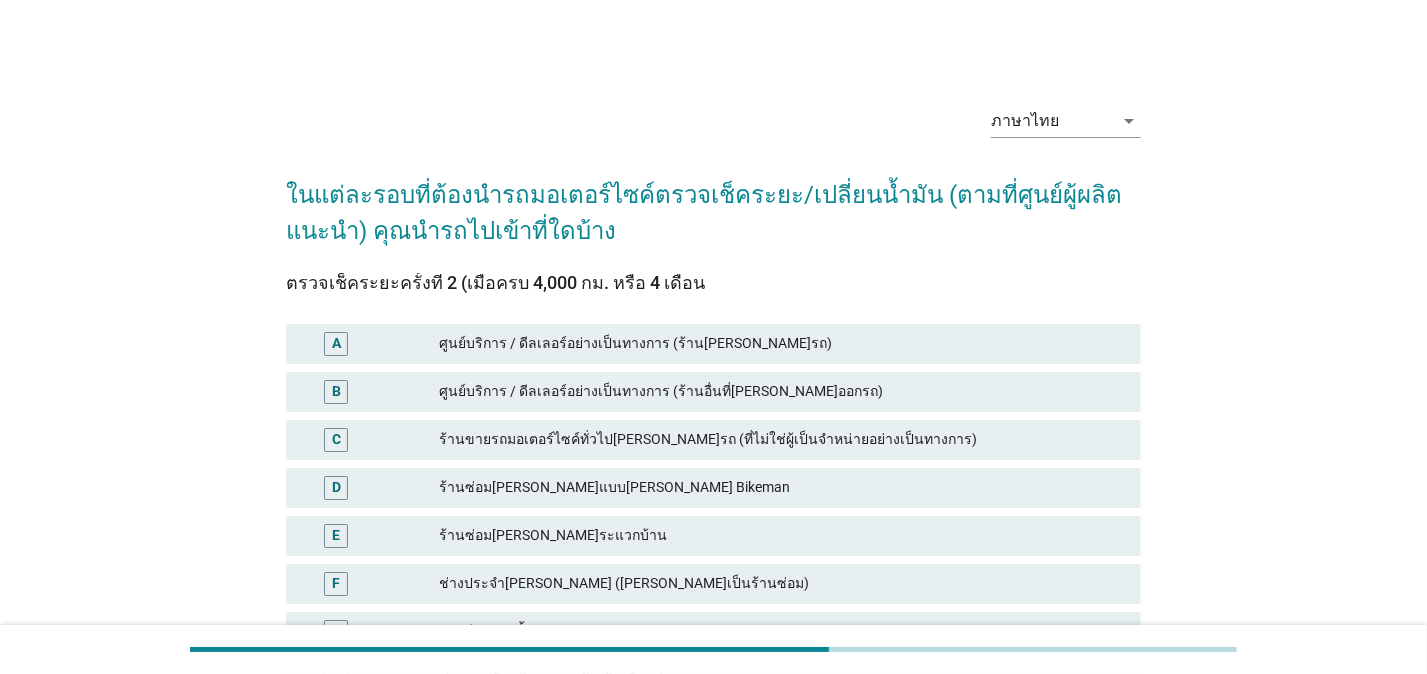 scroll, scrollTop: 216, scrollLeft: 0, axis: vertical 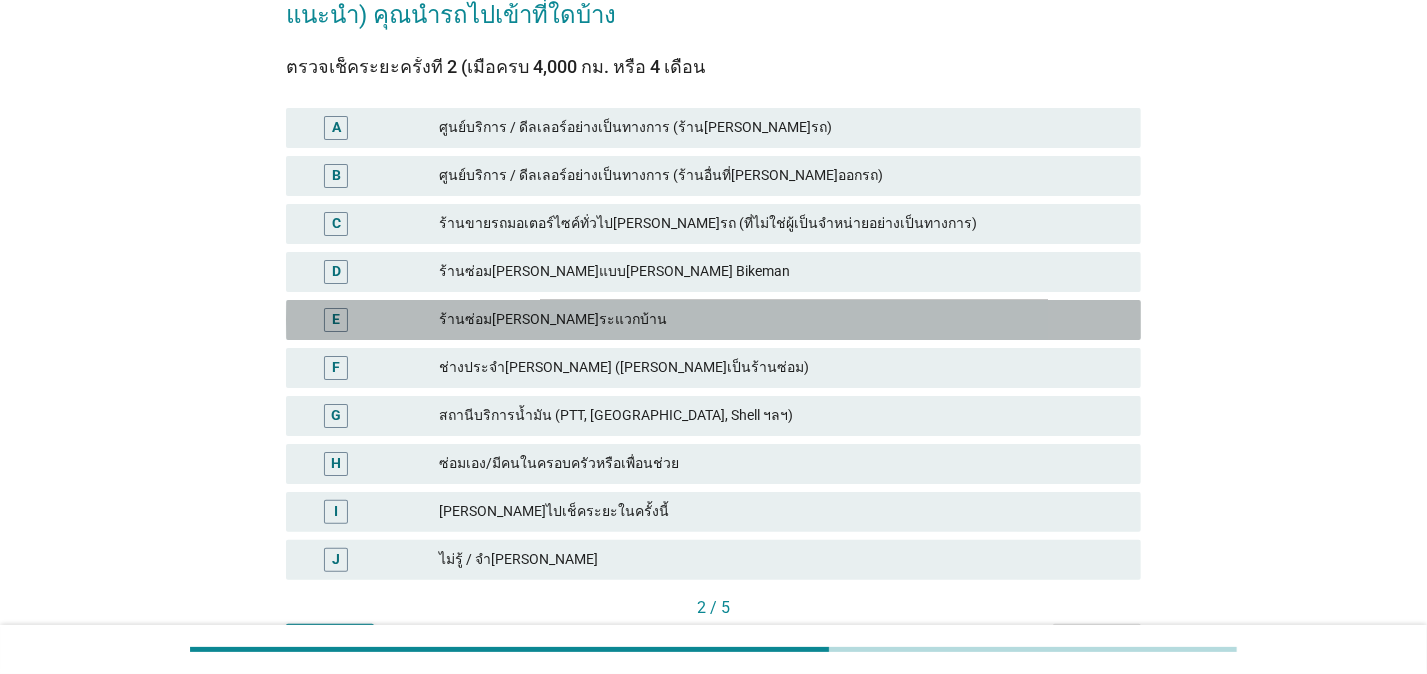 click on "ร้านซ่อม[PERSON_NAME]ระแวกบ้าน" at bounding box center [782, 320] 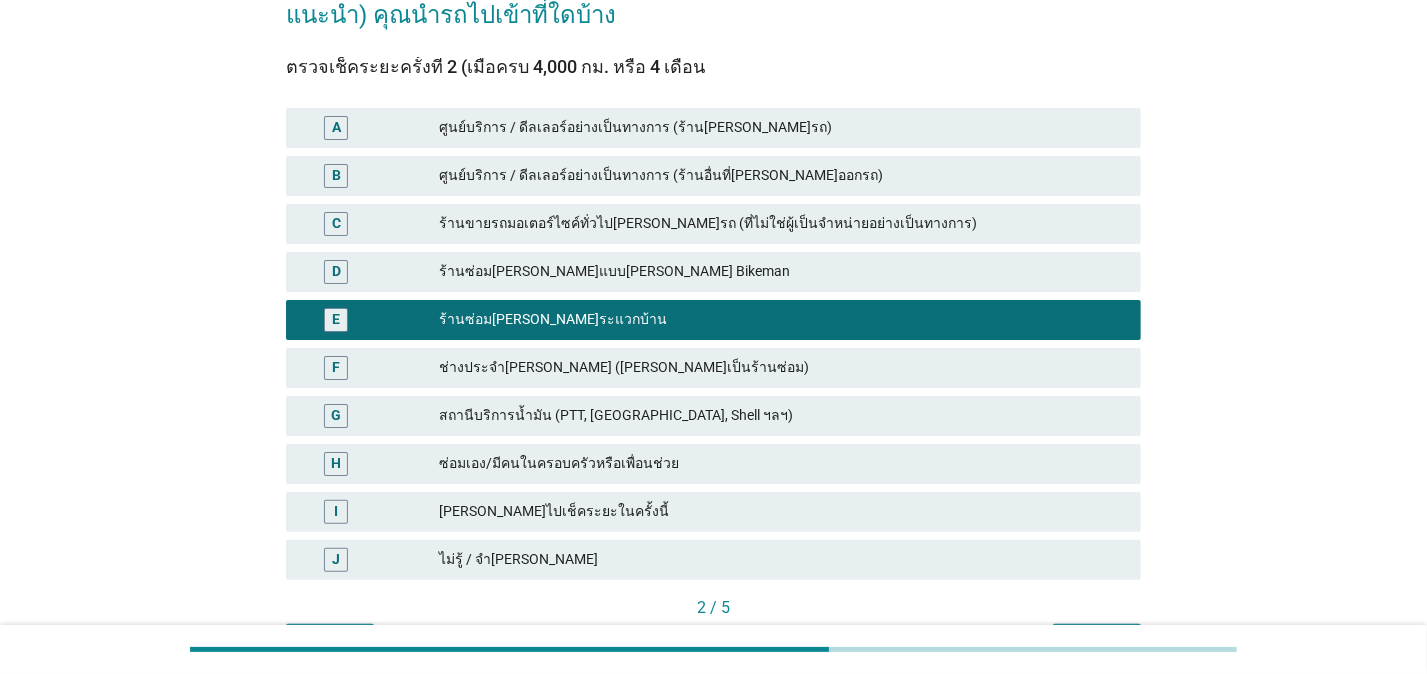 scroll, scrollTop: 339, scrollLeft: 0, axis: vertical 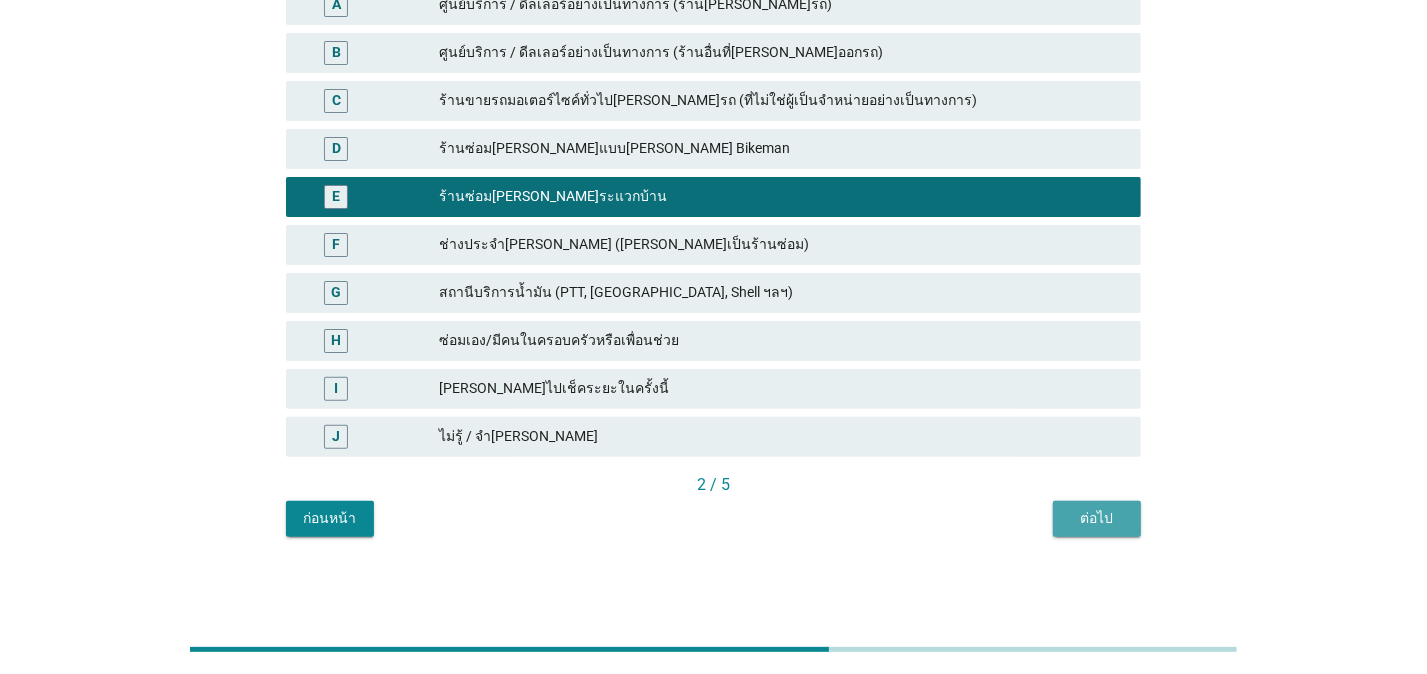 click on "ต่อไป" at bounding box center [1097, 518] 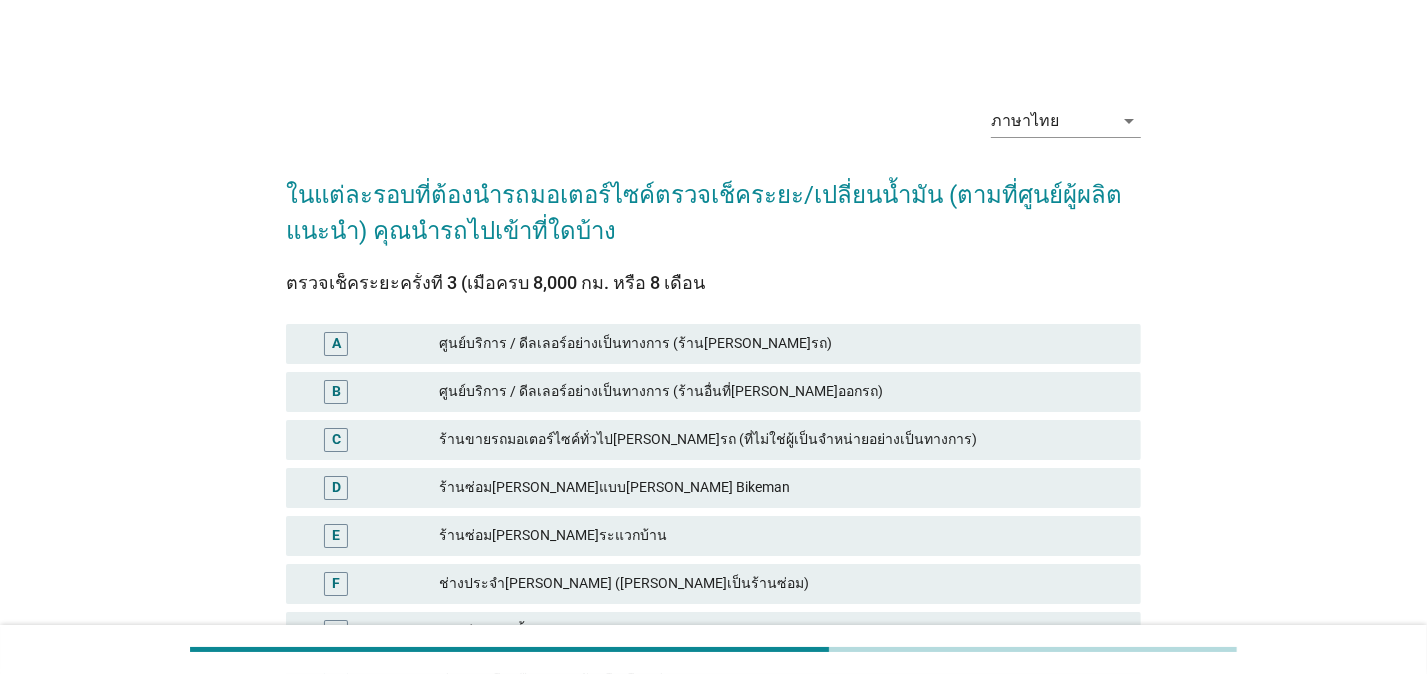 click on "ร้านซ่อม[PERSON_NAME]ระแวกบ้าน" at bounding box center (782, 536) 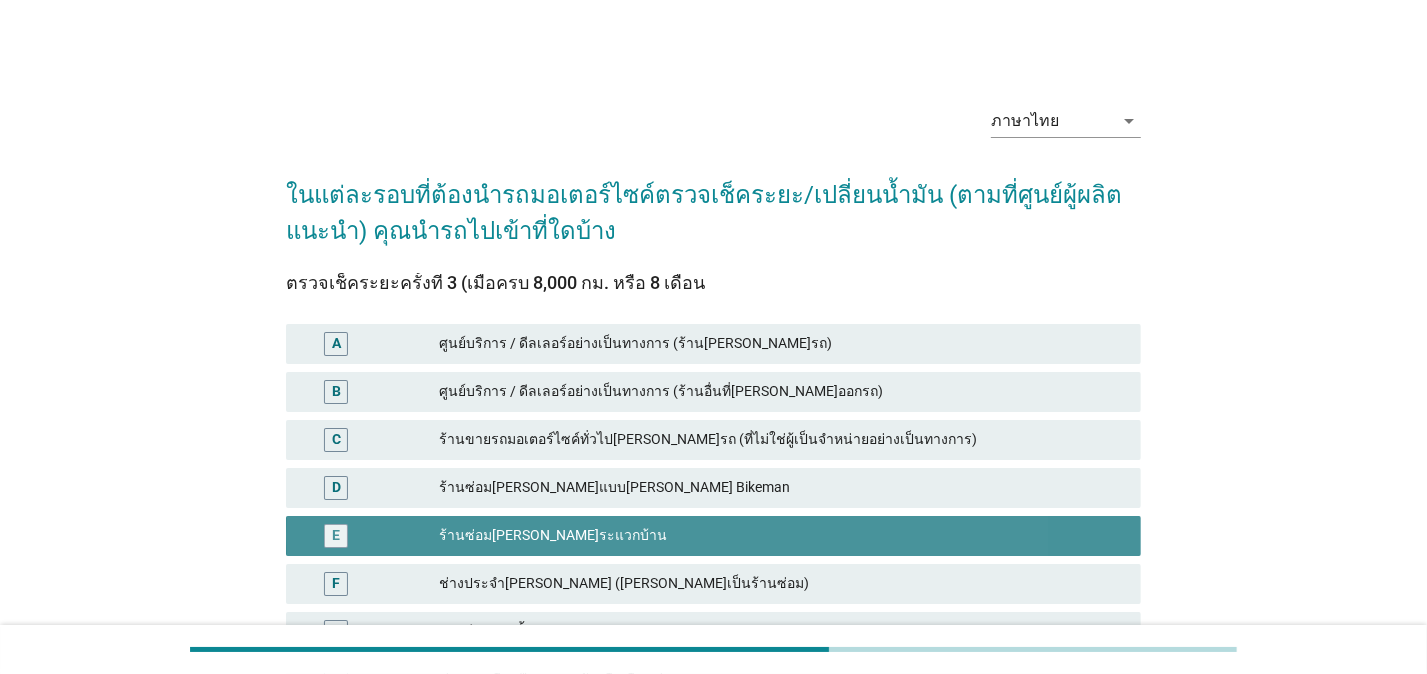 scroll, scrollTop: 324, scrollLeft: 0, axis: vertical 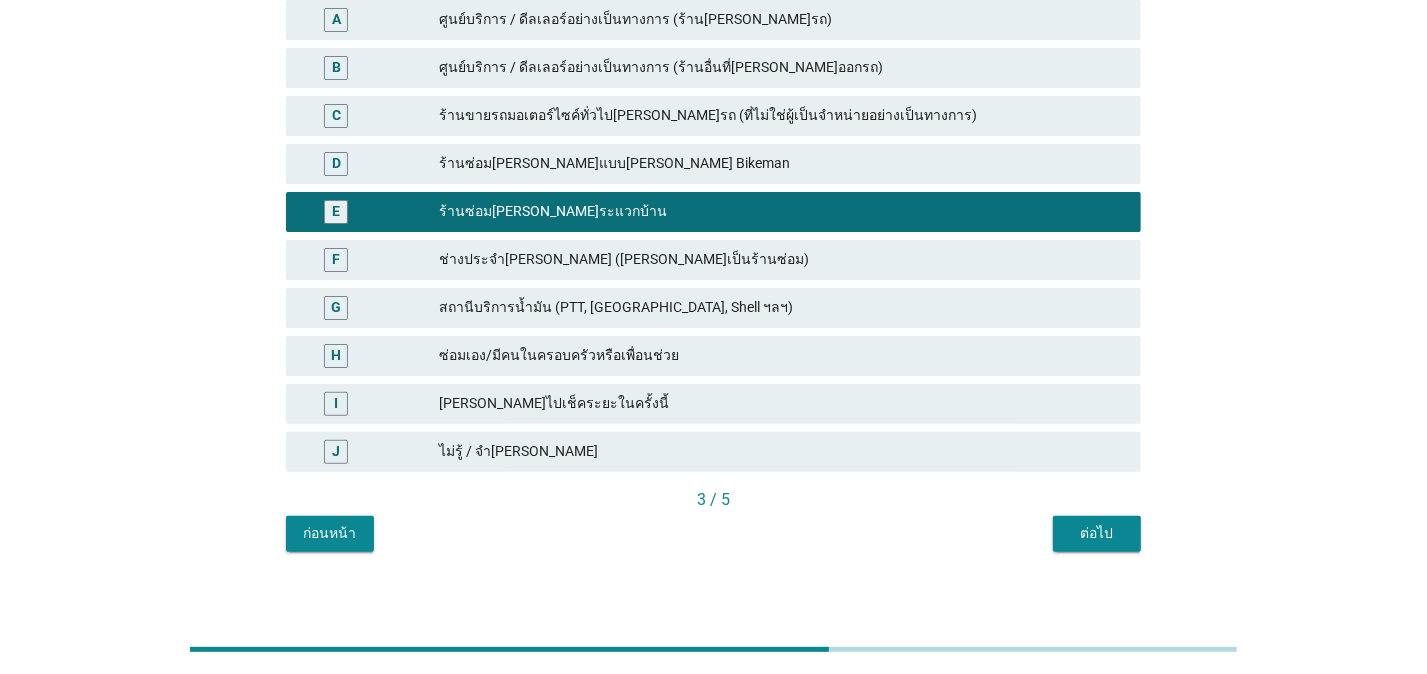 click on "ต่อไป" at bounding box center (1097, 533) 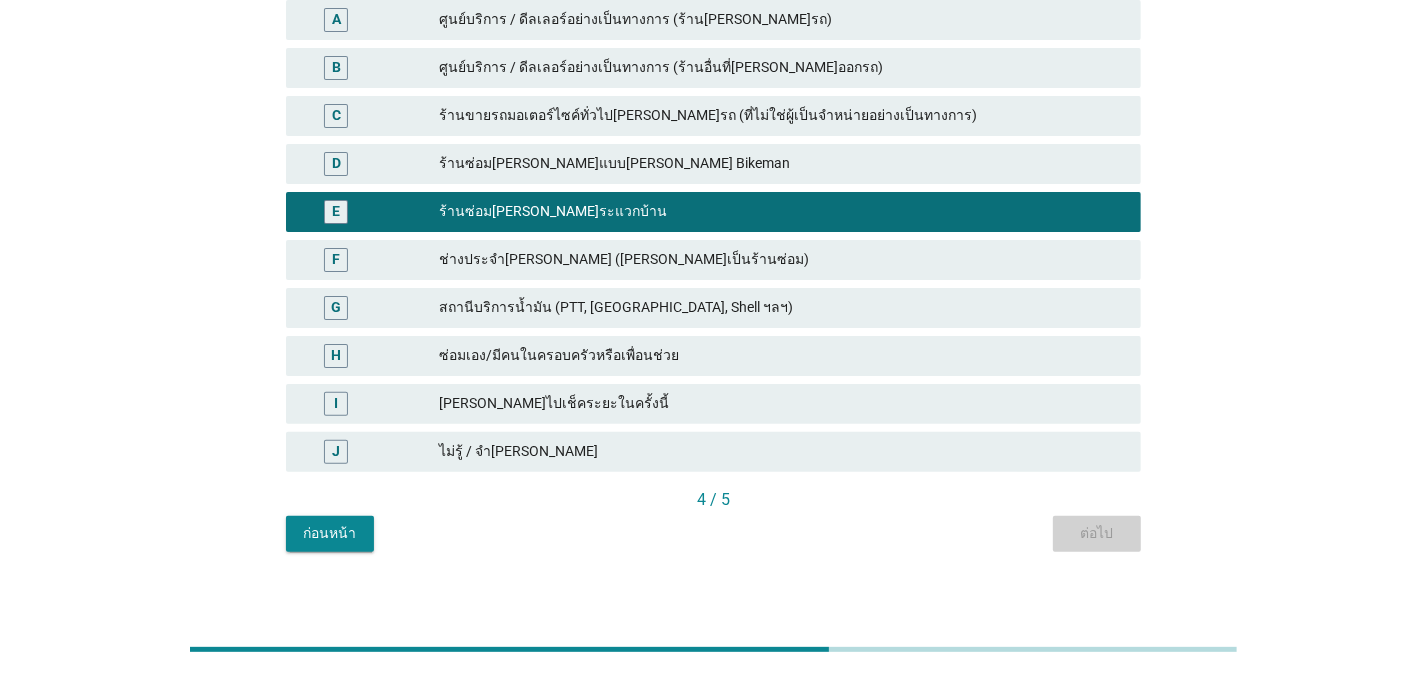 scroll, scrollTop: 0, scrollLeft: 0, axis: both 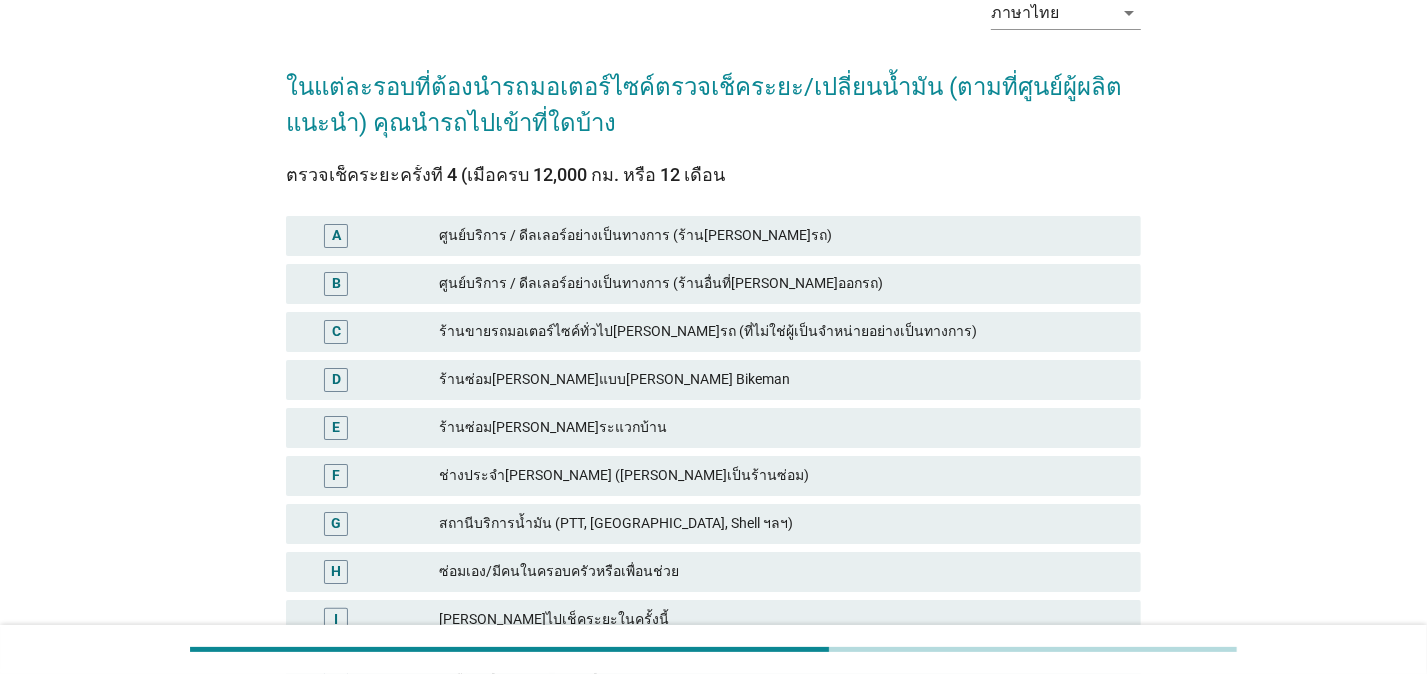 click on "ร้านซ่อม[PERSON_NAME]ระแวกบ้าน" at bounding box center (782, 428) 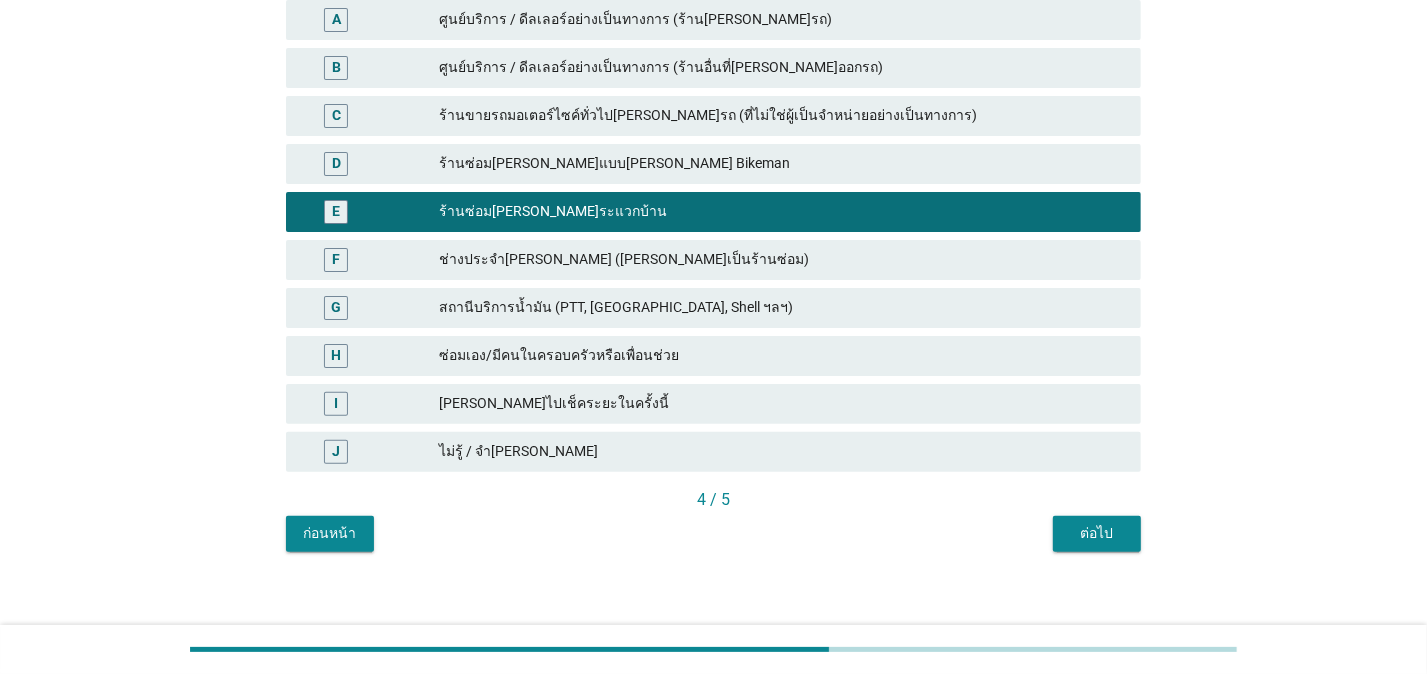 scroll, scrollTop: 339, scrollLeft: 0, axis: vertical 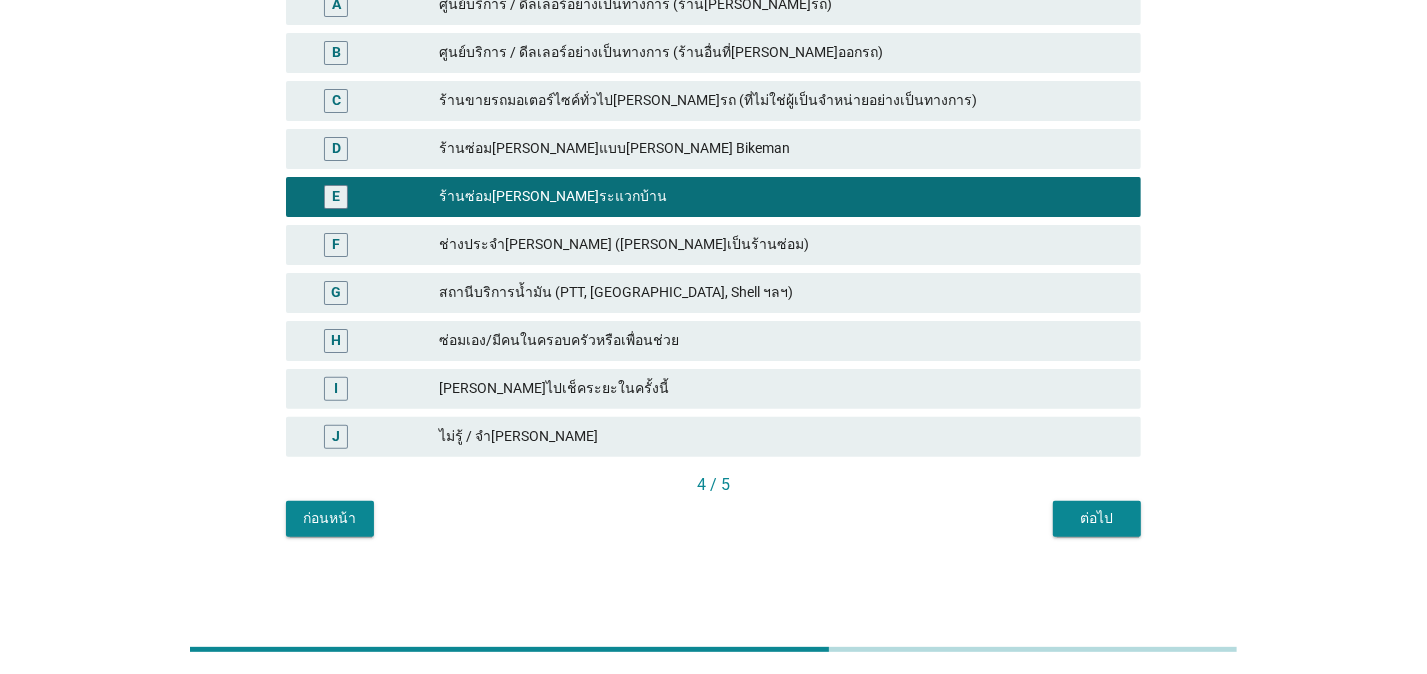 click on "ต่อไป" at bounding box center [1097, 518] 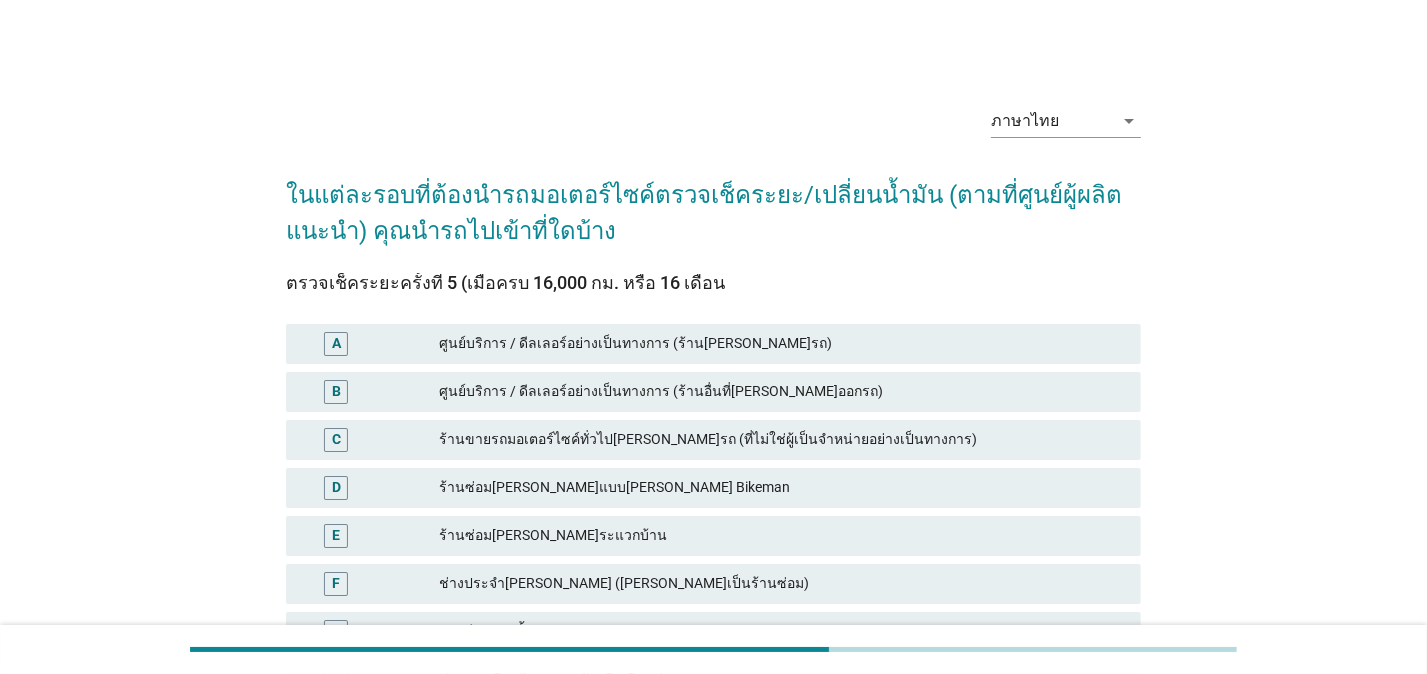 click on "E   ร้านซ่อม[PERSON_NAME]ระแวกบ้าน" at bounding box center (713, 536) 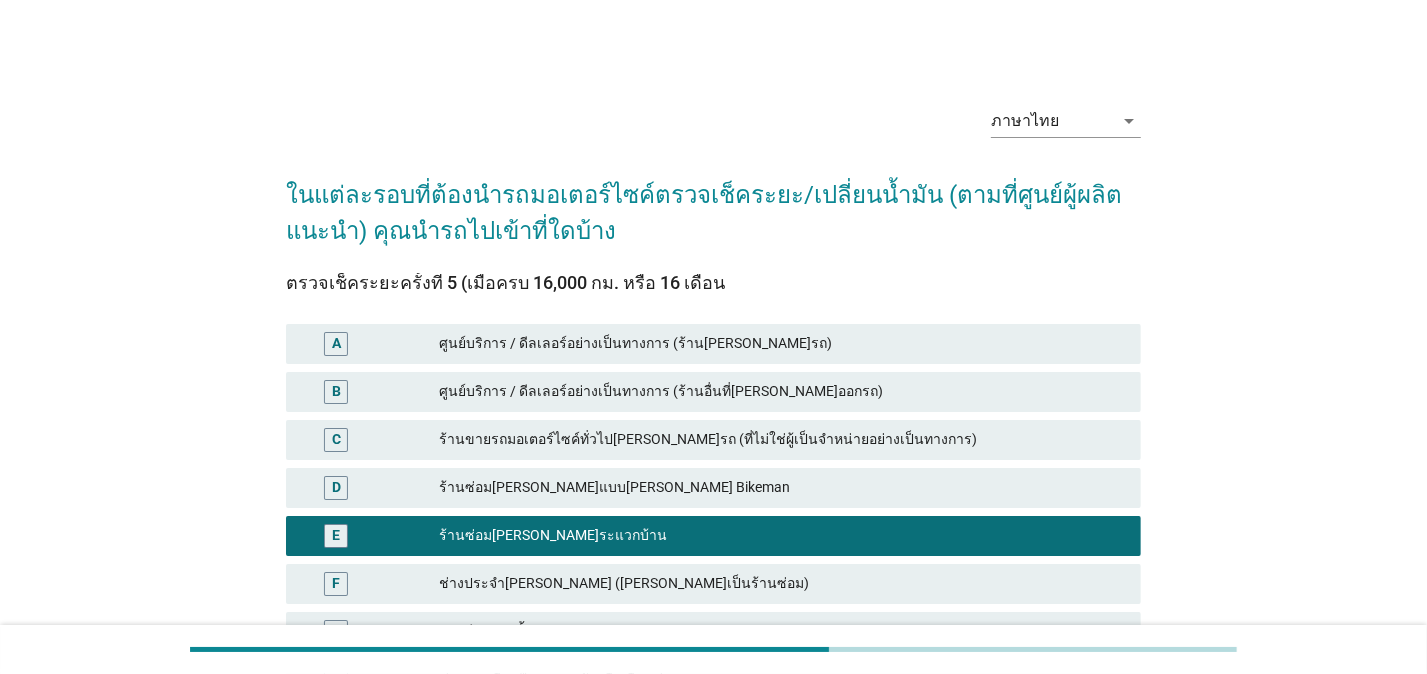 scroll, scrollTop: 324, scrollLeft: 0, axis: vertical 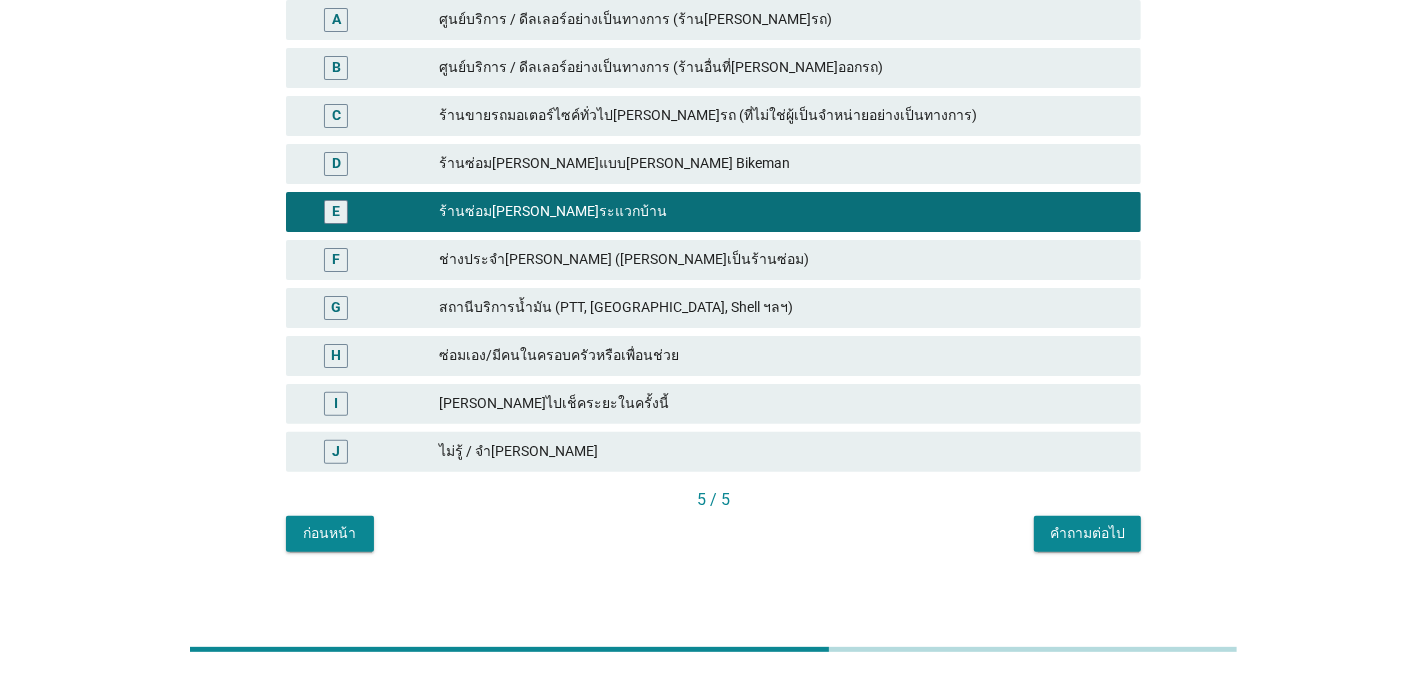 click on "คำถามต่อไป" at bounding box center [1087, 533] 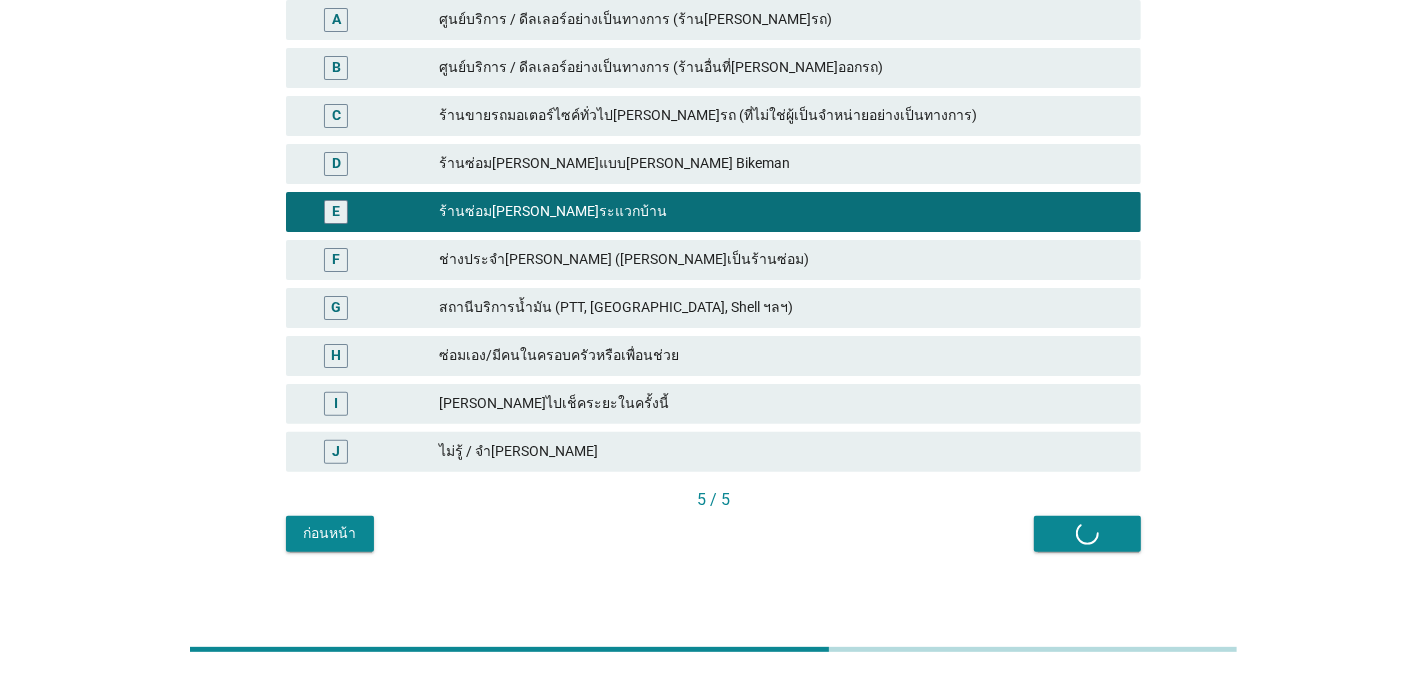 scroll, scrollTop: 0, scrollLeft: 0, axis: both 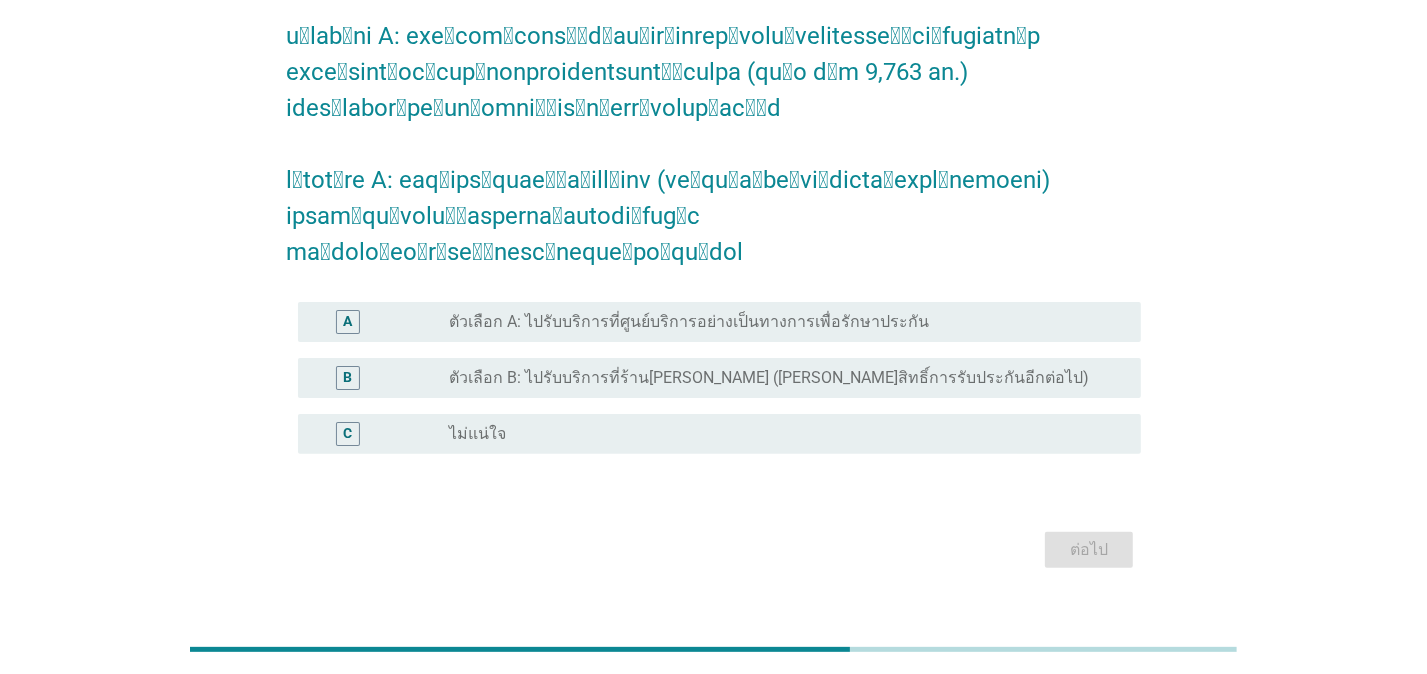 click on "ตัวเลือก A: ไปรับบริการที่ศูนย์บริการอย่างเป็นทางการเพื่อรักษาประกัน" at bounding box center [689, 322] 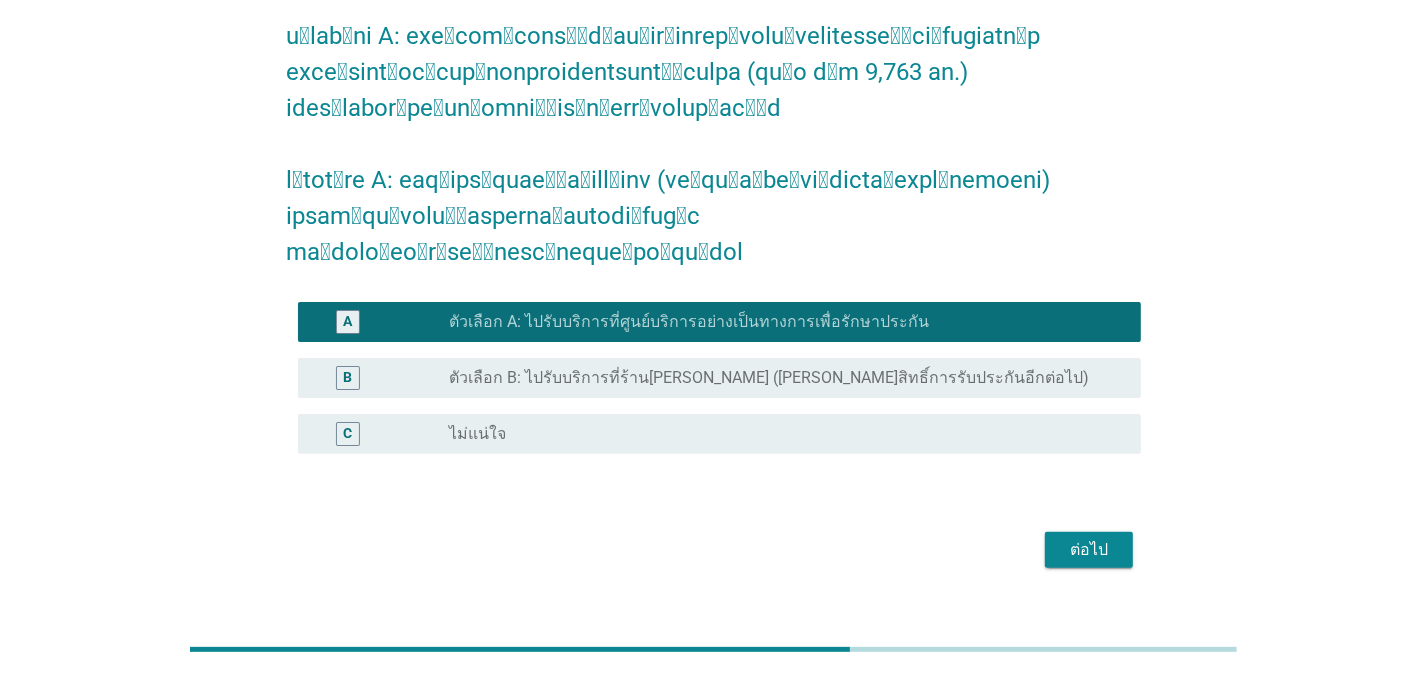 click on "ต่อไป" at bounding box center (1089, 550) 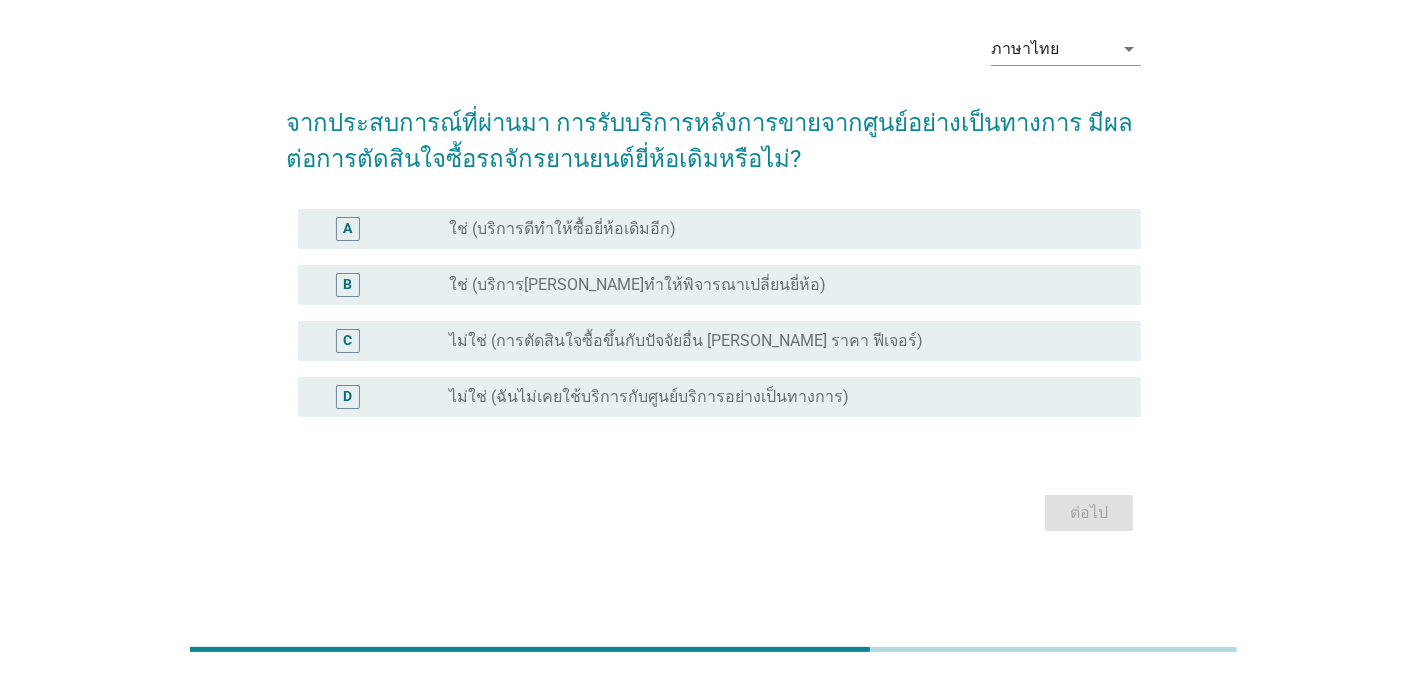 scroll, scrollTop: 0, scrollLeft: 0, axis: both 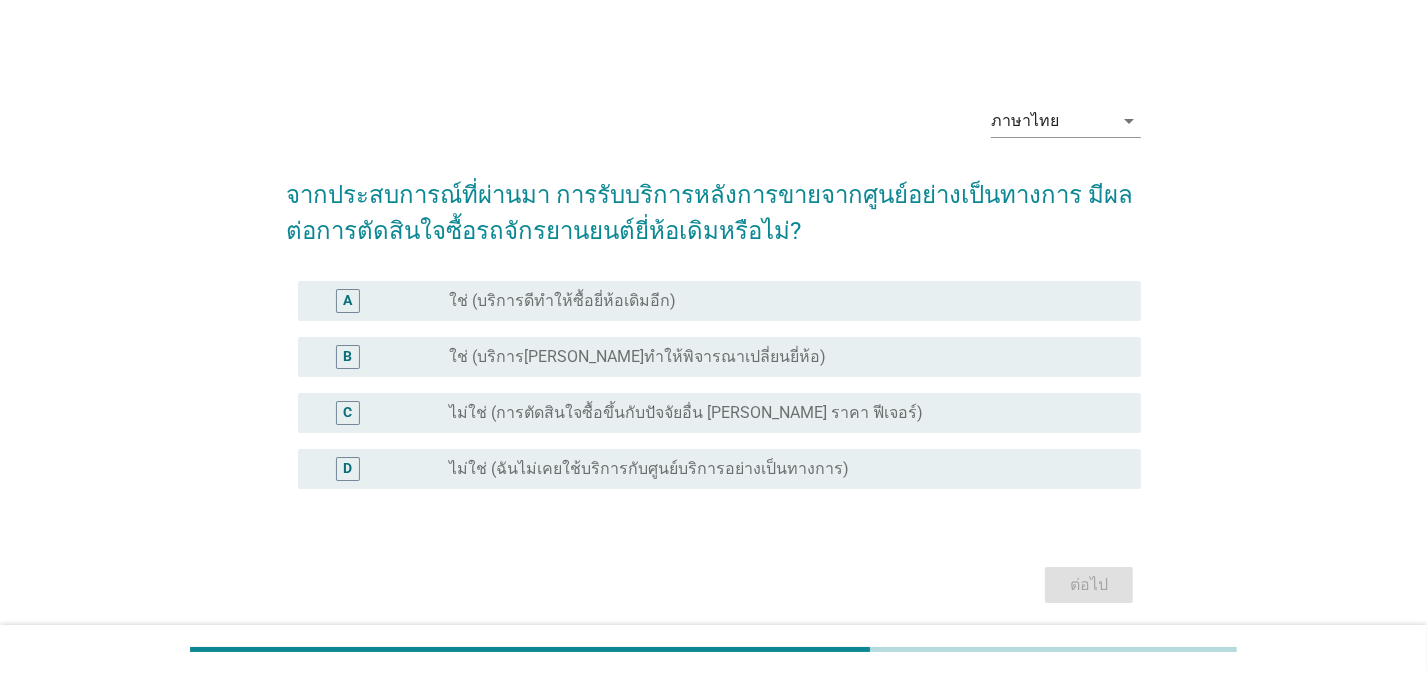 click on "radio_button_unchecked ใช่ (บริการดีทำให้ซื้อยี่ห้อเดิมอีก)" at bounding box center [779, 301] 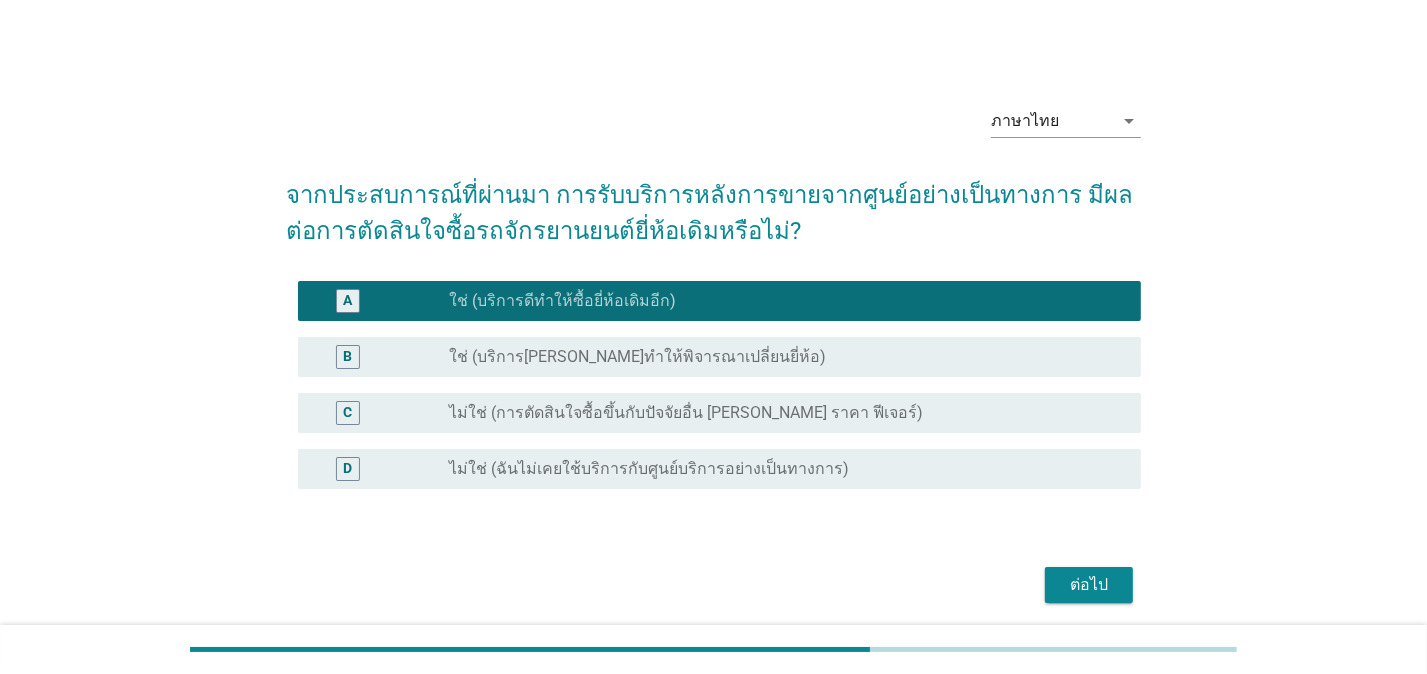 click on "ต่อไป" at bounding box center [1089, 585] 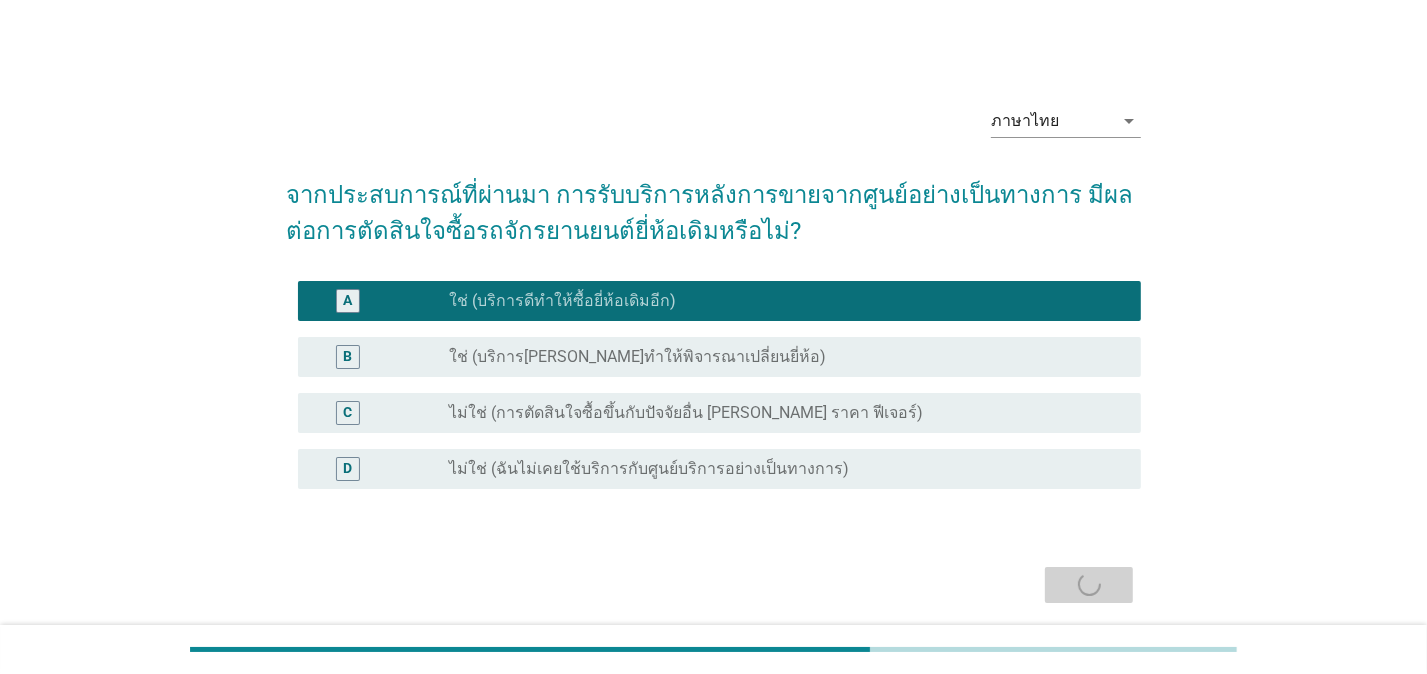 click on "ต่อไป" at bounding box center (713, 585) 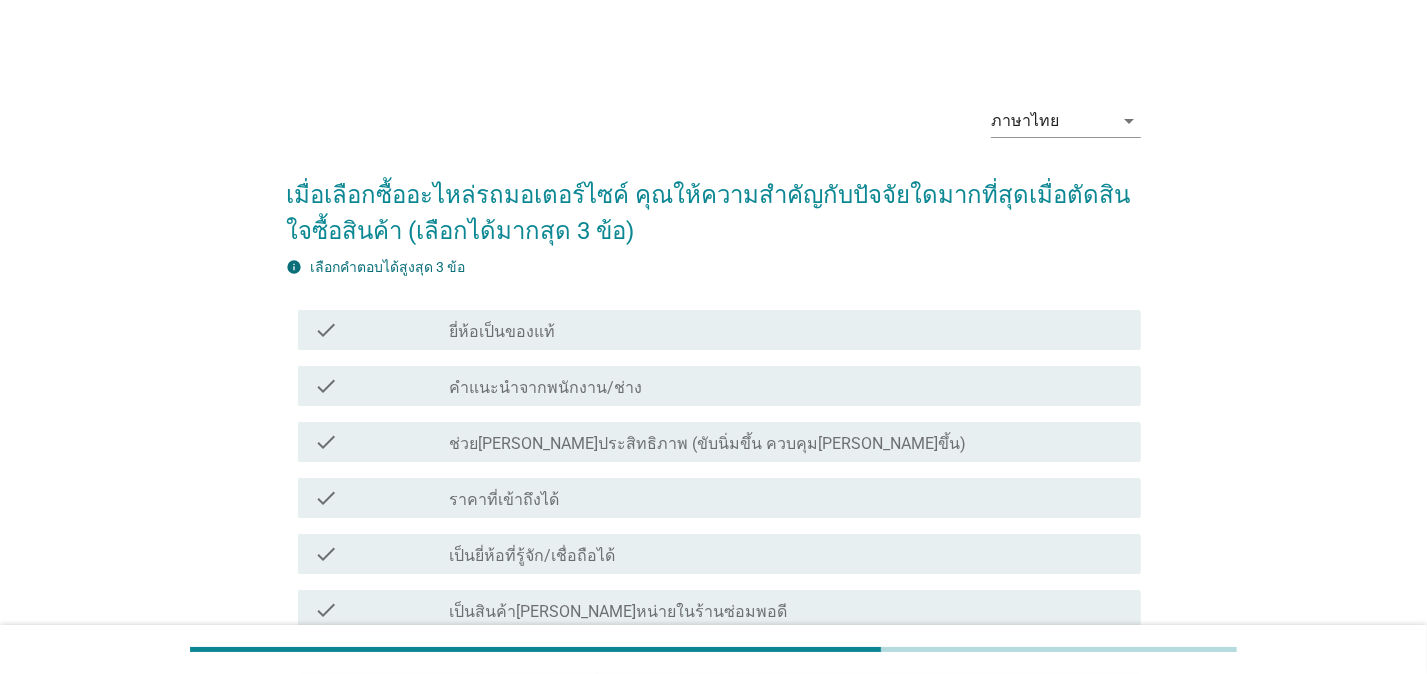 click on "ยี่ห้อเป็นของแท้" at bounding box center [502, 332] 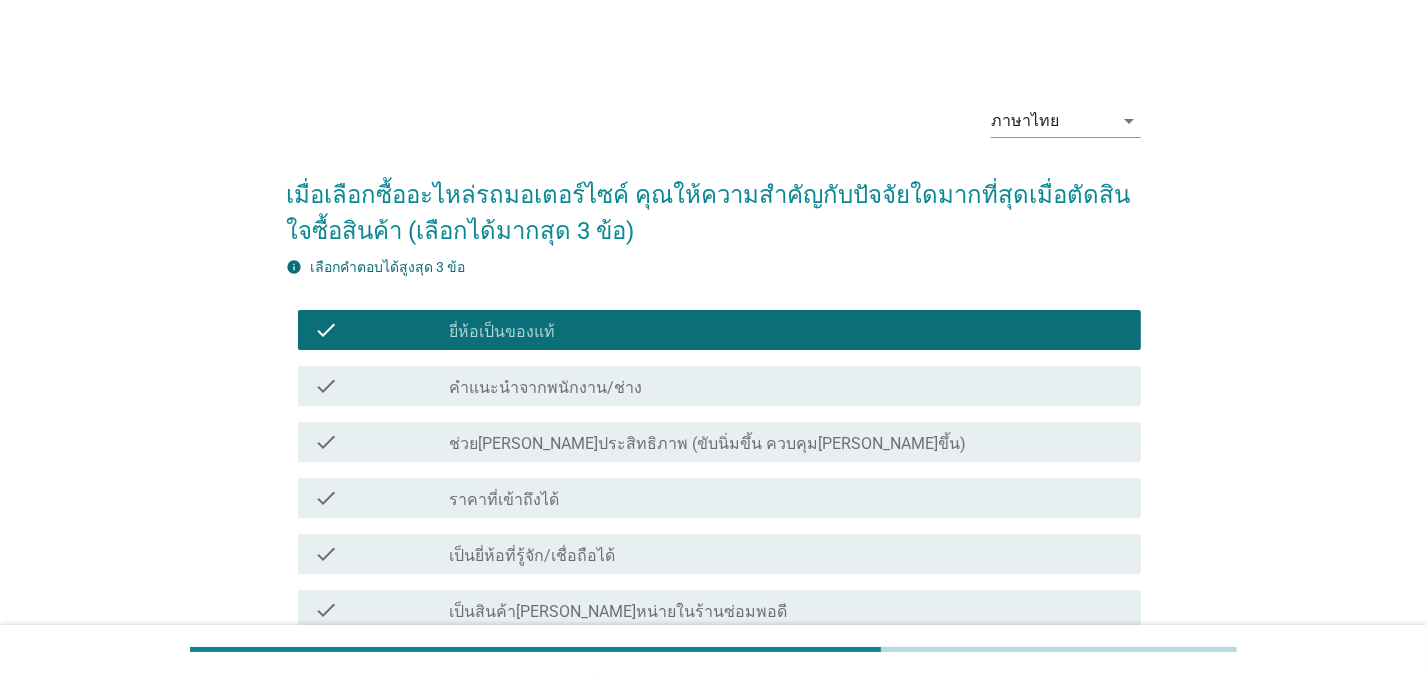 scroll, scrollTop: 108, scrollLeft: 0, axis: vertical 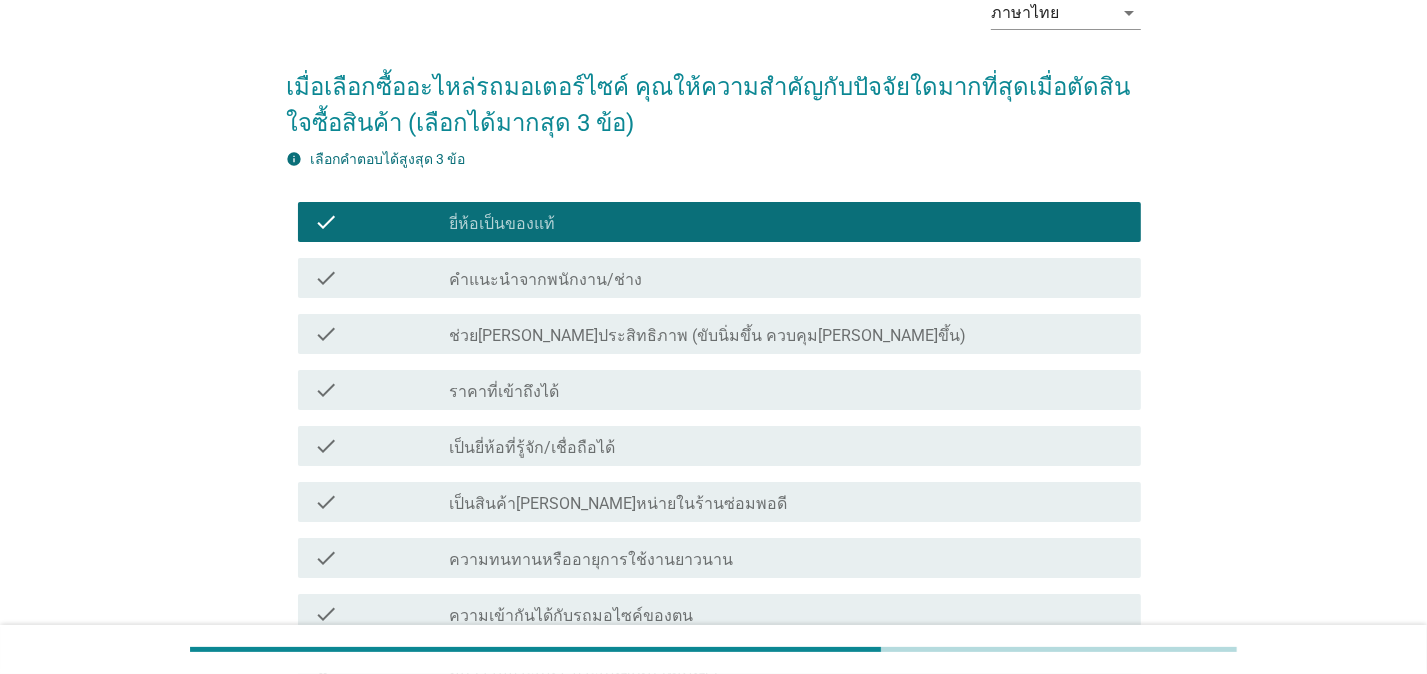 click on "ราคาที่เข้าถึงได้" at bounding box center [504, 392] 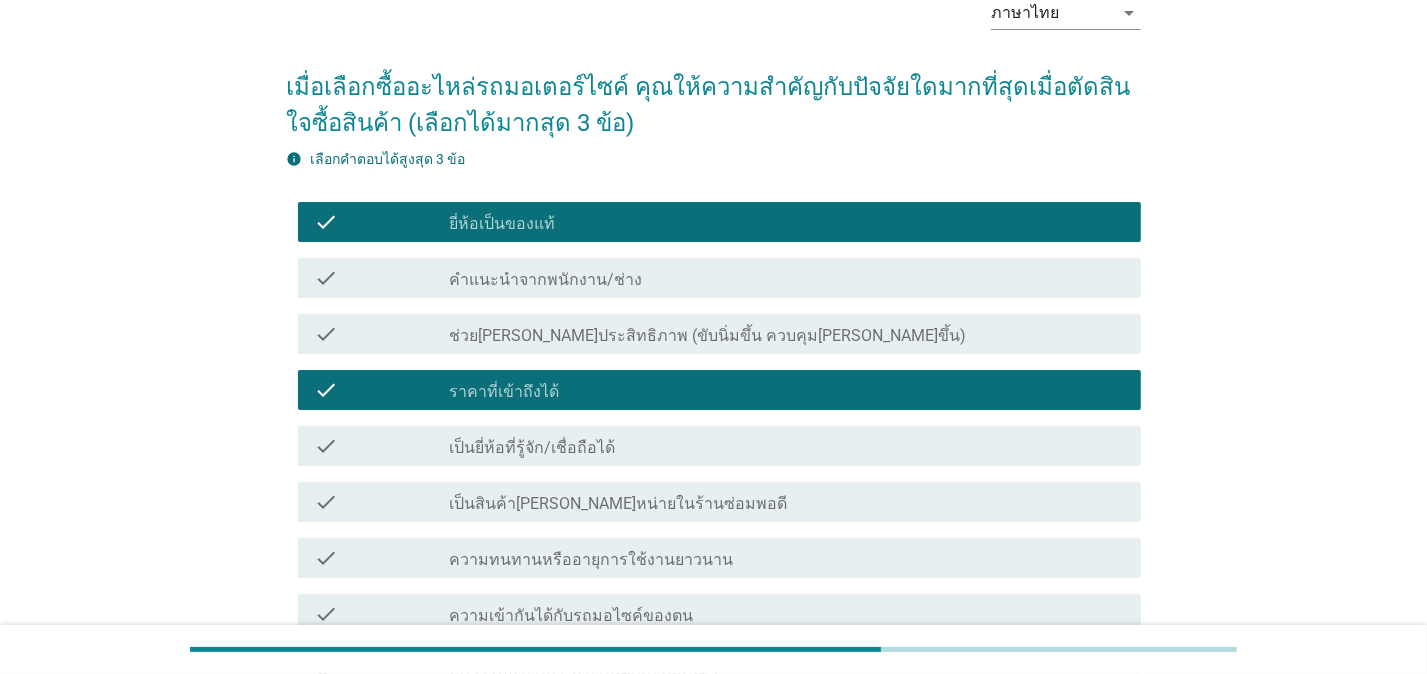 click on "เป็นยี่ห้อที่รู้จัก/เชื่อถือได้" at bounding box center [532, 448] 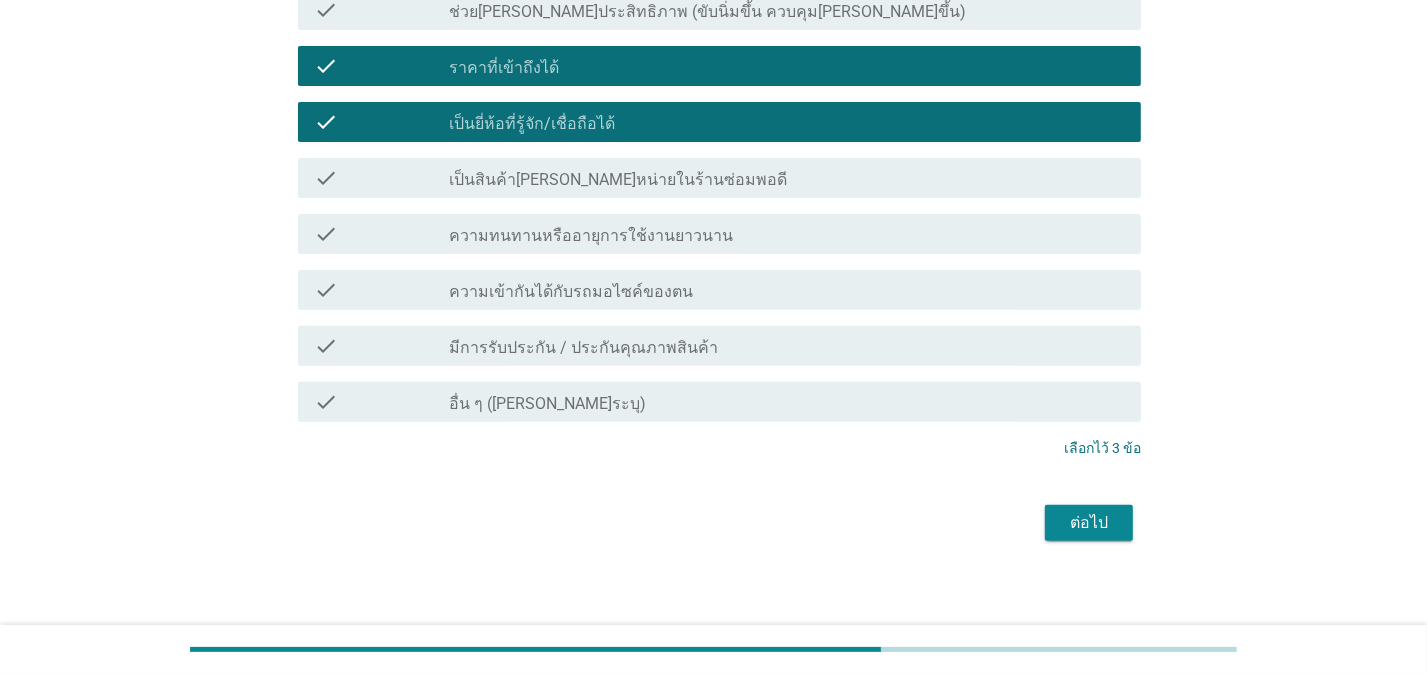 scroll, scrollTop: 441, scrollLeft: 0, axis: vertical 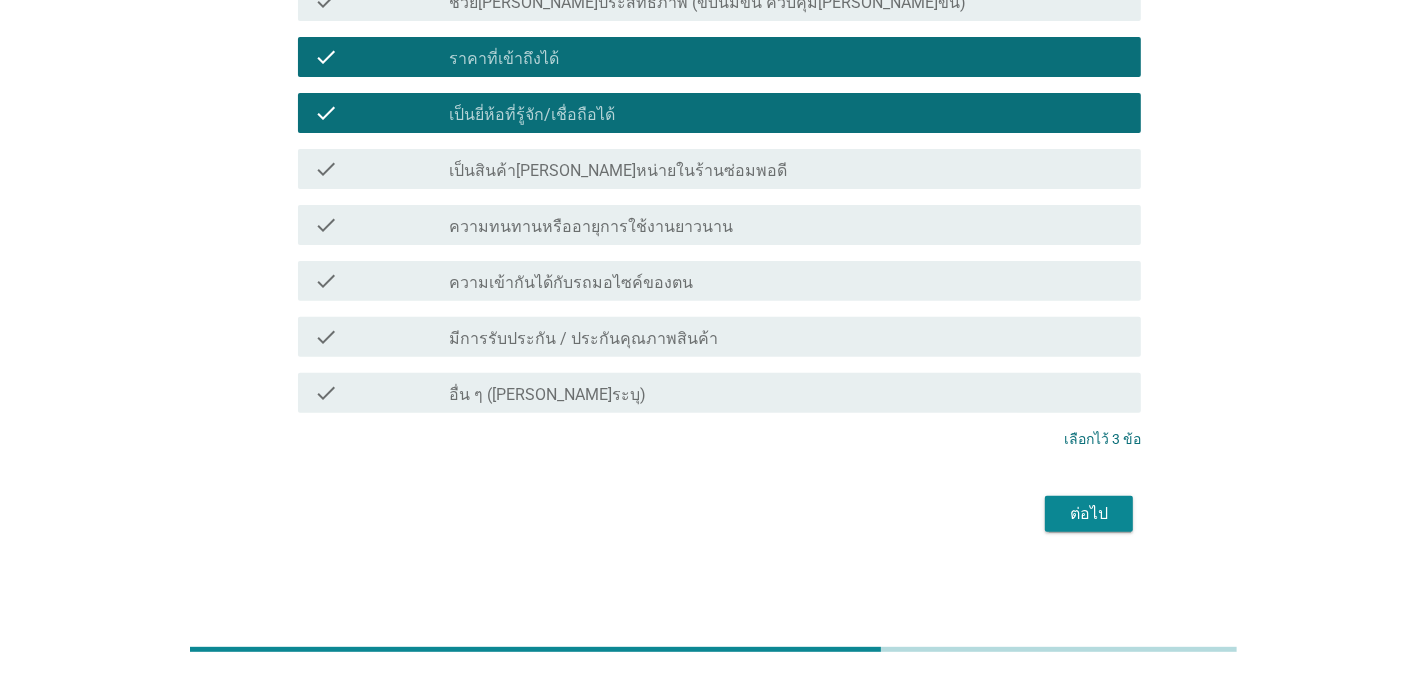 click on "ต่อไป" at bounding box center [1089, 514] 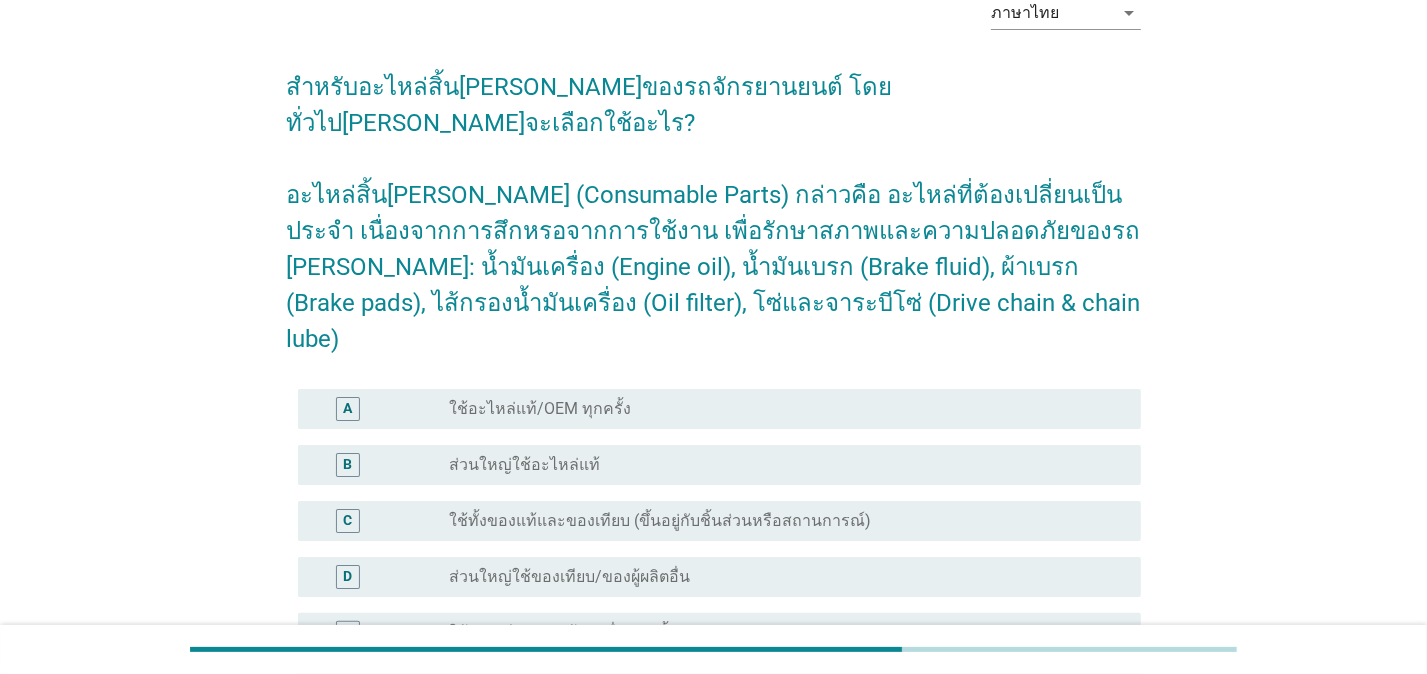 scroll, scrollTop: 324, scrollLeft: 0, axis: vertical 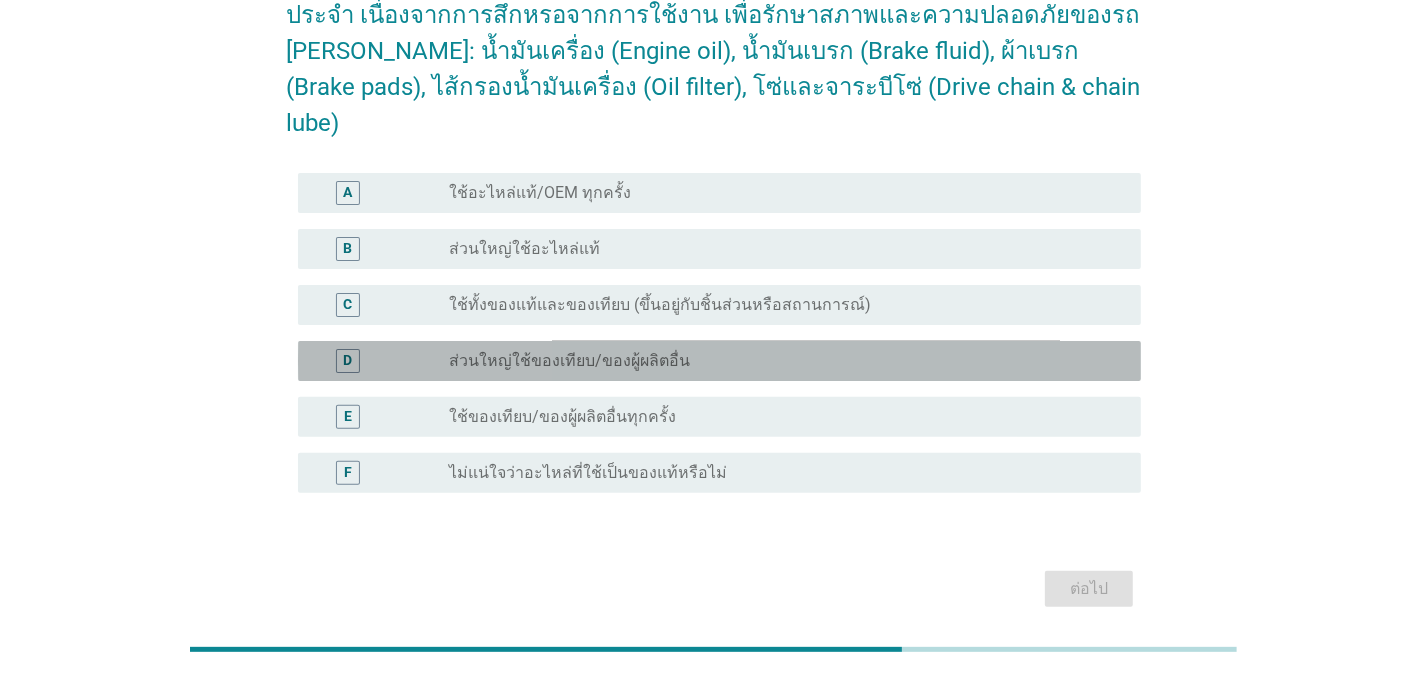 click on "D     radio_button_unchecked ส่วนใหญ่ใช้ของเทียบ/ของผู้ผลิตอื่น" at bounding box center [719, 361] 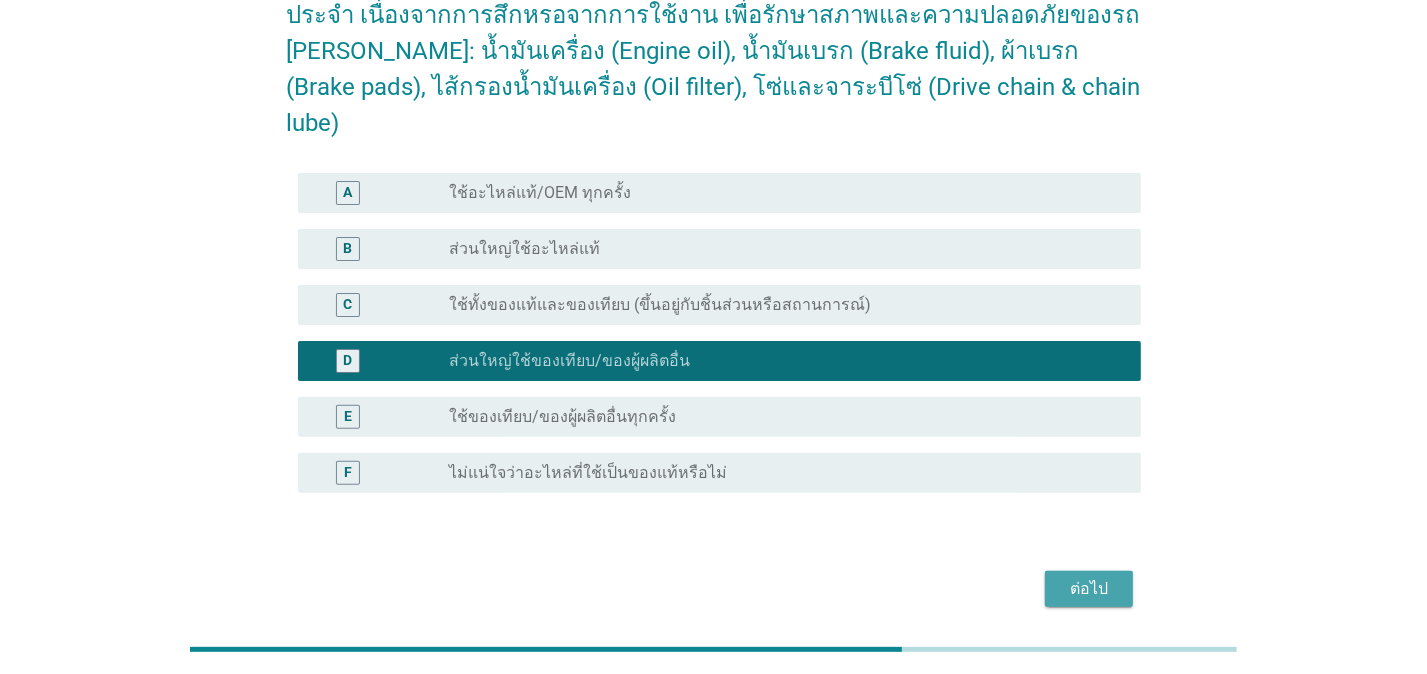click on "ต่อไป" at bounding box center (1089, 589) 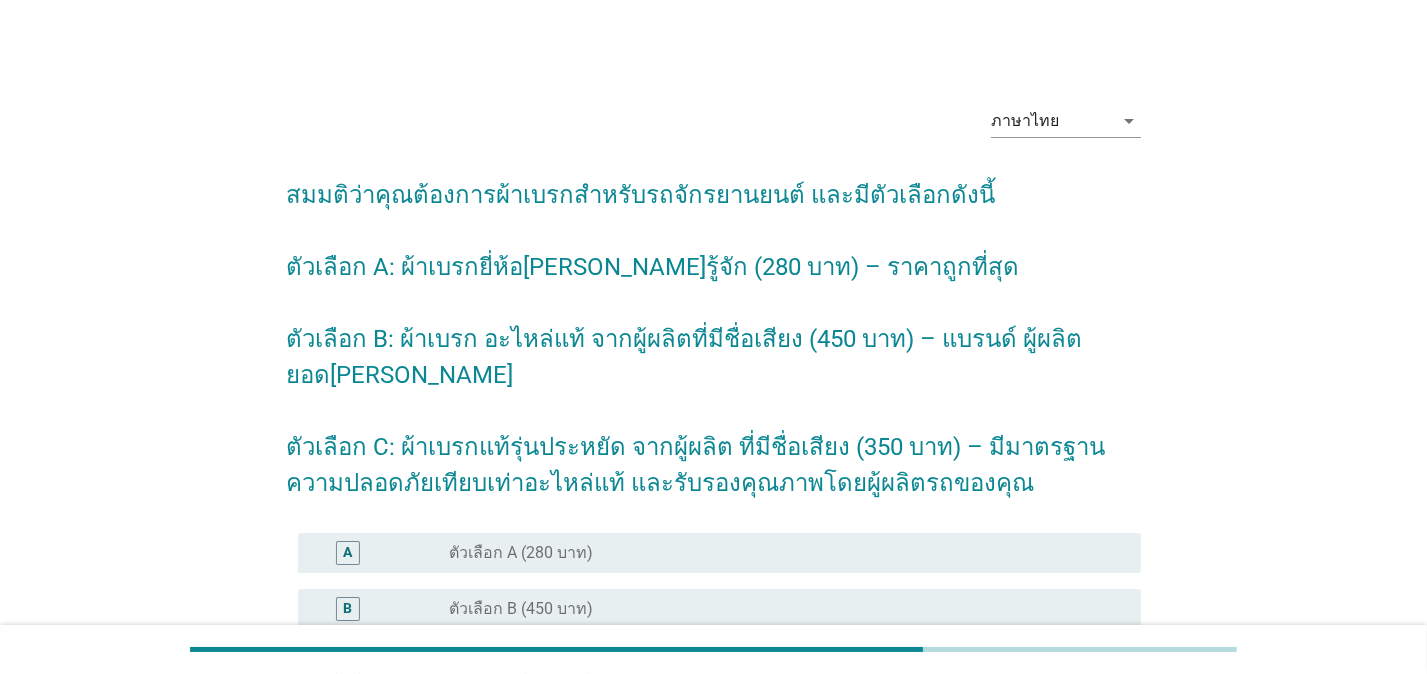 scroll, scrollTop: 216, scrollLeft: 0, axis: vertical 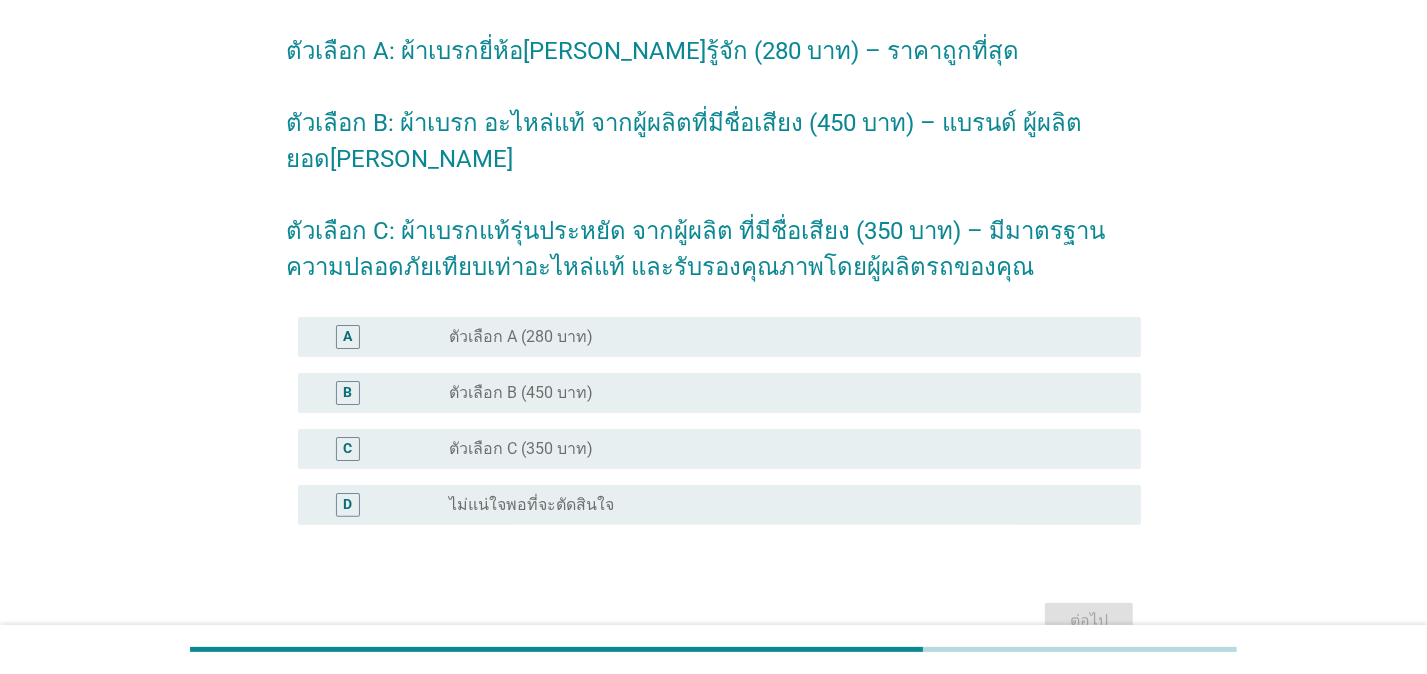 click on "radio_button_unchecked ตัวเลือก B (450 บาท)" at bounding box center (787, 393) 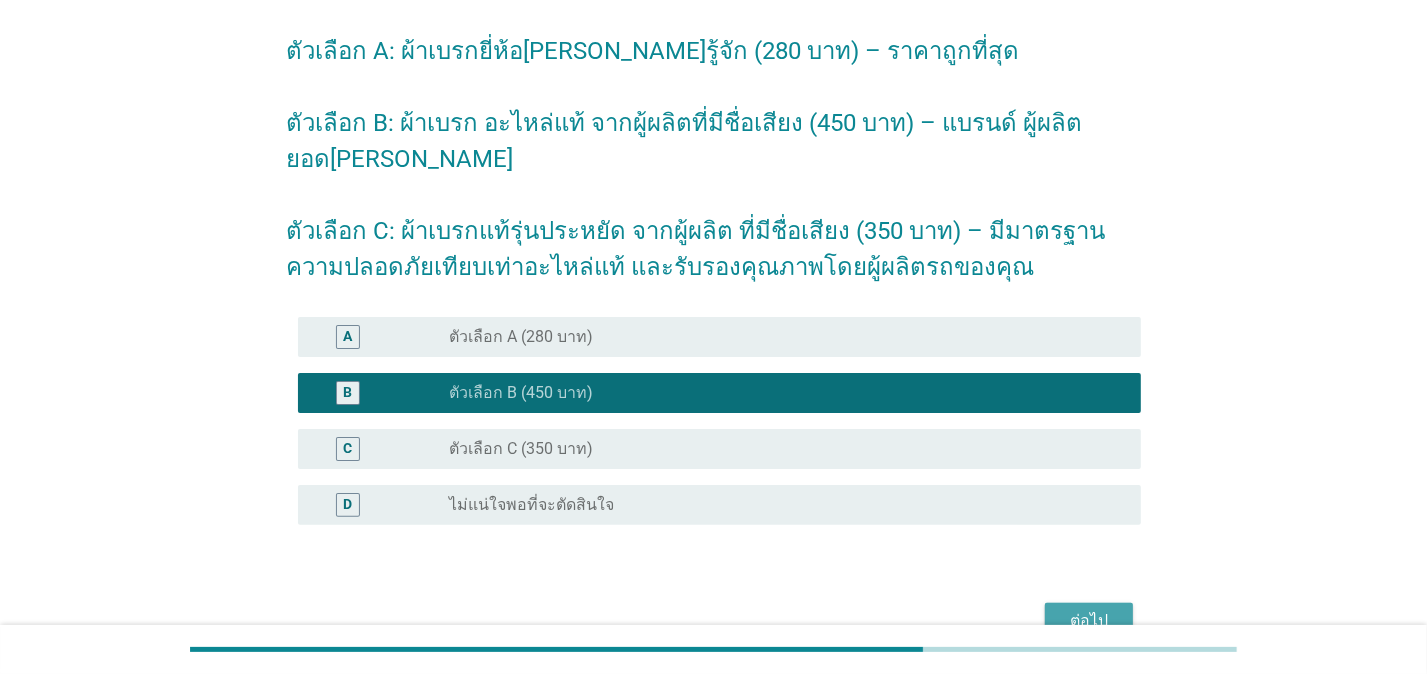 click on "ต่อไป" at bounding box center [1089, 621] 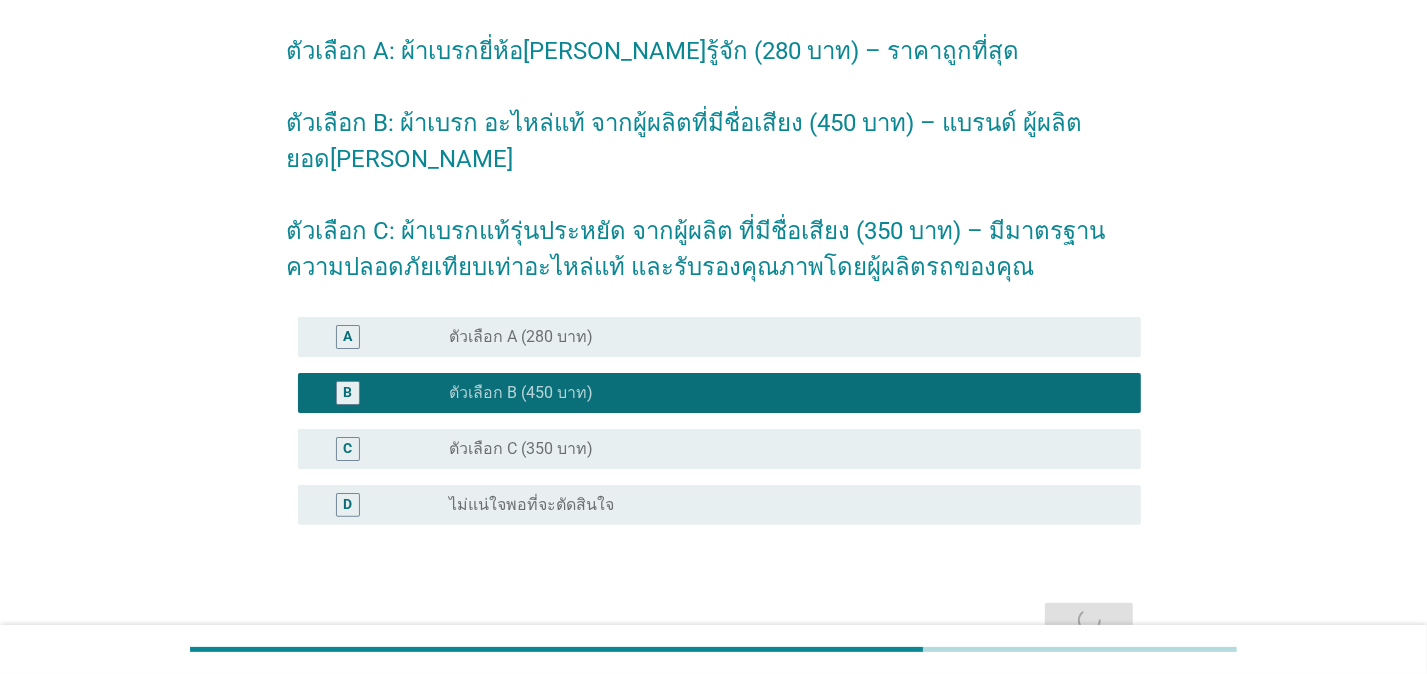 scroll, scrollTop: 0, scrollLeft: 0, axis: both 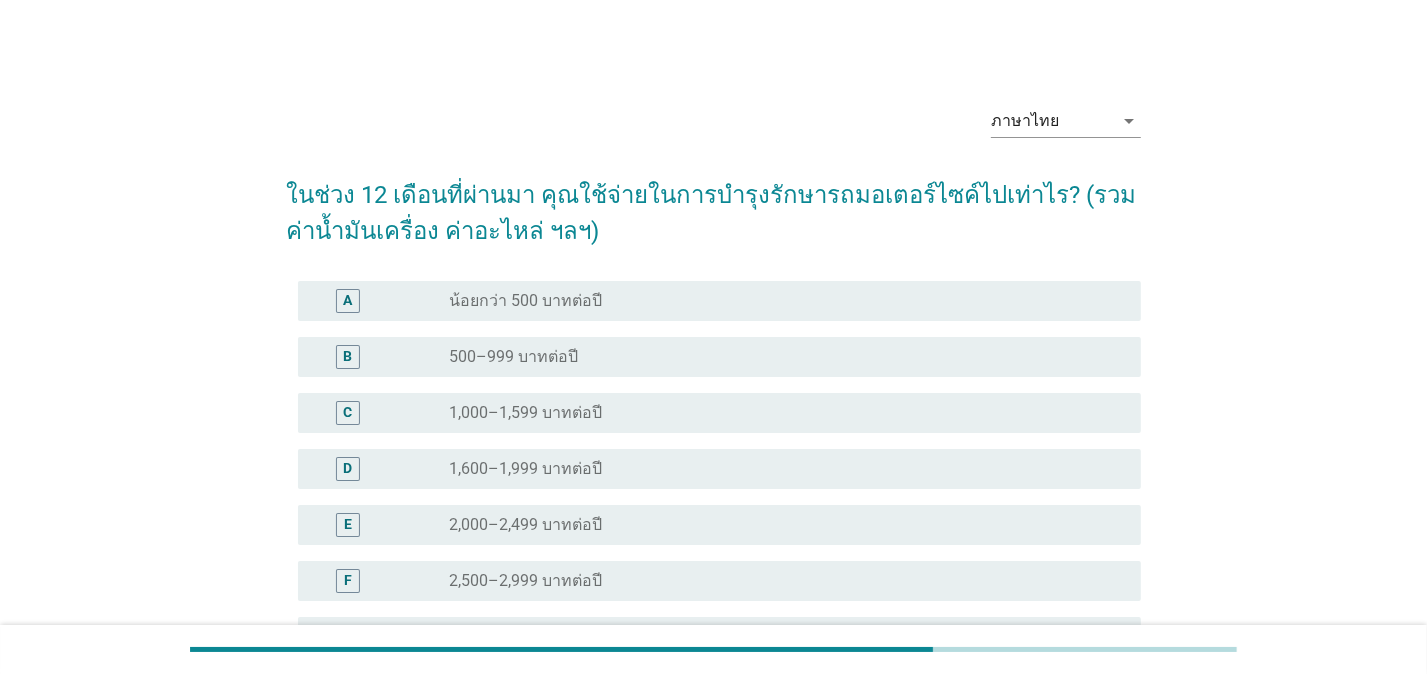 click on "1,000–1,599 บาทต่อปี" at bounding box center [525, 413] 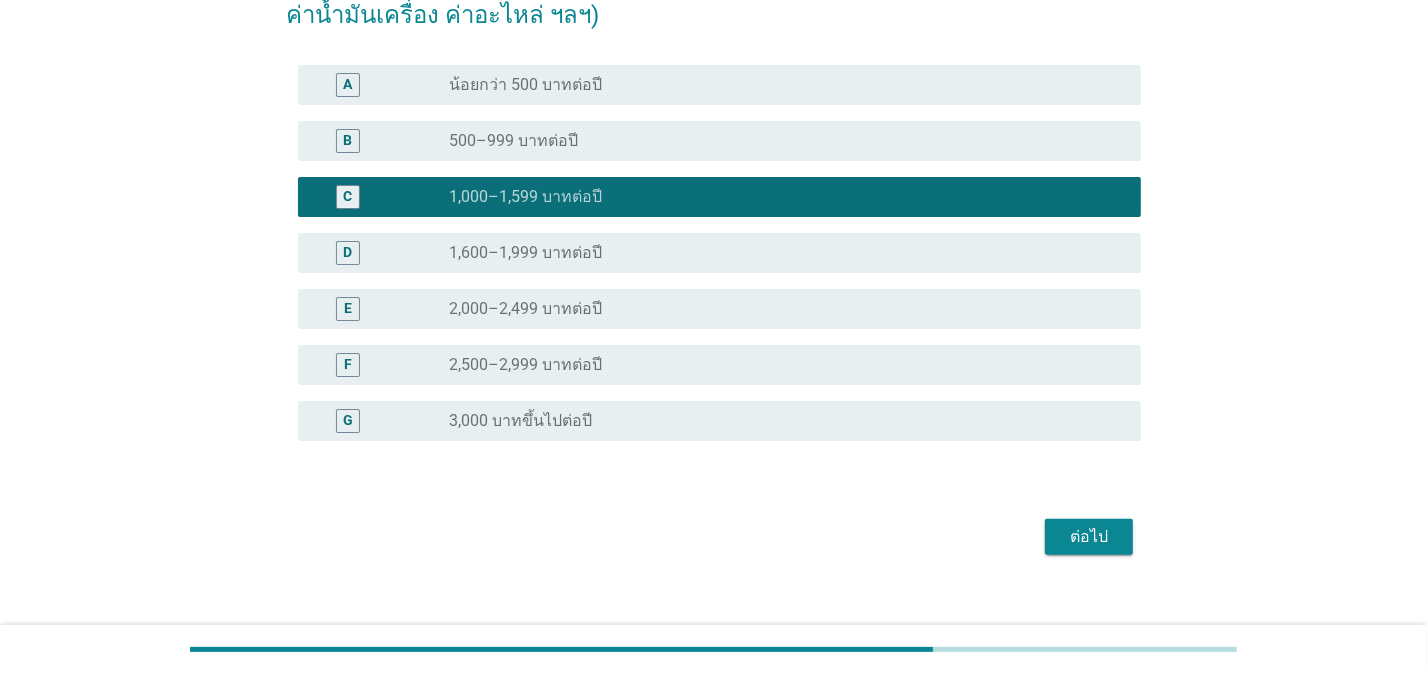 scroll, scrollTop: 240, scrollLeft: 0, axis: vertical 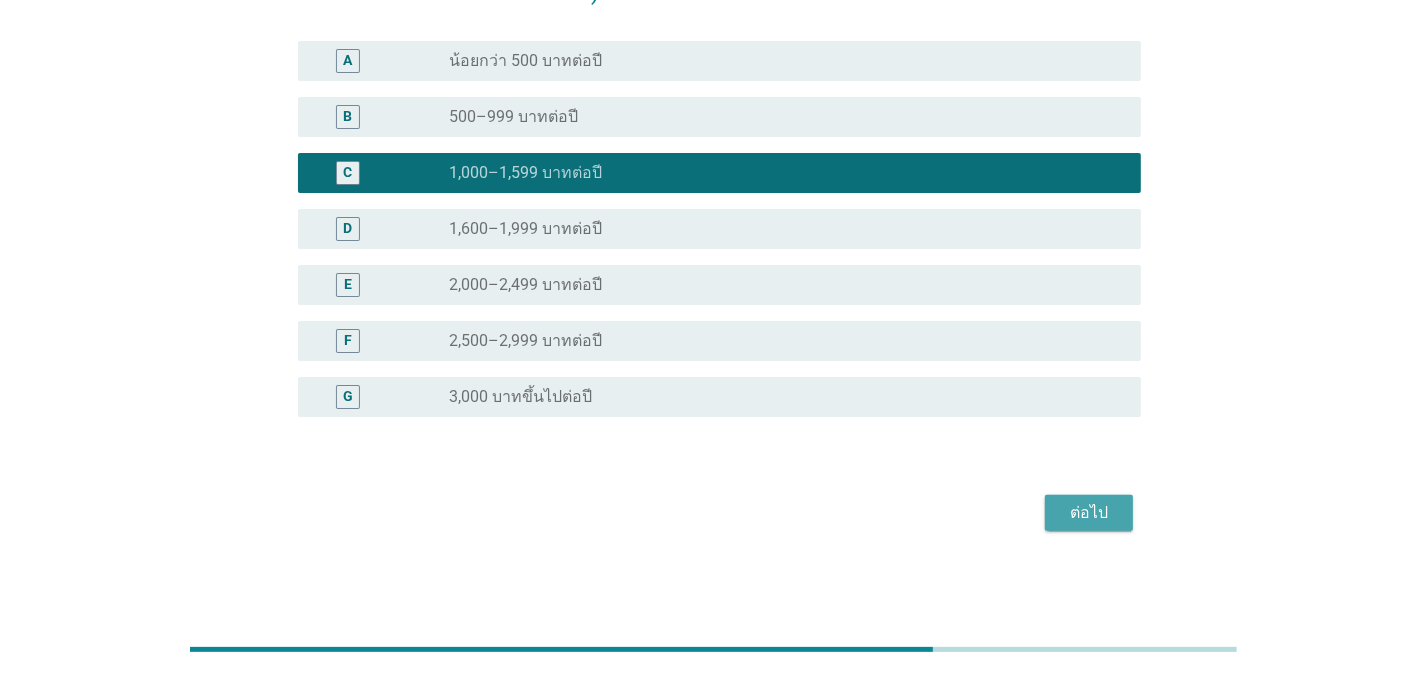 click on "ต่อไป" at bounding box center [1089, 513] 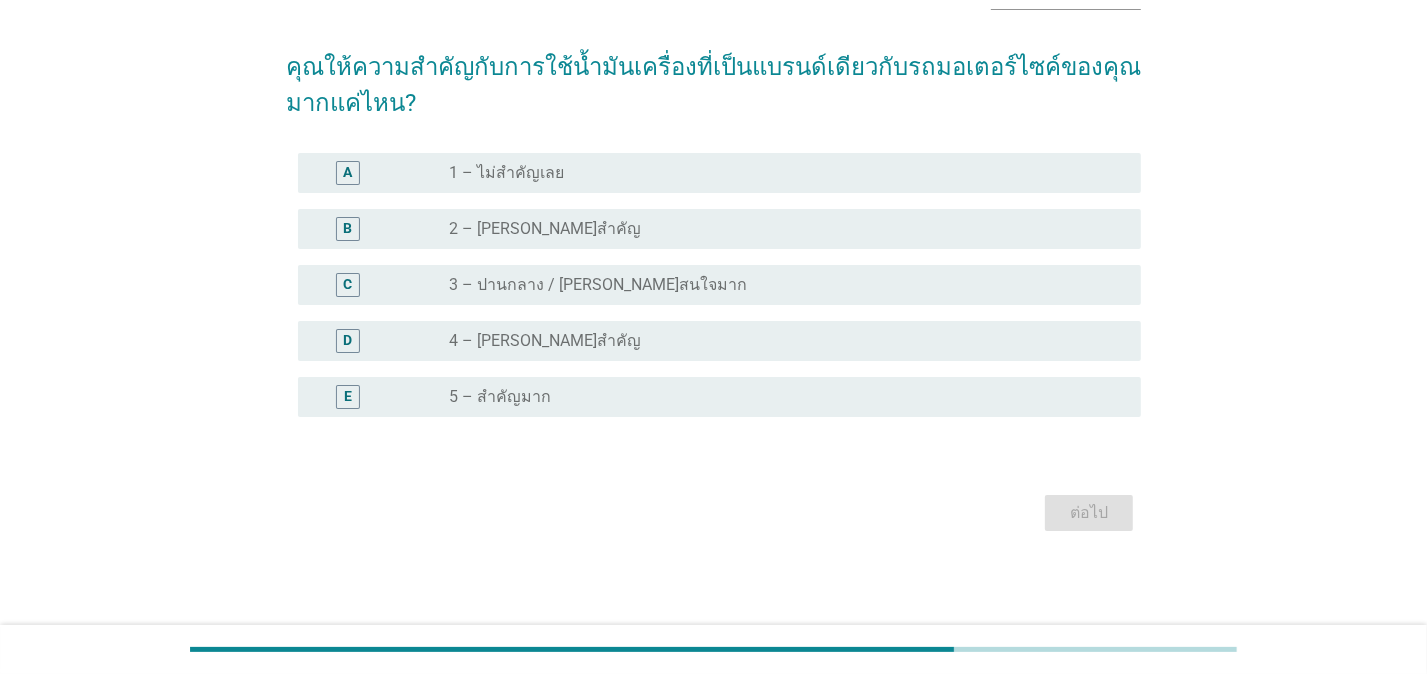 scroll, scrollTop: 0, scrollLeft: 0, axis: both 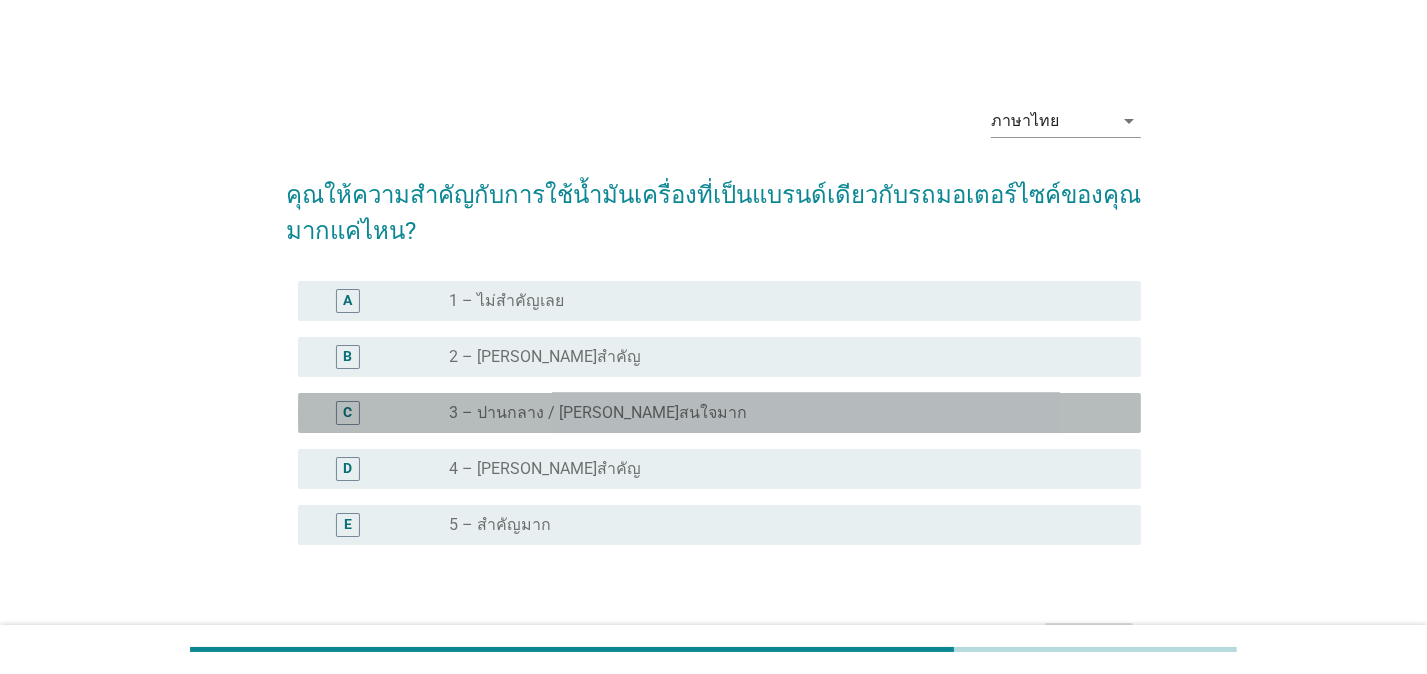 click on "3 – ปานกลาง / [PERSON_NAME]สนใจมาก" at bounding box center (598, 413) 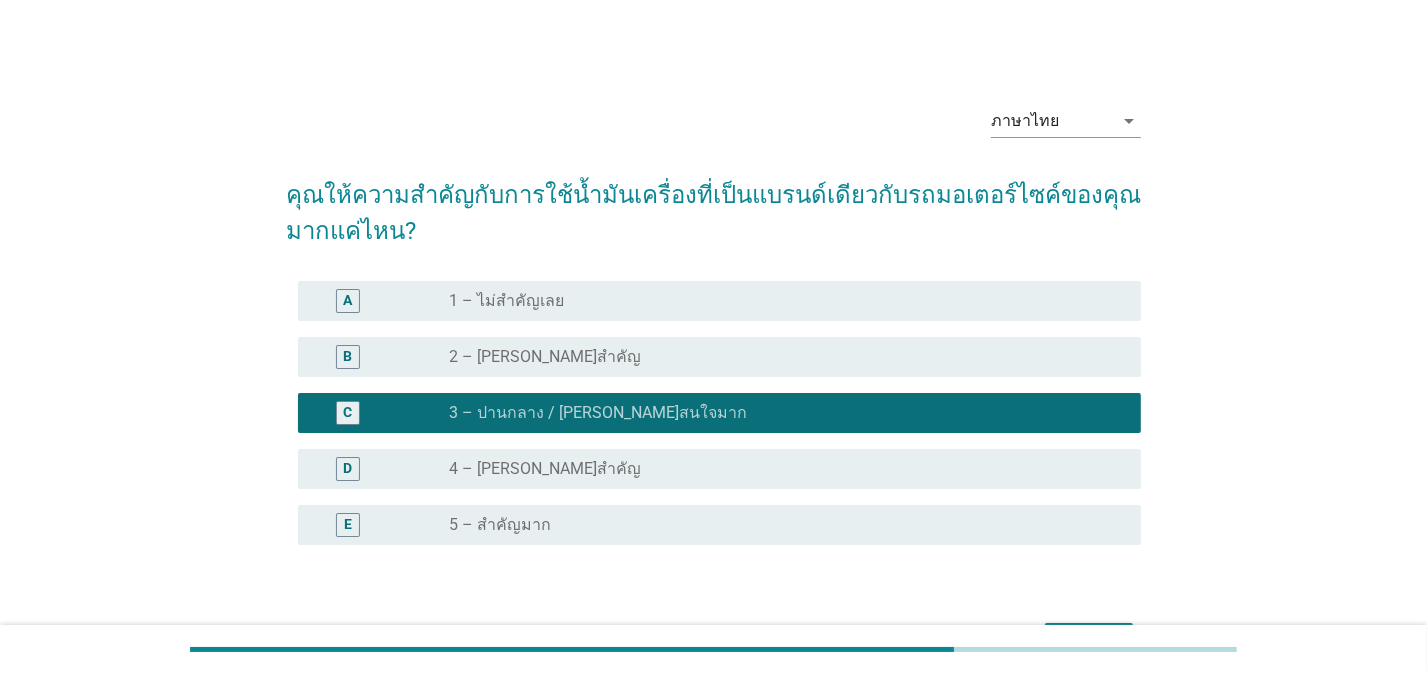 scroll, scrollTop: 127, scrollLeft: 0, axis: vertical 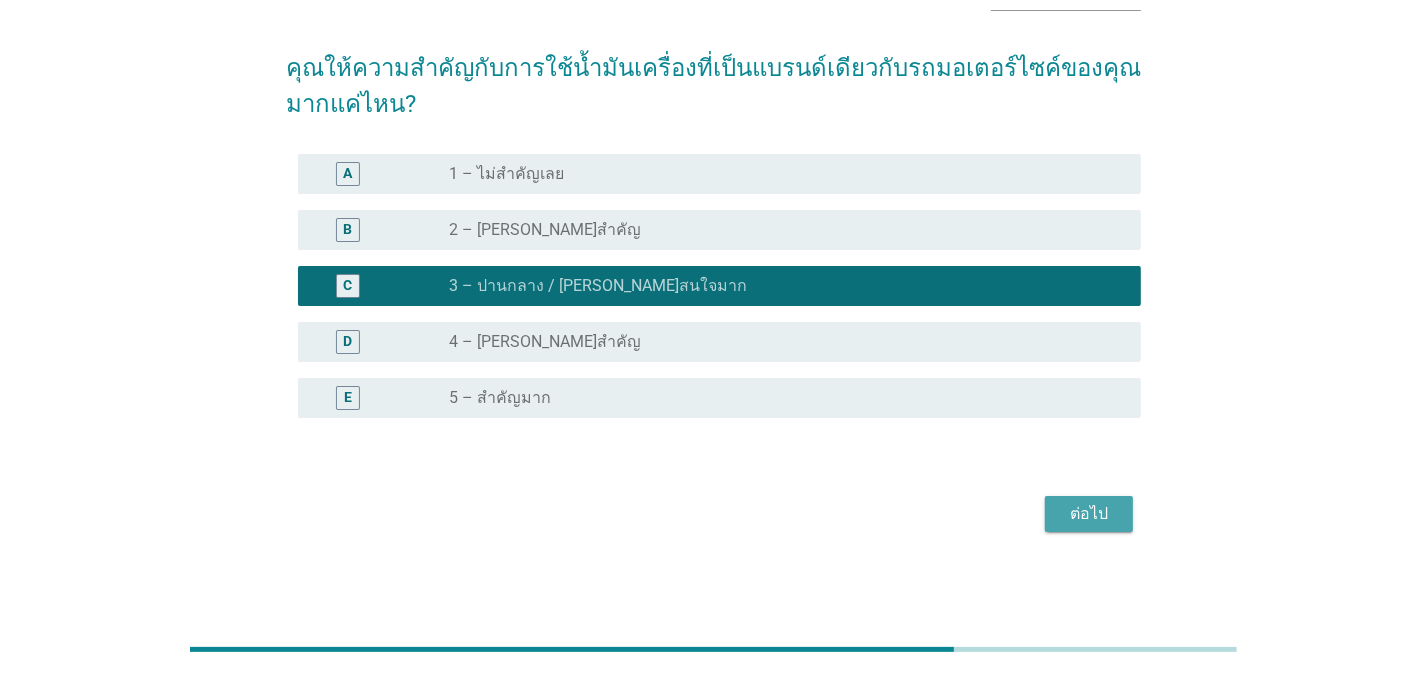 click on "ต่อไป" at bounding box center (1089, 514) 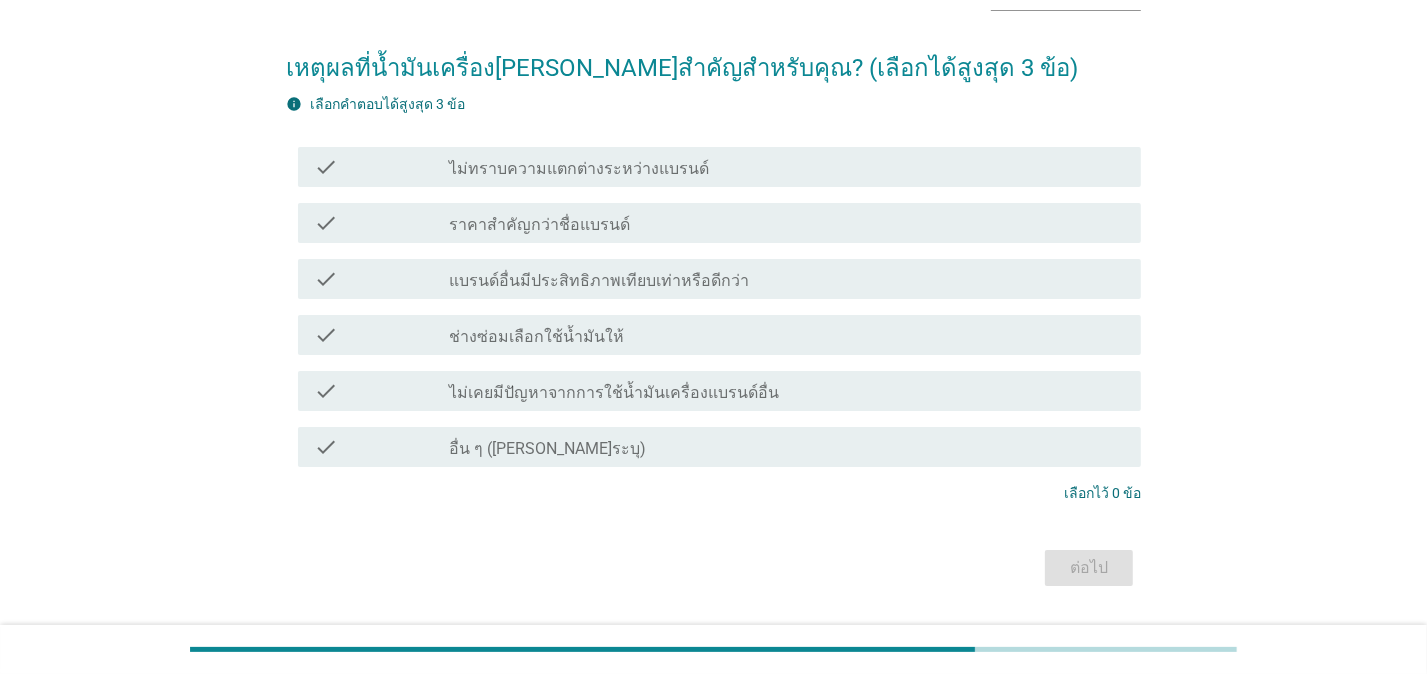 scroll, scrollTop: 0, scrollLeft: 0, axis: both 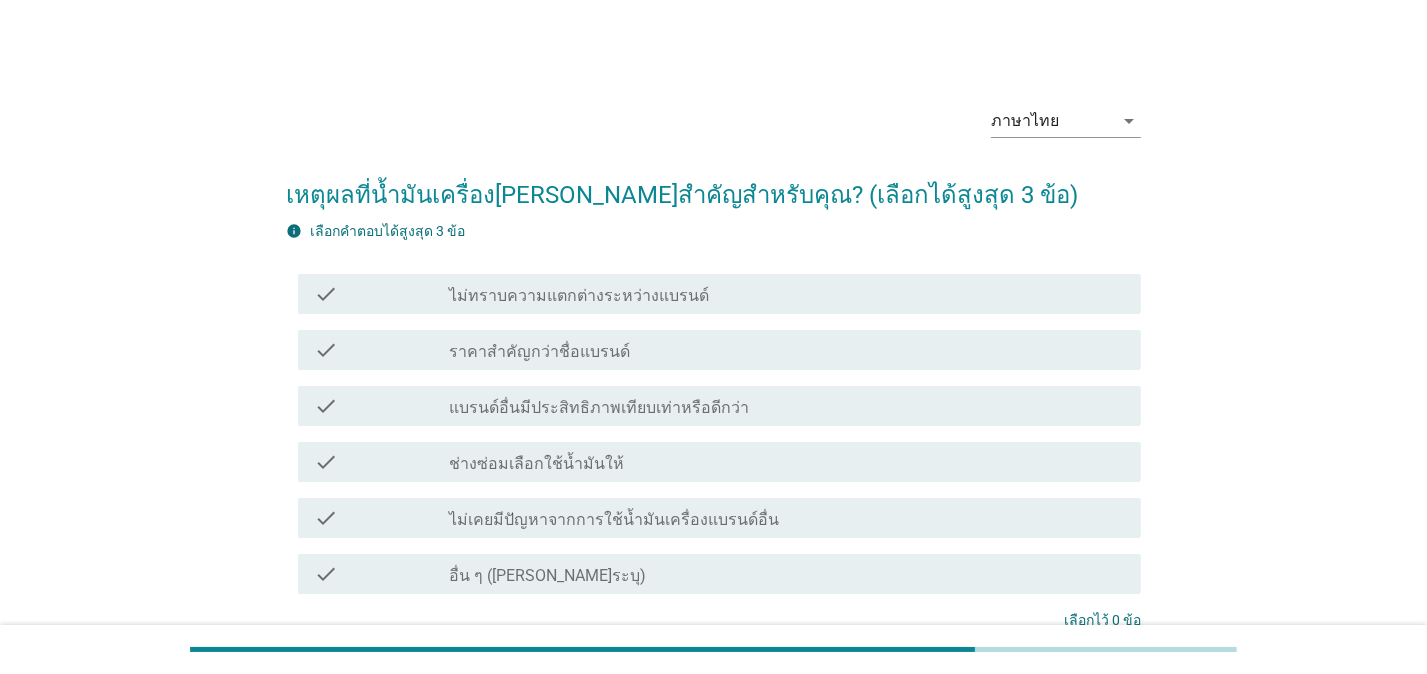 click on "แบรนด์อื่นมีประสิทธิภาพเทียบเท่าหรือดีกว่า" at bounding box center [599, 408] 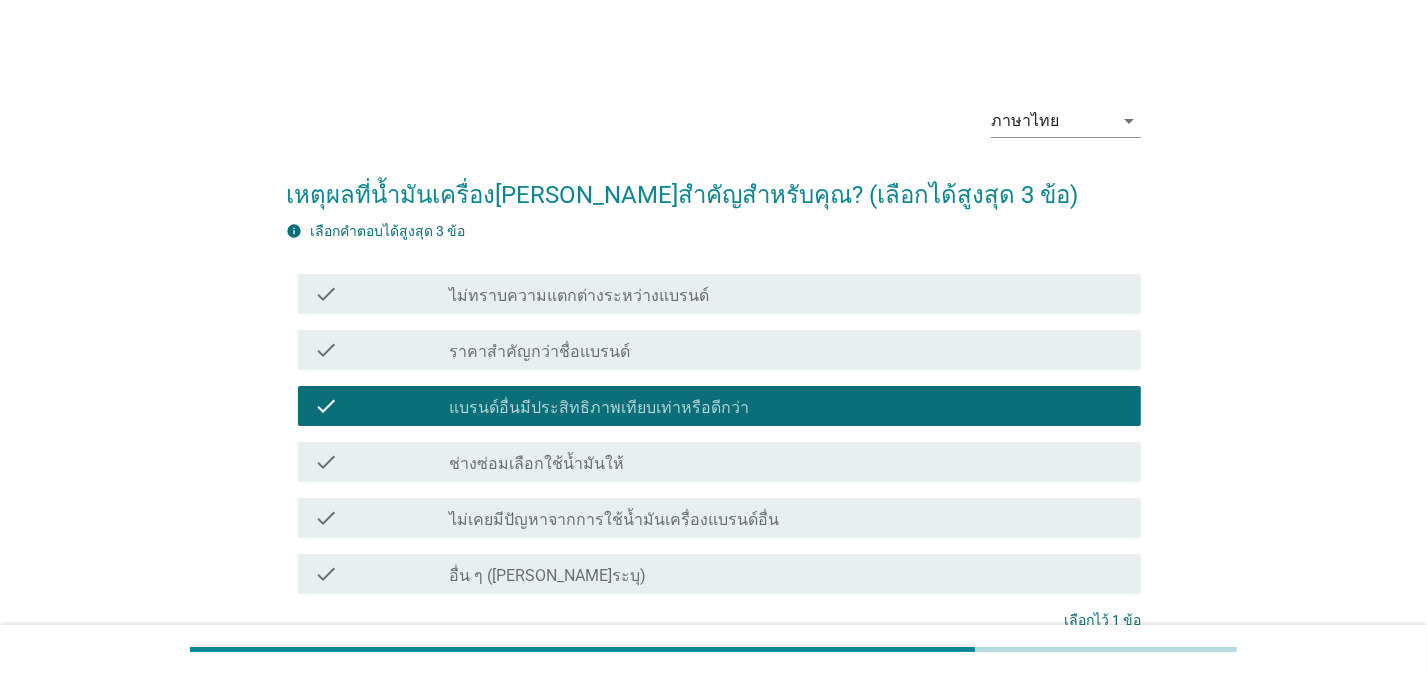 scroll, scrollTop: 181, scrollLeft: 0, axis: vertical 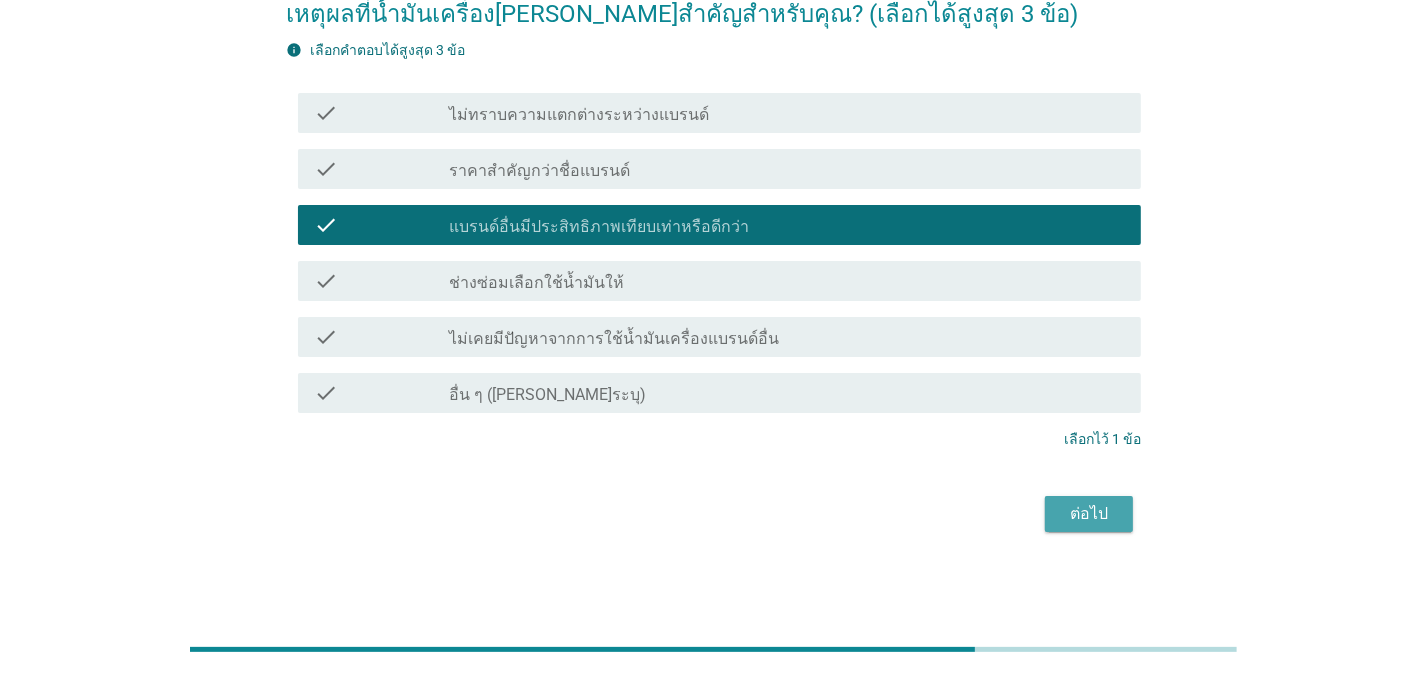 click on "ต่อไป" at bounding box center [1089, 514] 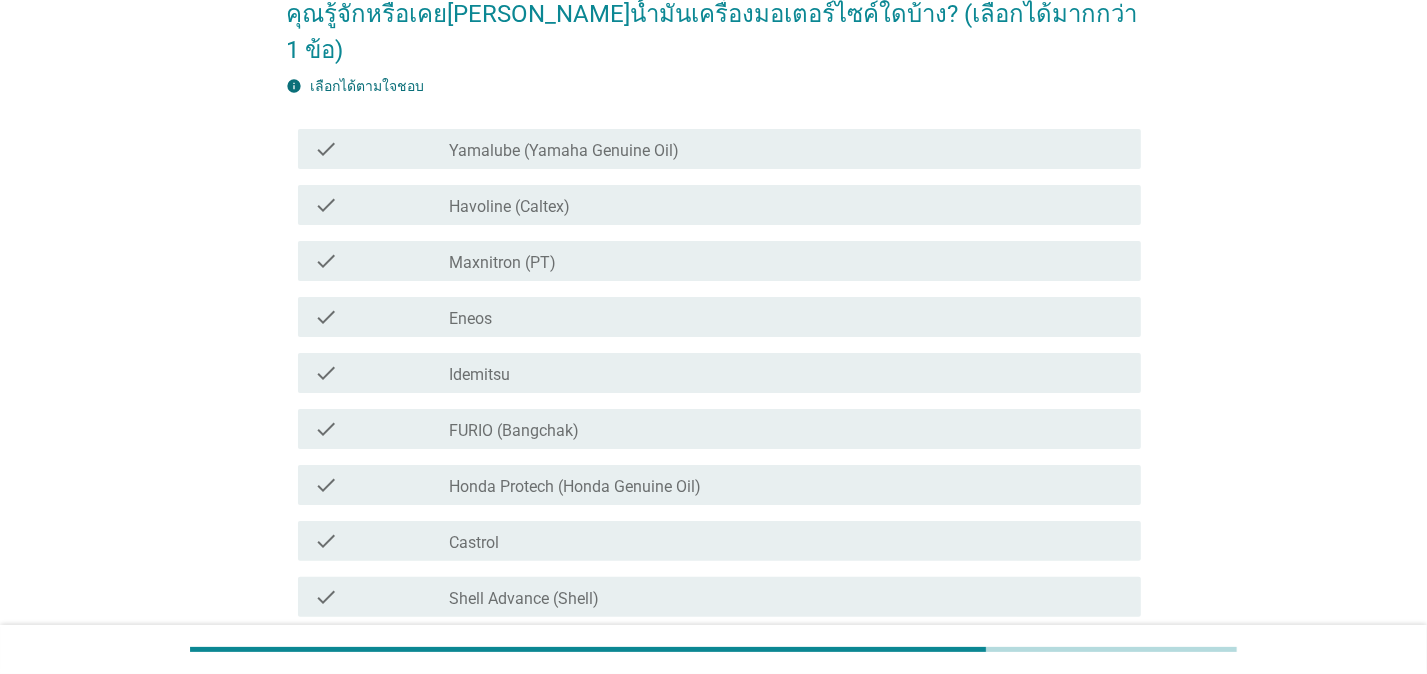 scroll, scrollTop: 0, scrollLeft: 0, axis: both 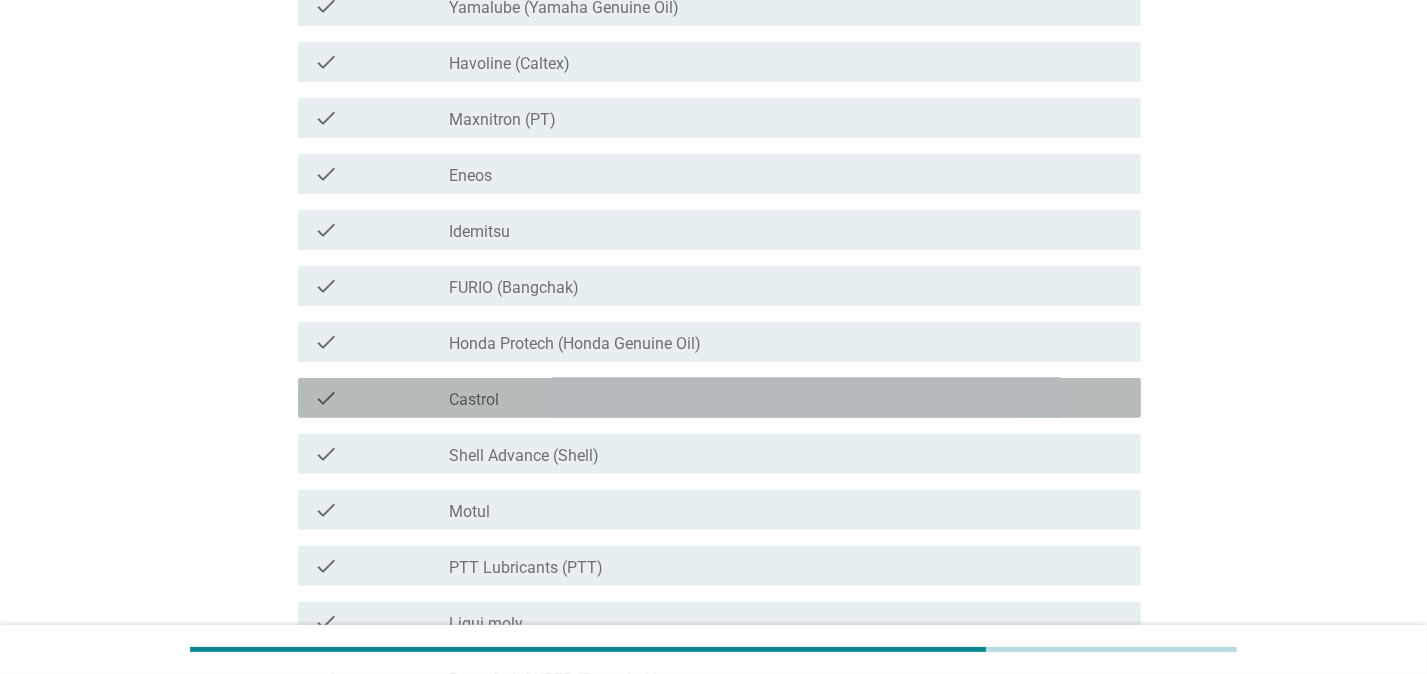 click on "check_box_outline_blank Castrol" at bounding box center (787, 398) 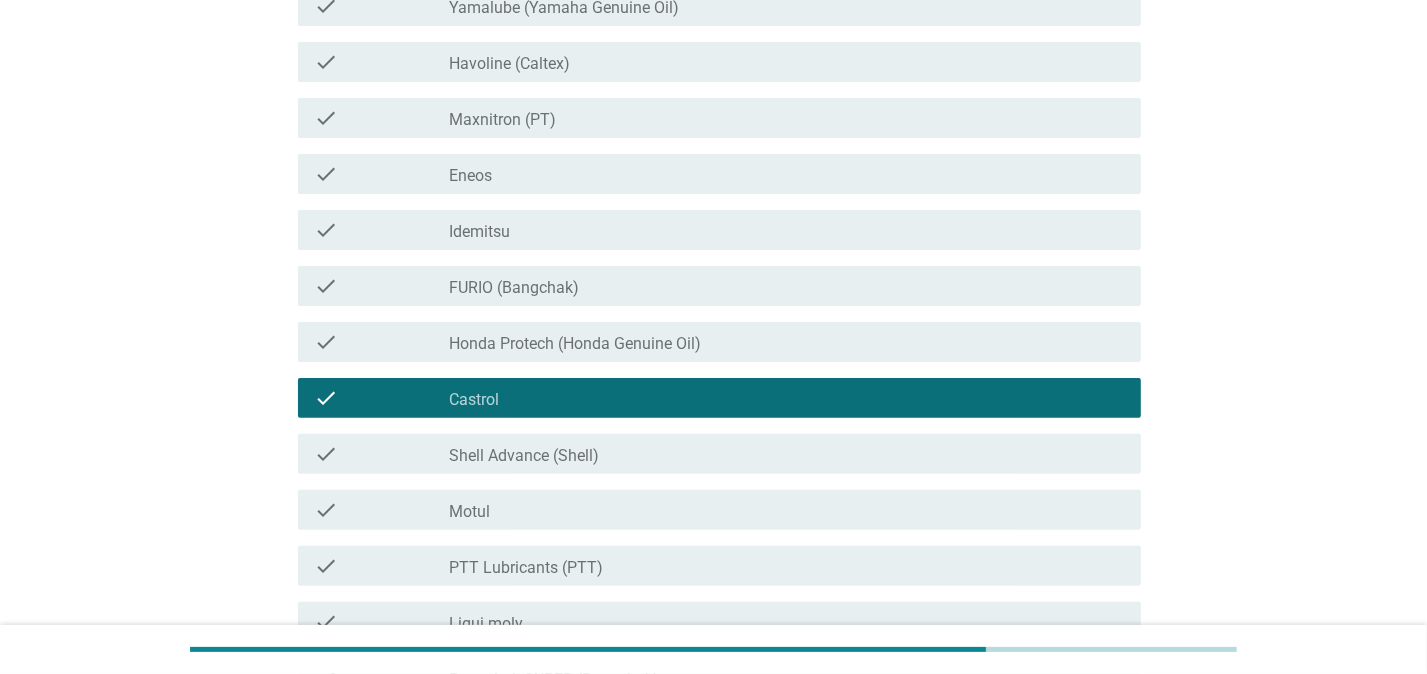 scroll, scrollTop: 432, scrollLeft: 0, axis: vertical 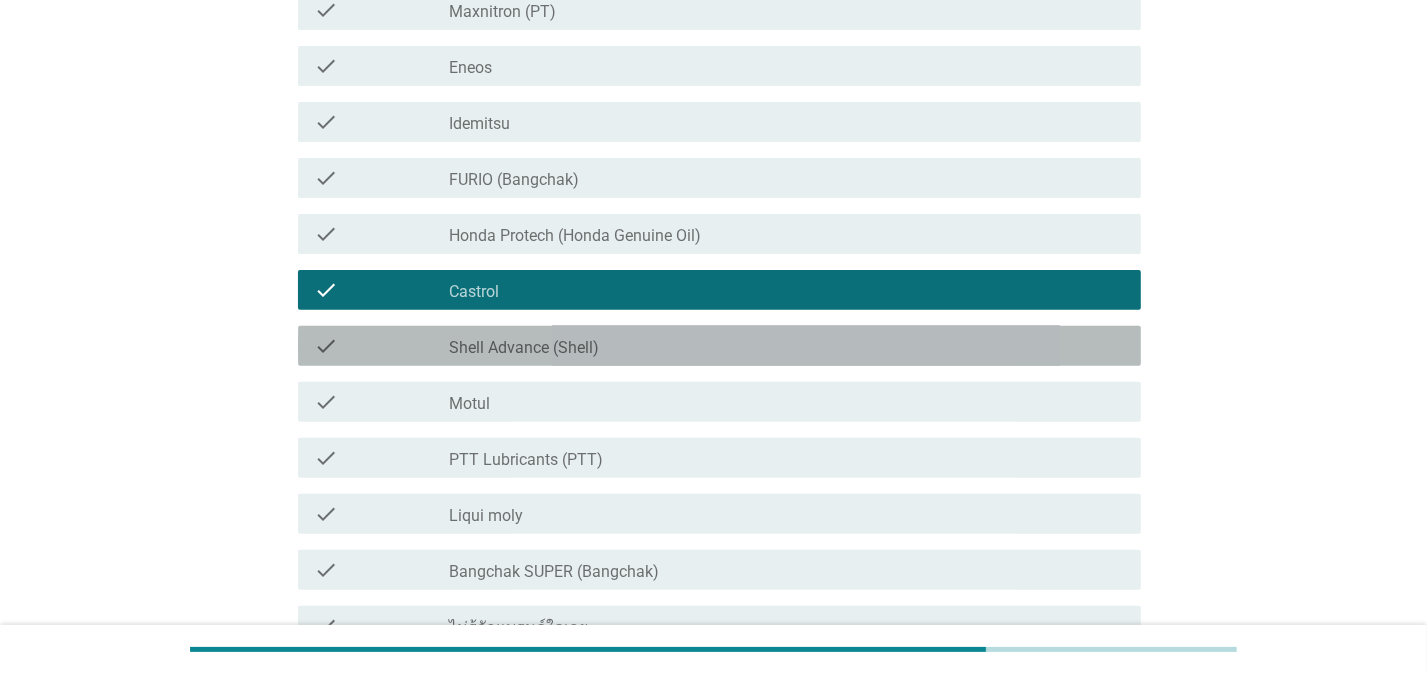click on "Shell Advance (Shell)" at bounding box center [524, 348] 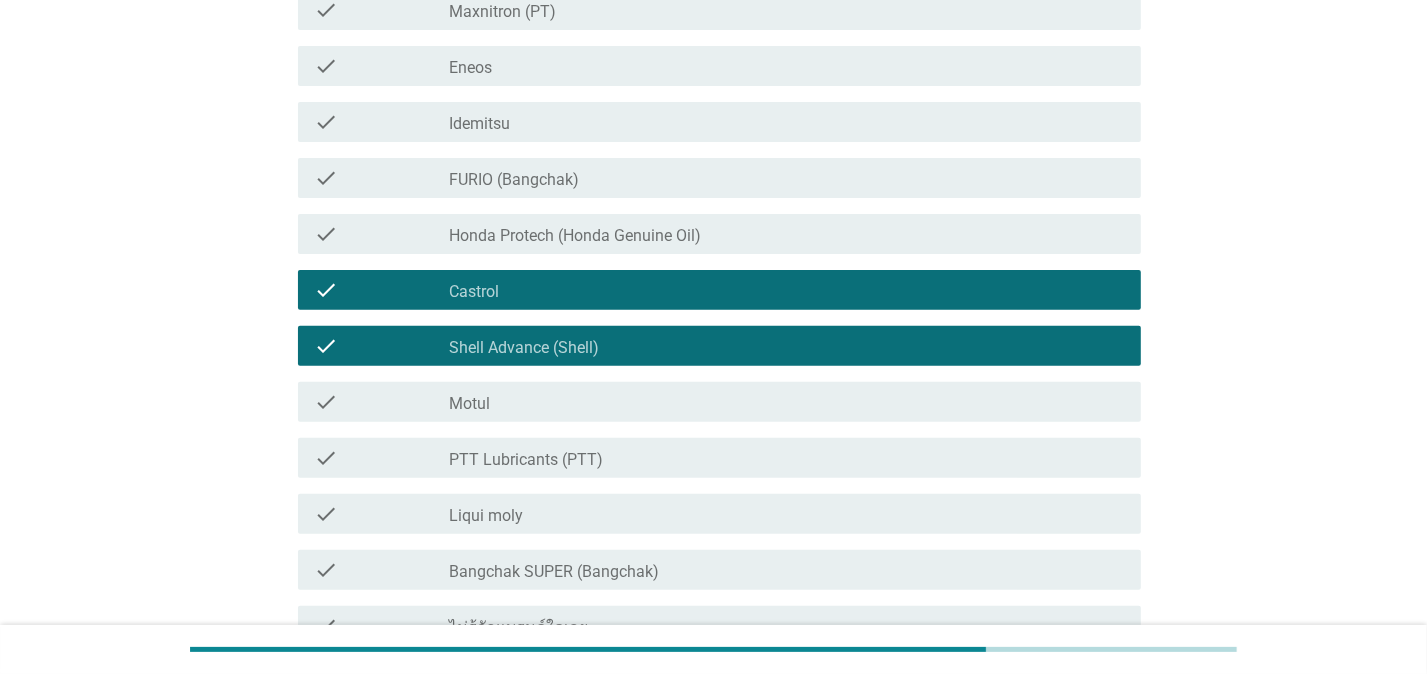 scroll, scrollTop: 600, scrollLeft: 0, axis: vertical 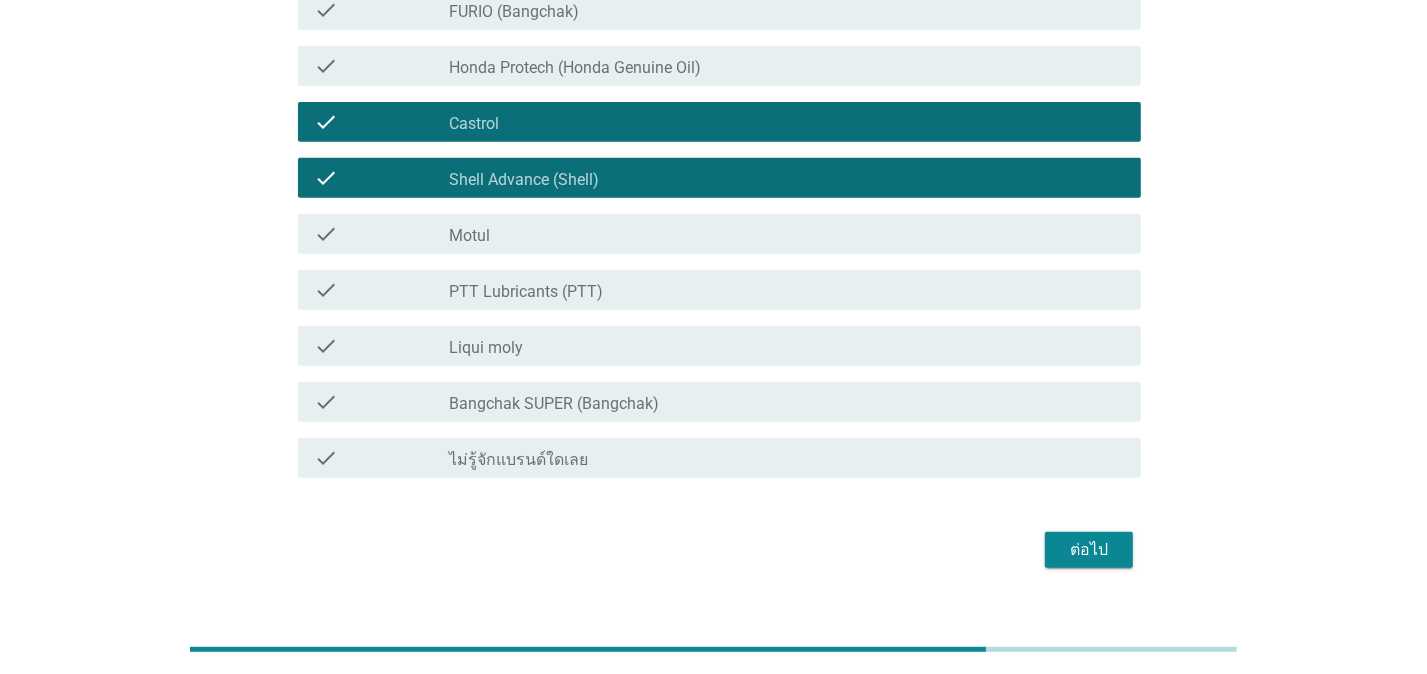 click on "Bangchak SUPER (Bangchak)" at bounding box center [554, 404] 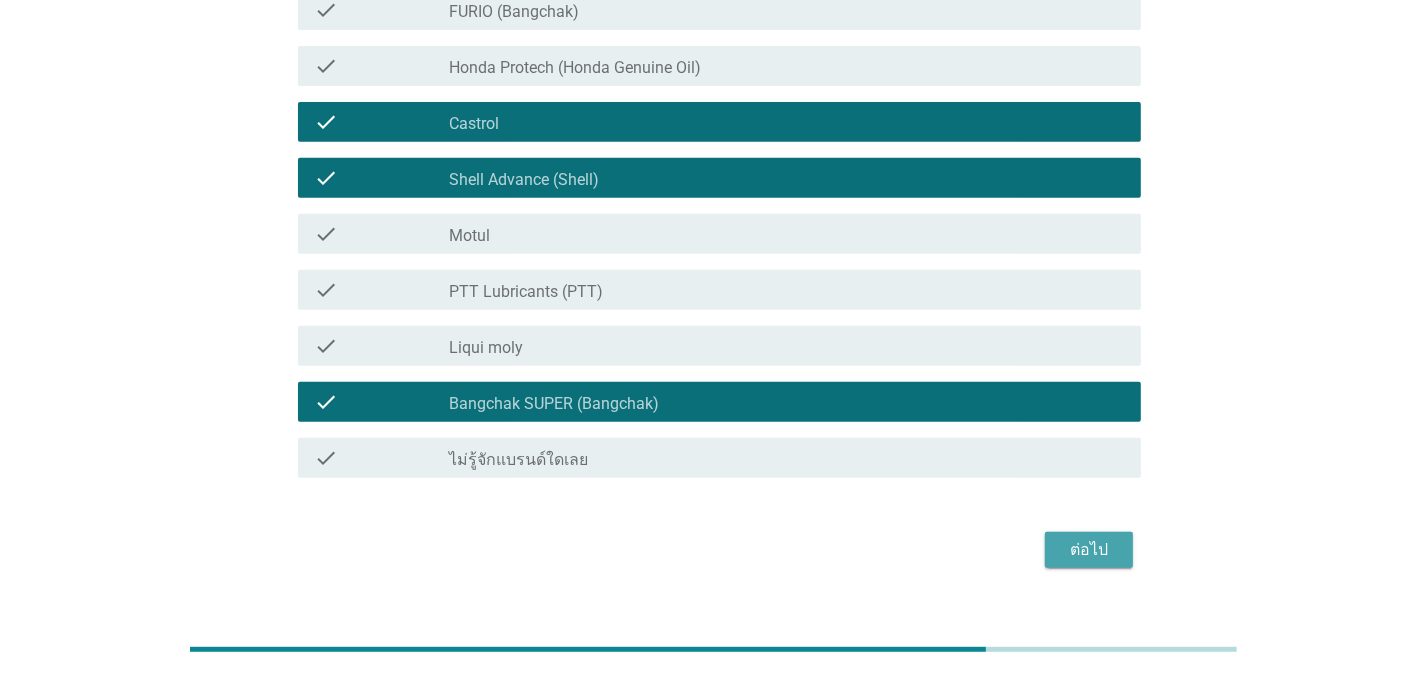 click on "ต่อไป" at bounding box center (1089, 550) 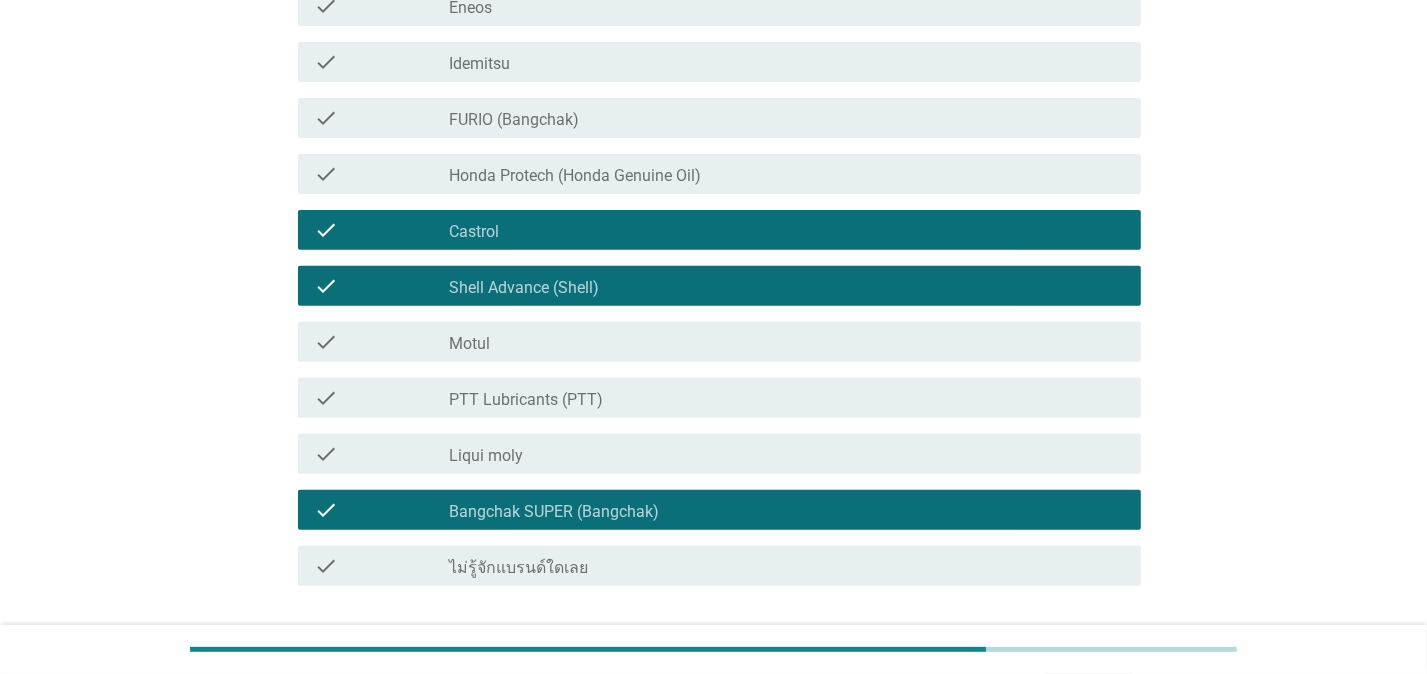 scroll, scrollTop: 0, scrollLeft: 0, axis: both 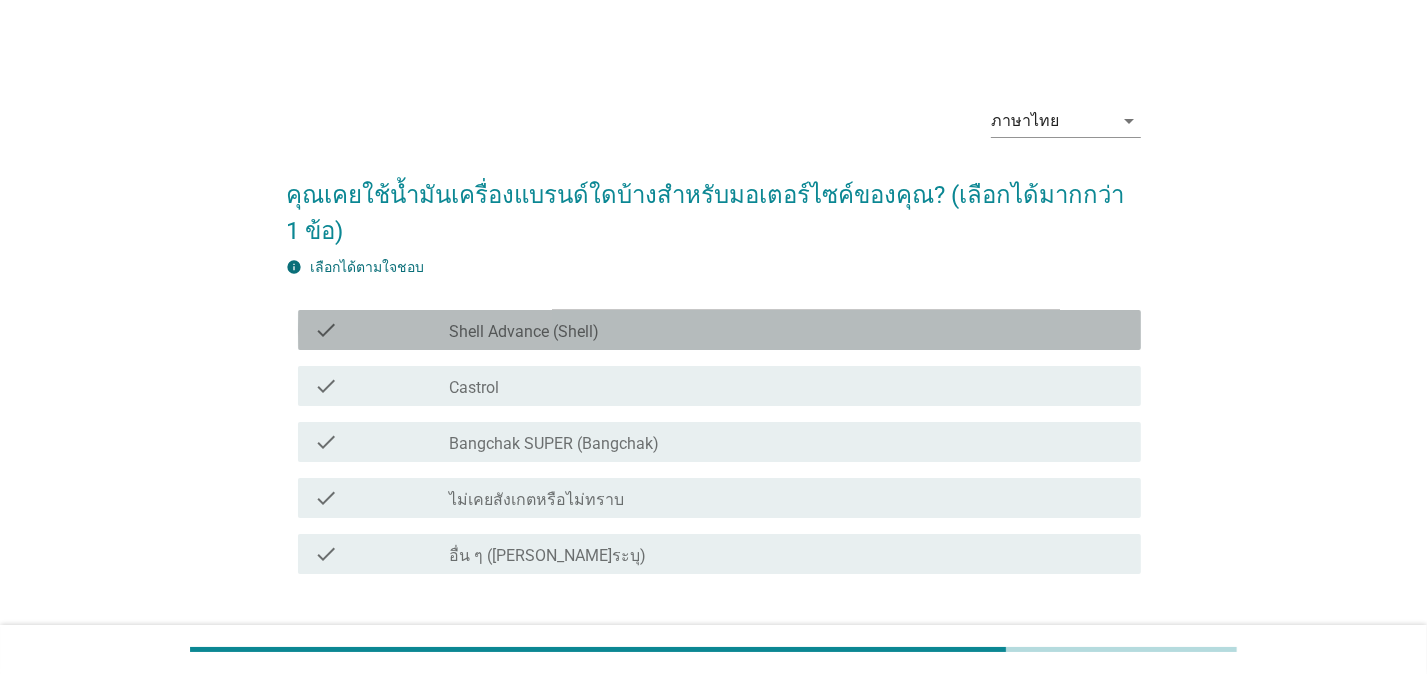 click on "Shell Advance (Shell)" at bounding box center (524, 332) 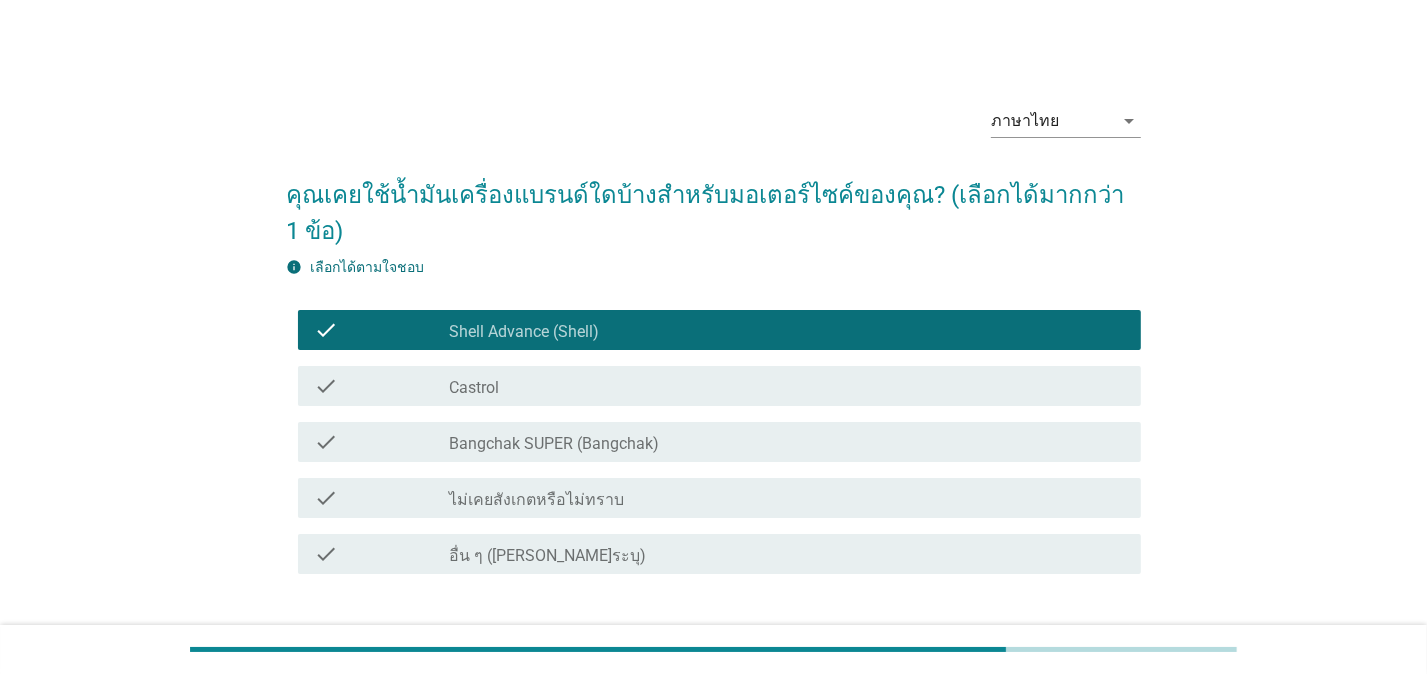 drag, startPoint x: 1087, startPoint y: 610, endPoint x: 1023, endPoint y: 526, distance: 105.60303 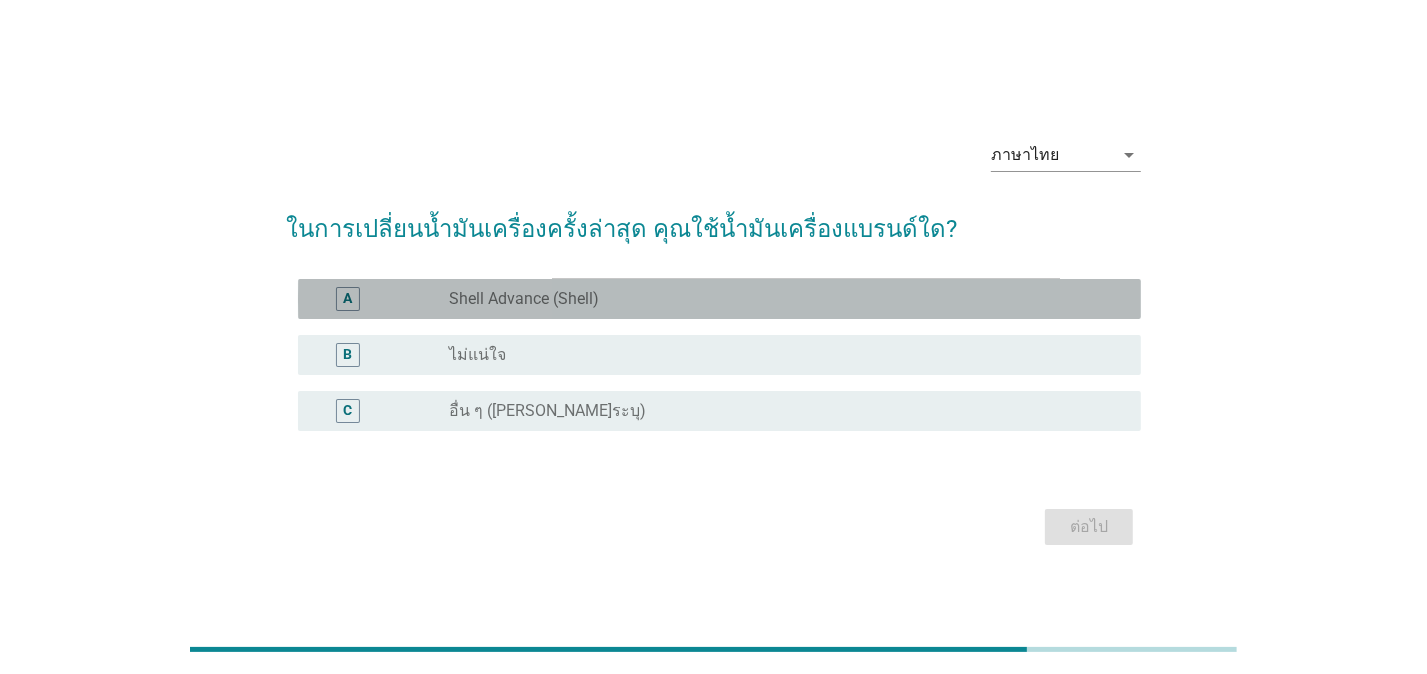 click on "Shell Advance (Shell)" at bounding box center (524, 299) 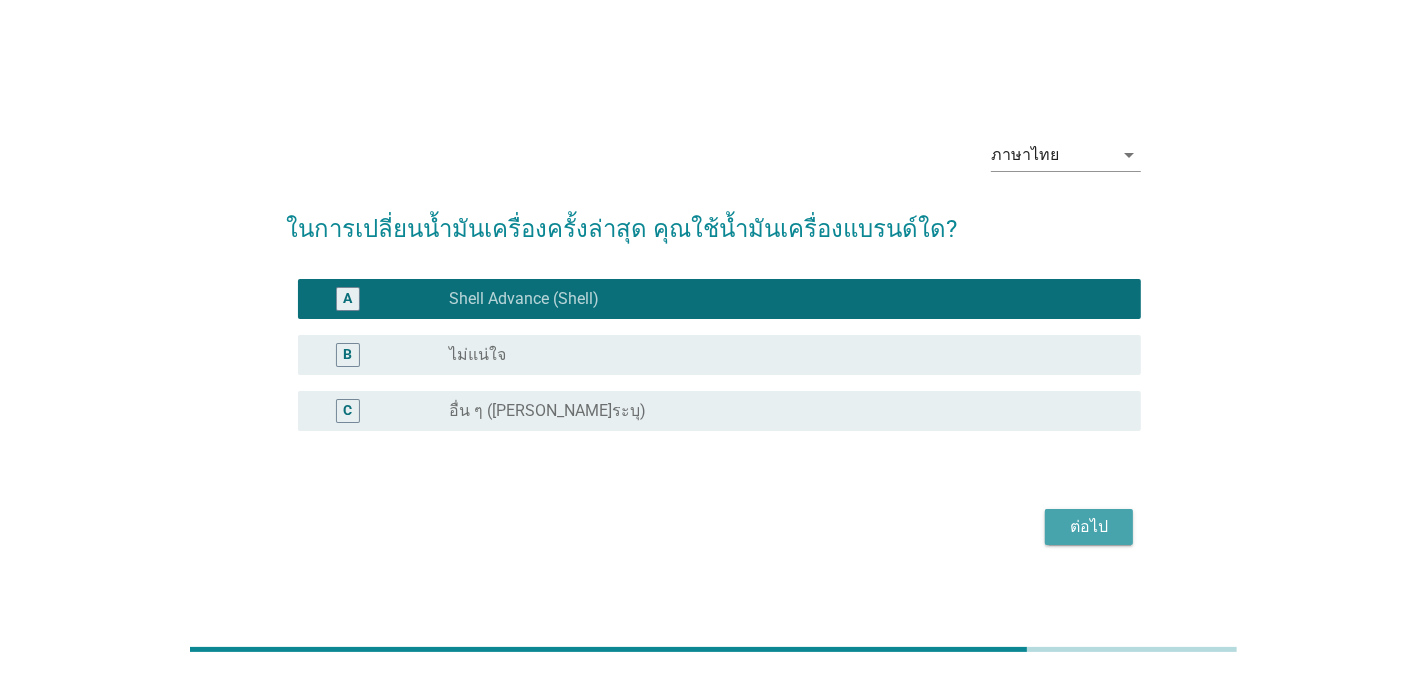 click on "ต่อไป" at bounding box center [1089, 527] 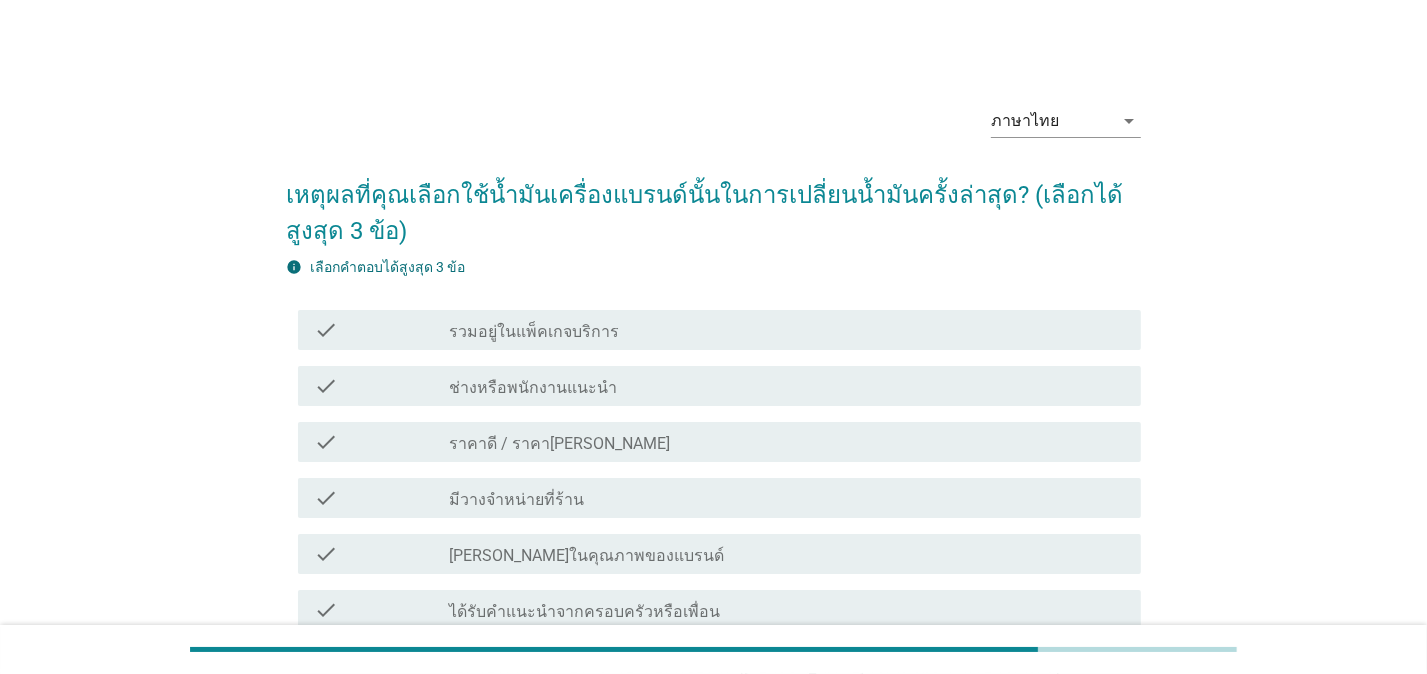 scroll, scrollTop: 108, scrollLeft: 0, axis: vertical 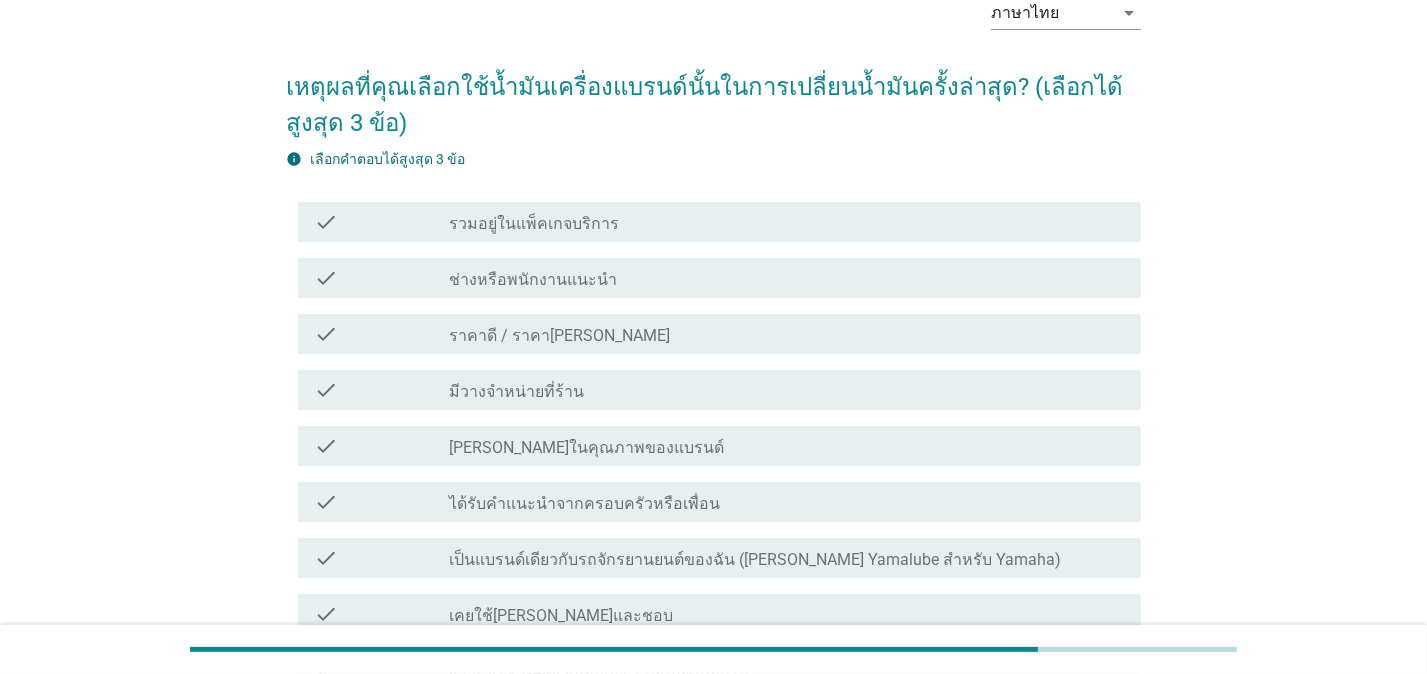 click on "ราคาดี / ราคา[PERSON_NAME]" at bounding box center [559, 336] 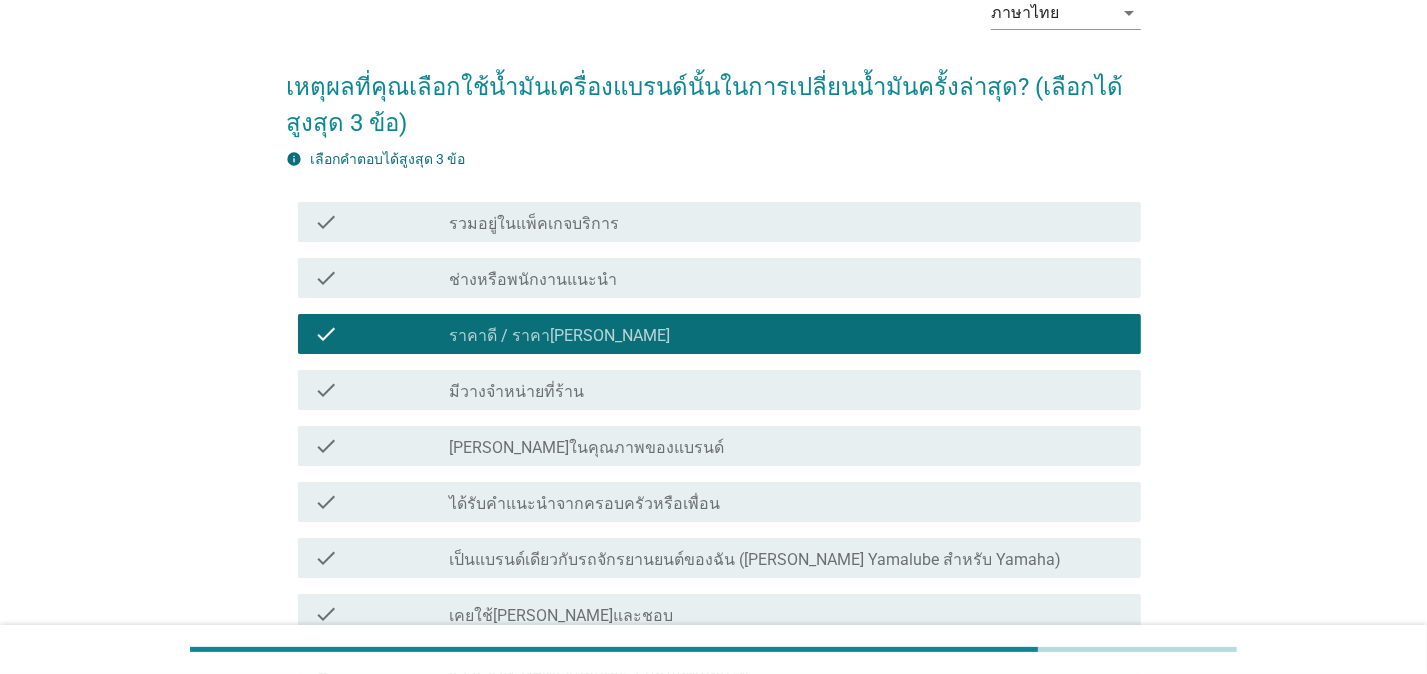 scroll, scrollTop: 441, scrollLeft: 0, axis: vertical 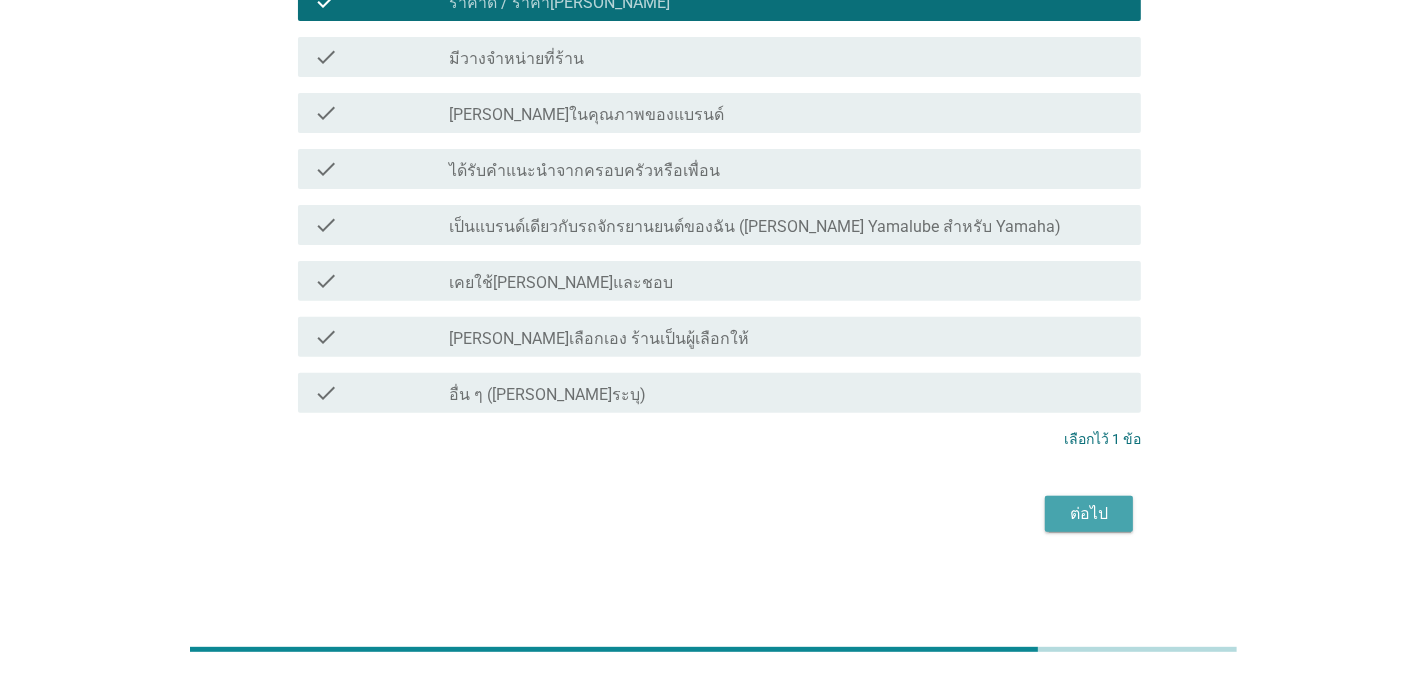 click on "ต่อไป" at bounding box center (1089, 514) 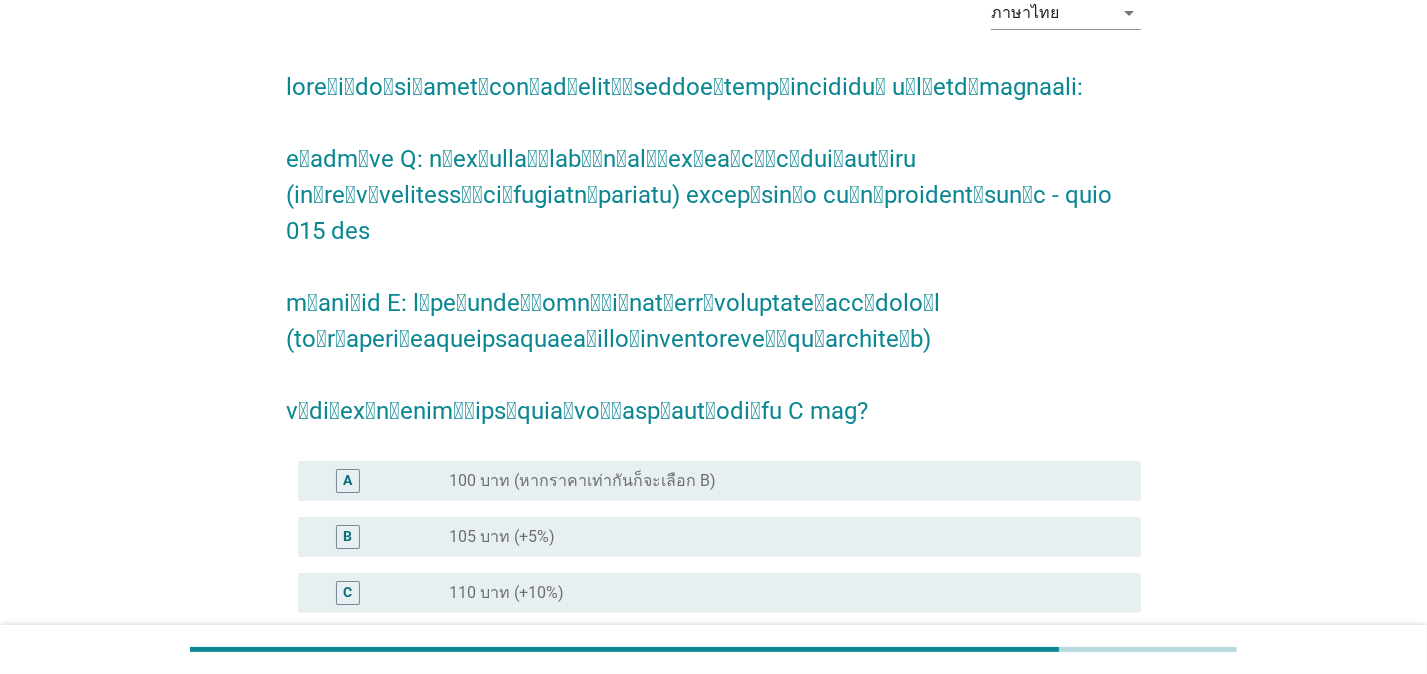 scroll, scrollTop: 432, scrollLeft: 0, axis: vertical 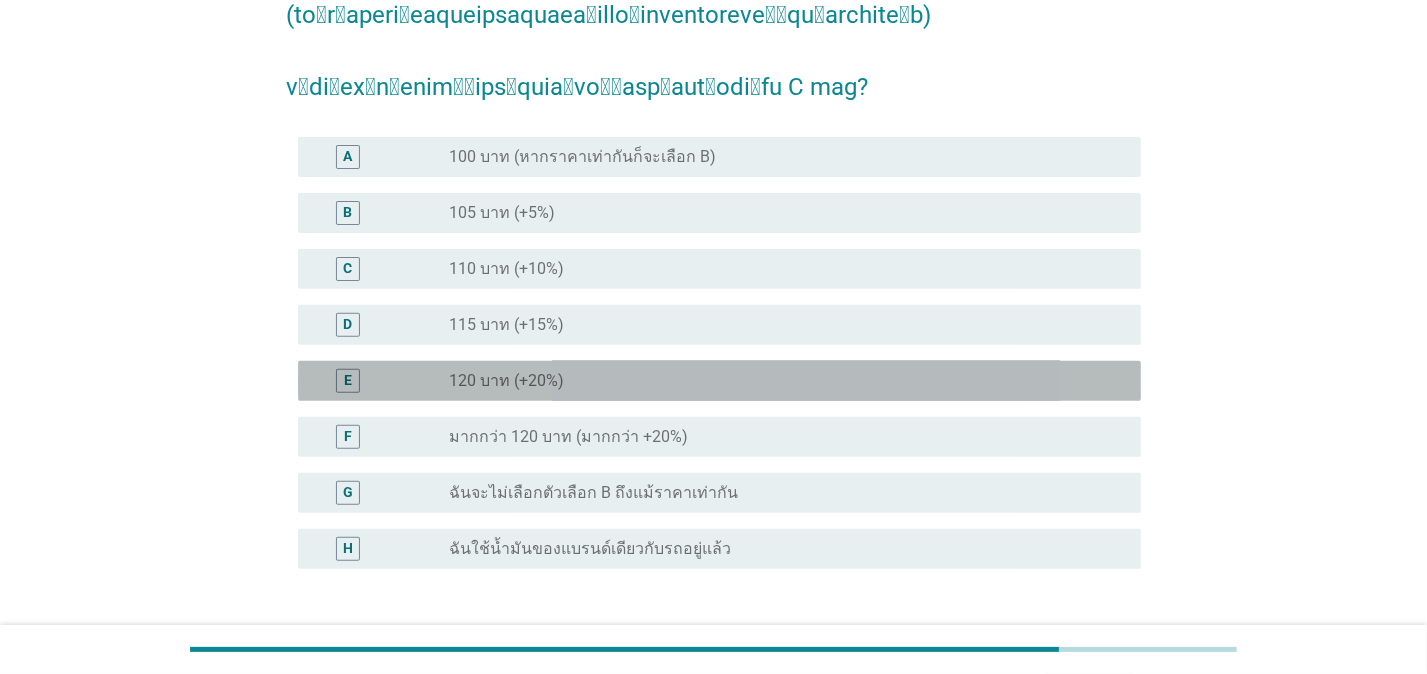 click on "120 บาท (+20%)" at bounding box center (506, 381) 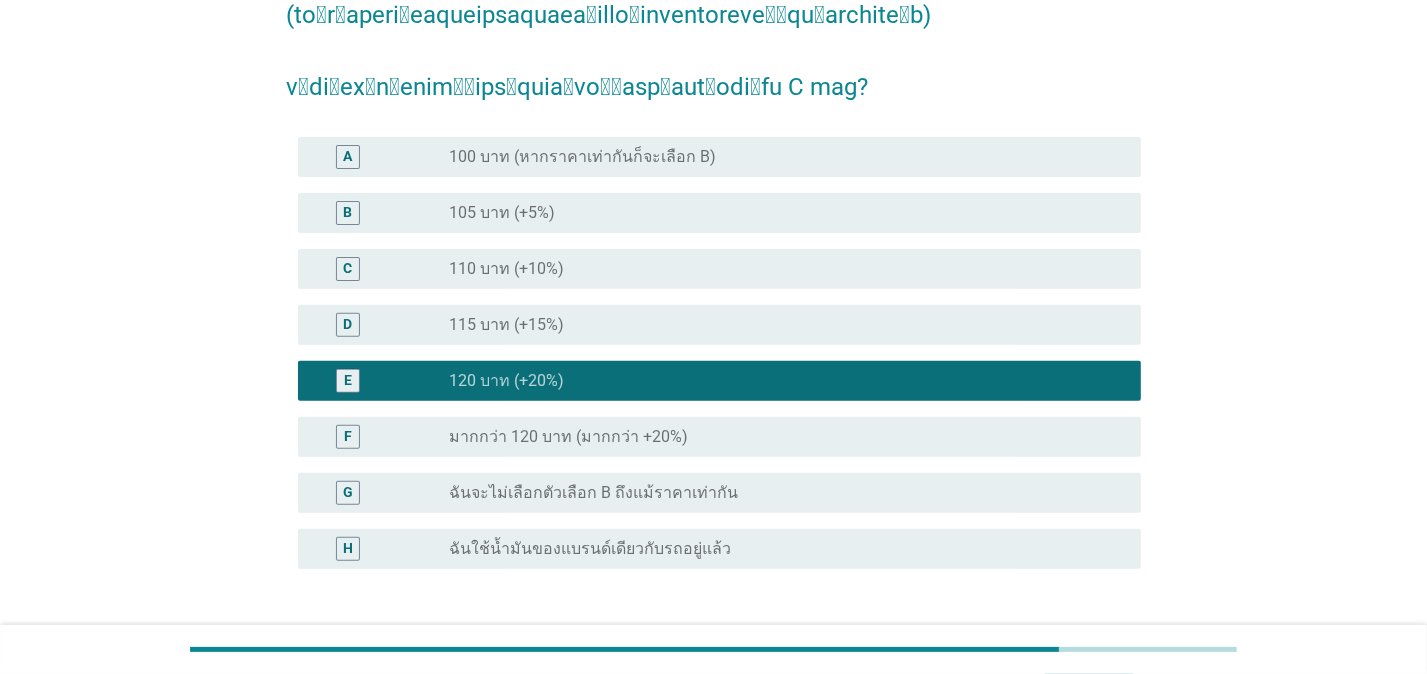 scroll, scrollTop: 547, scrollLeft: 0, axis: vertical 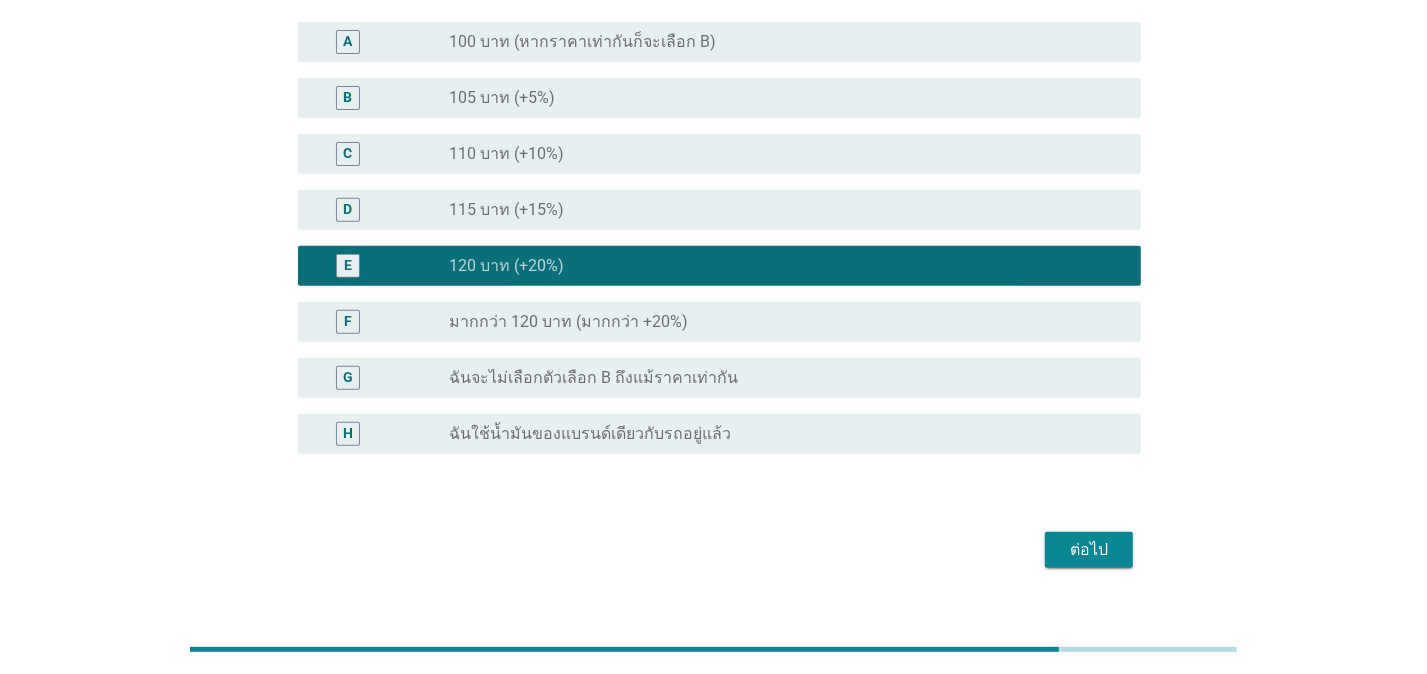 click on "ต่อไป" at bounding box center [713, 550] 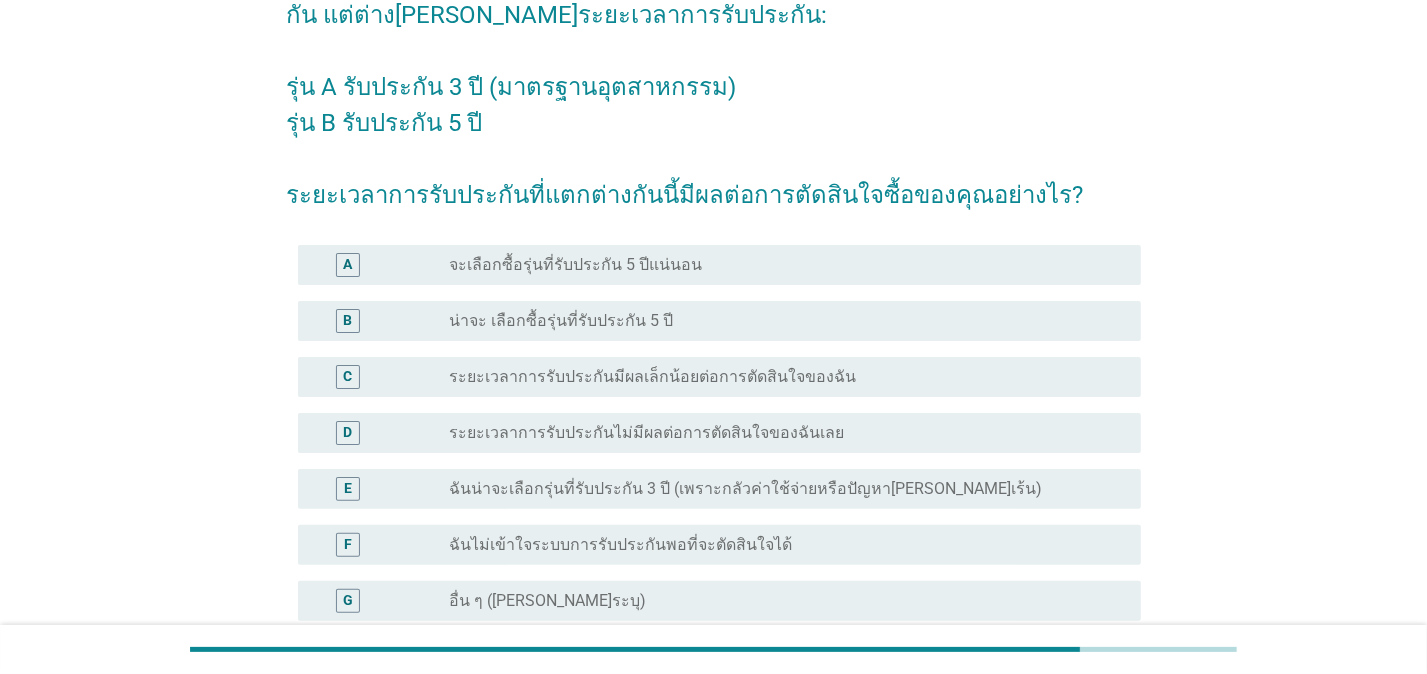 scroll, scrollTop: 324, scrollLeft: 0, axis: vertical 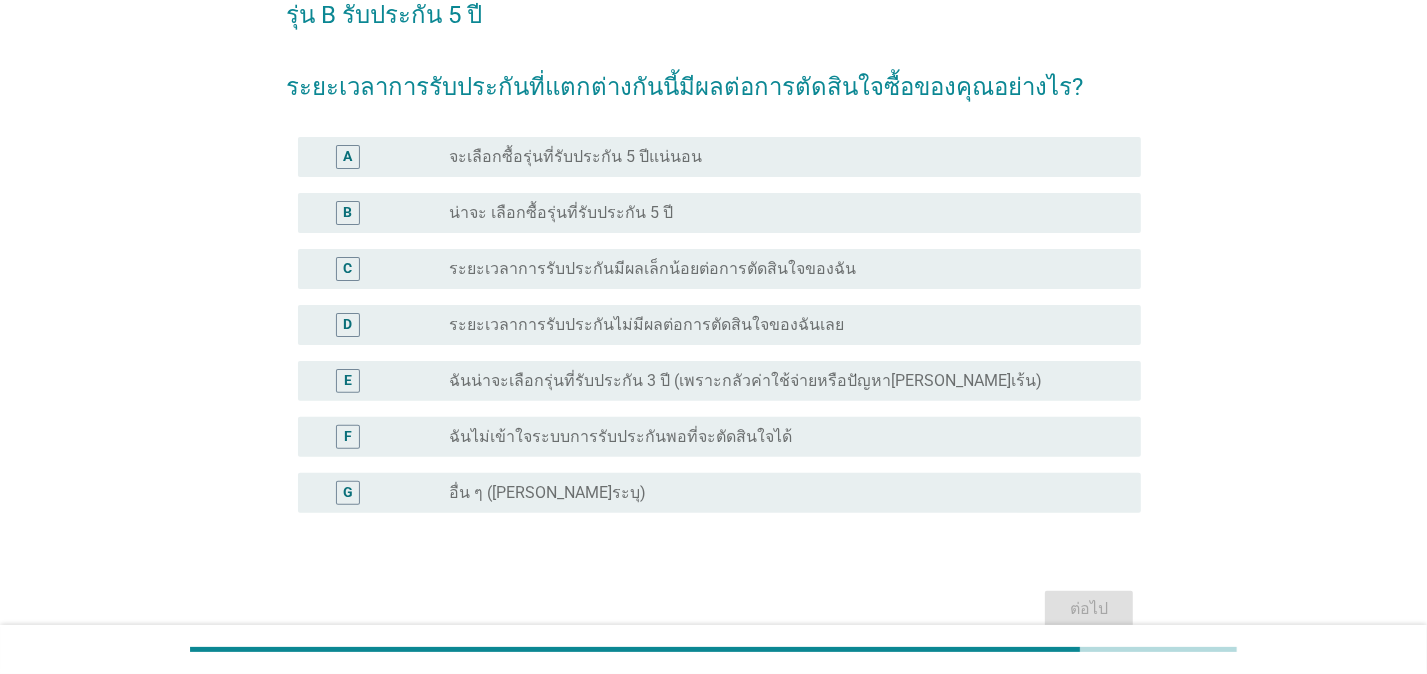 click on "ระยะเวลาการรับประกันมีผลเล็กน้อยต่อการตัดสินใจของฉัน" at bounding box center (652, 269) 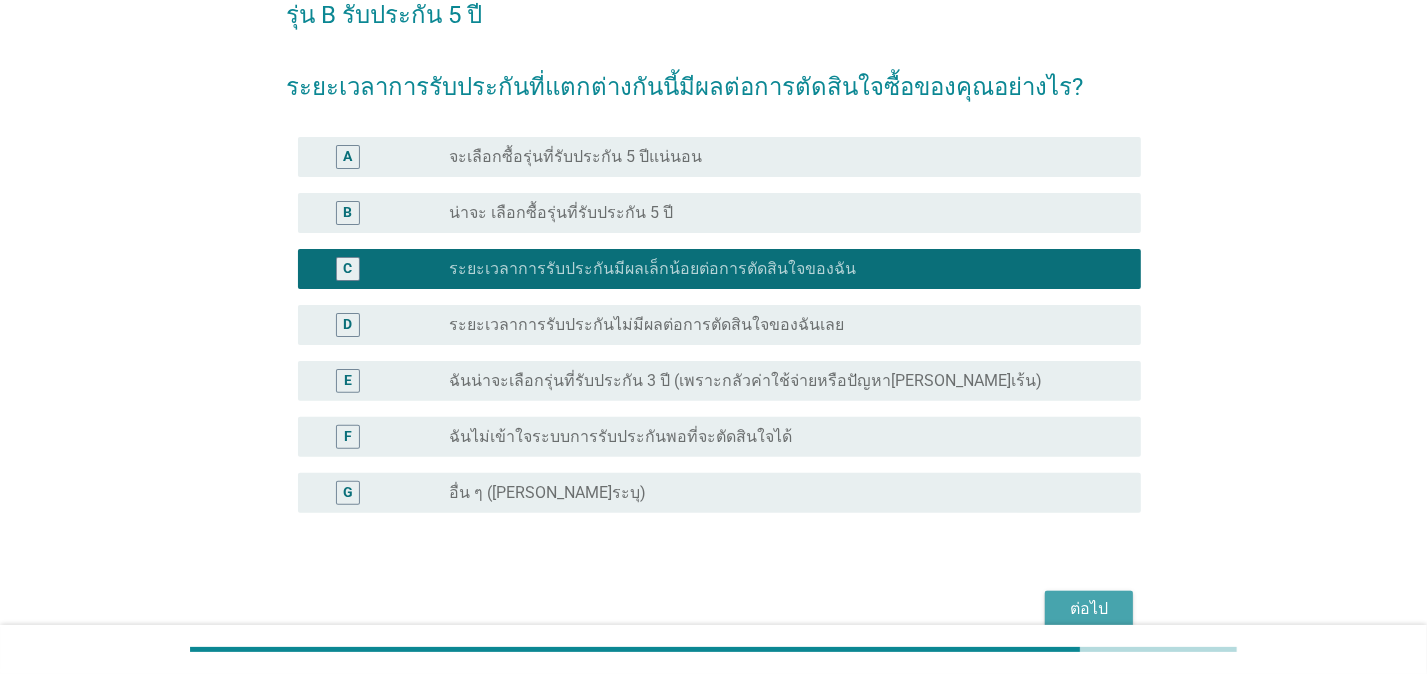 click on "ต่อไป" at bounding box center (1089, 609) 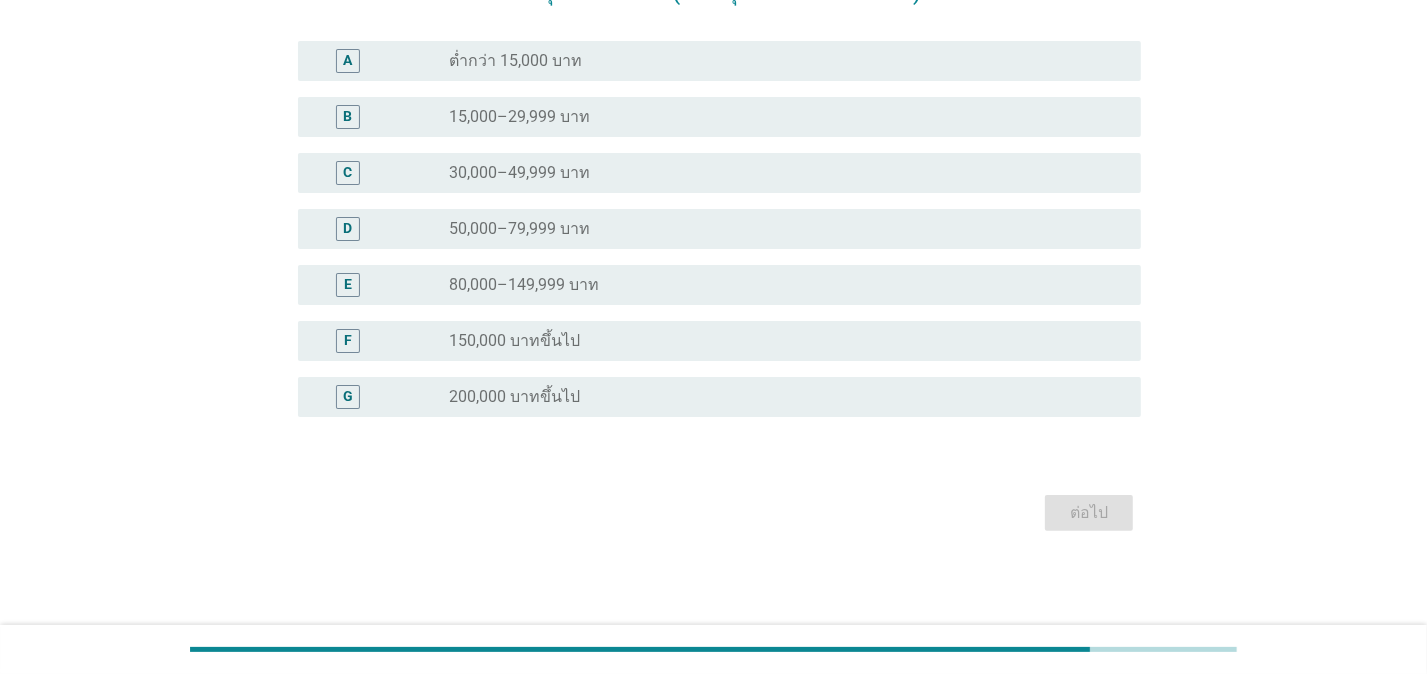 scroll, scrollTop: 0, scrollLeft: 0, axis: both 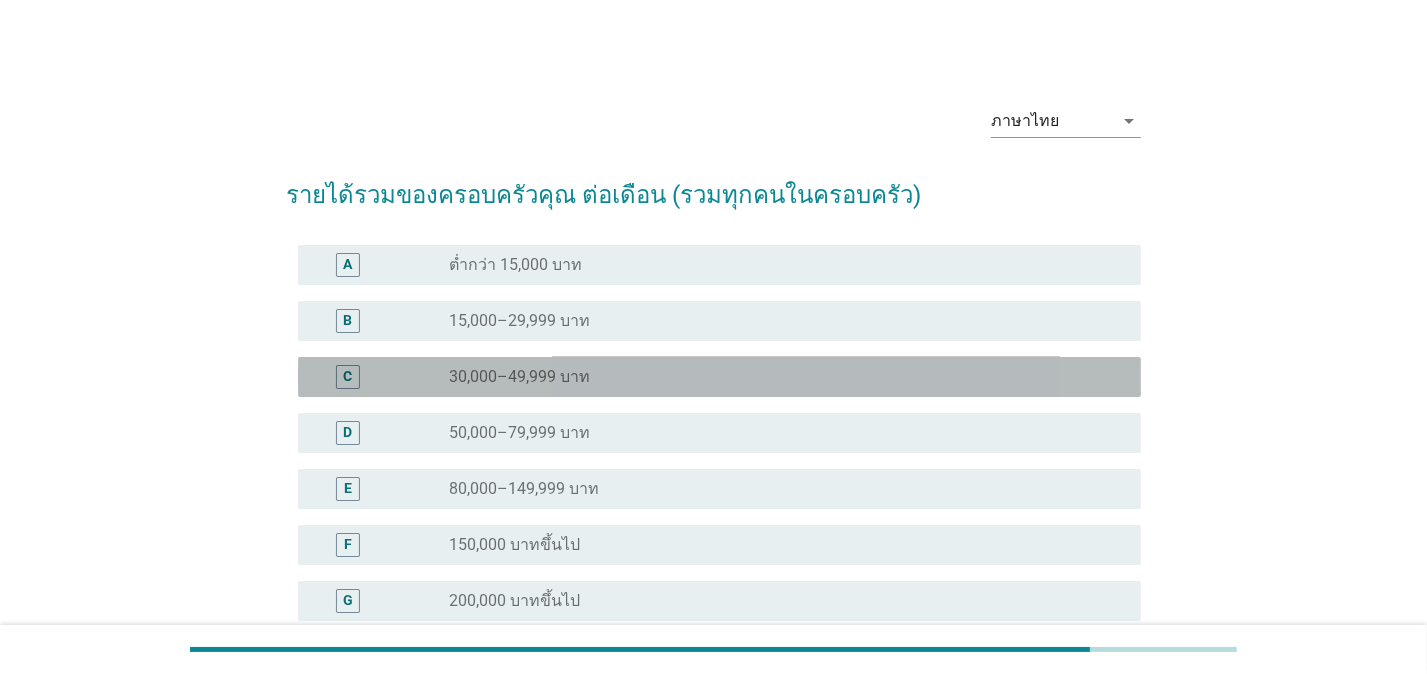 click on "30,000–49,999 บาท" at bounding box center [519, 377] 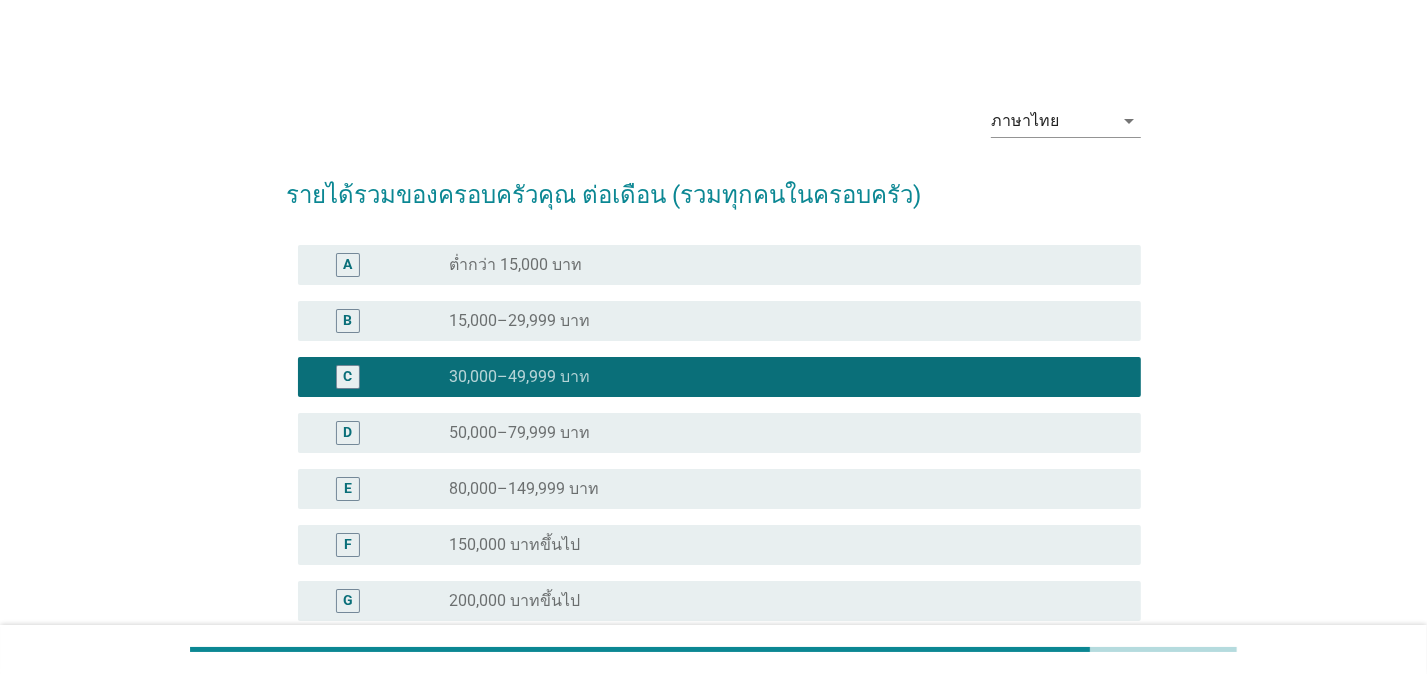 scroll, scrollTop: 204, scrollLeft: 0, axis: vertical 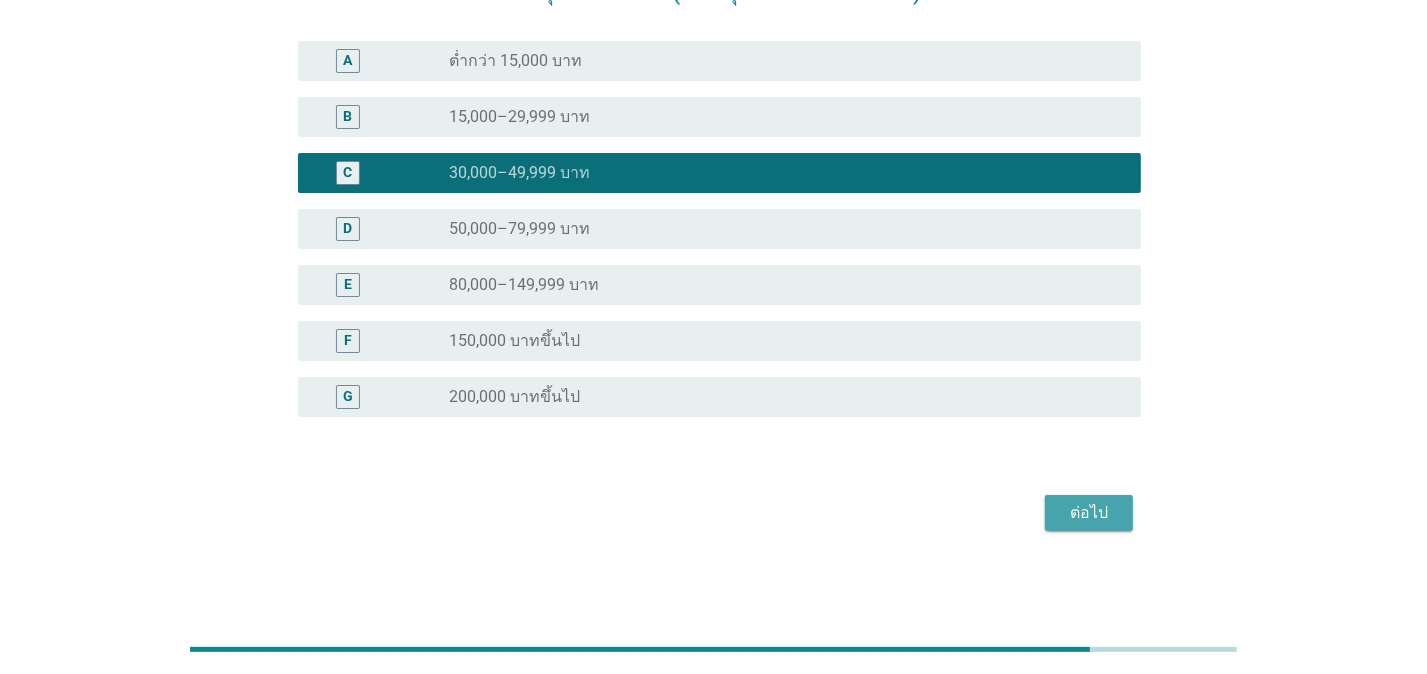 click on "ต่อไป" at bounding box center (1089, 513) 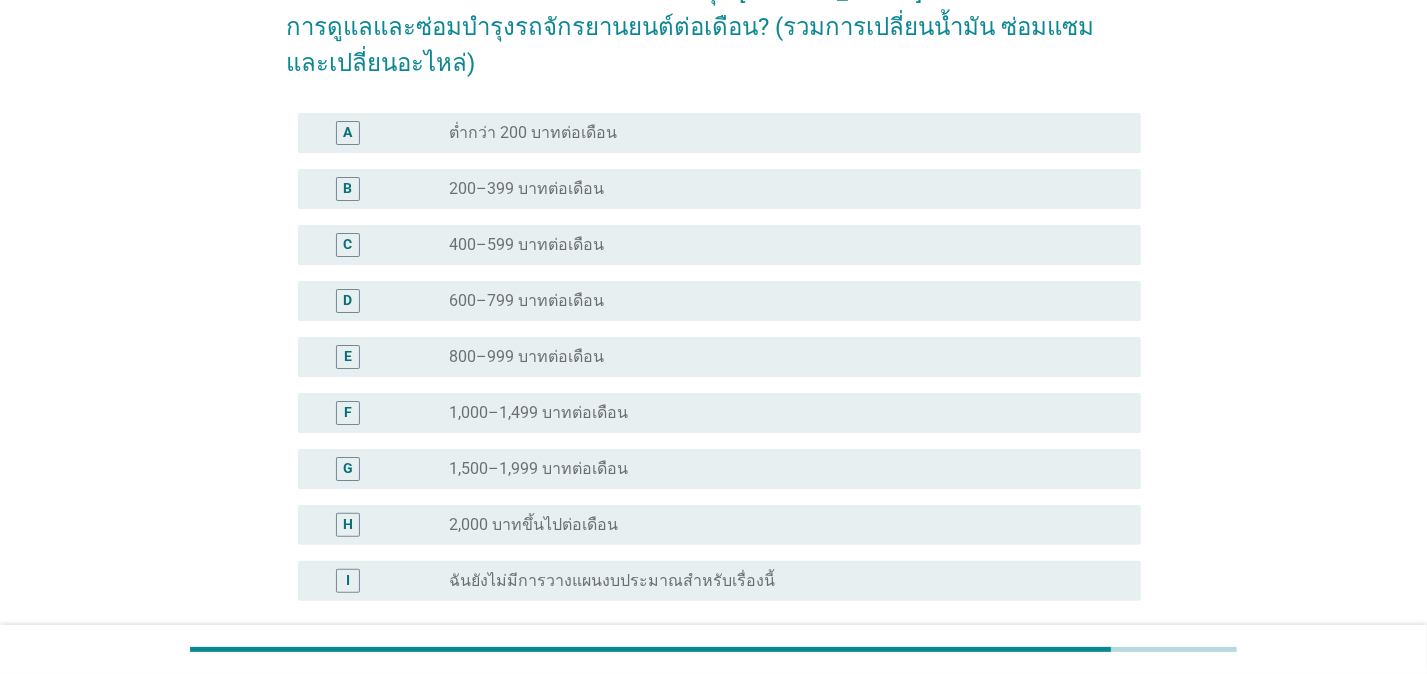 scroll, scrollTop: 0, scrollLeft: 0, axis: both 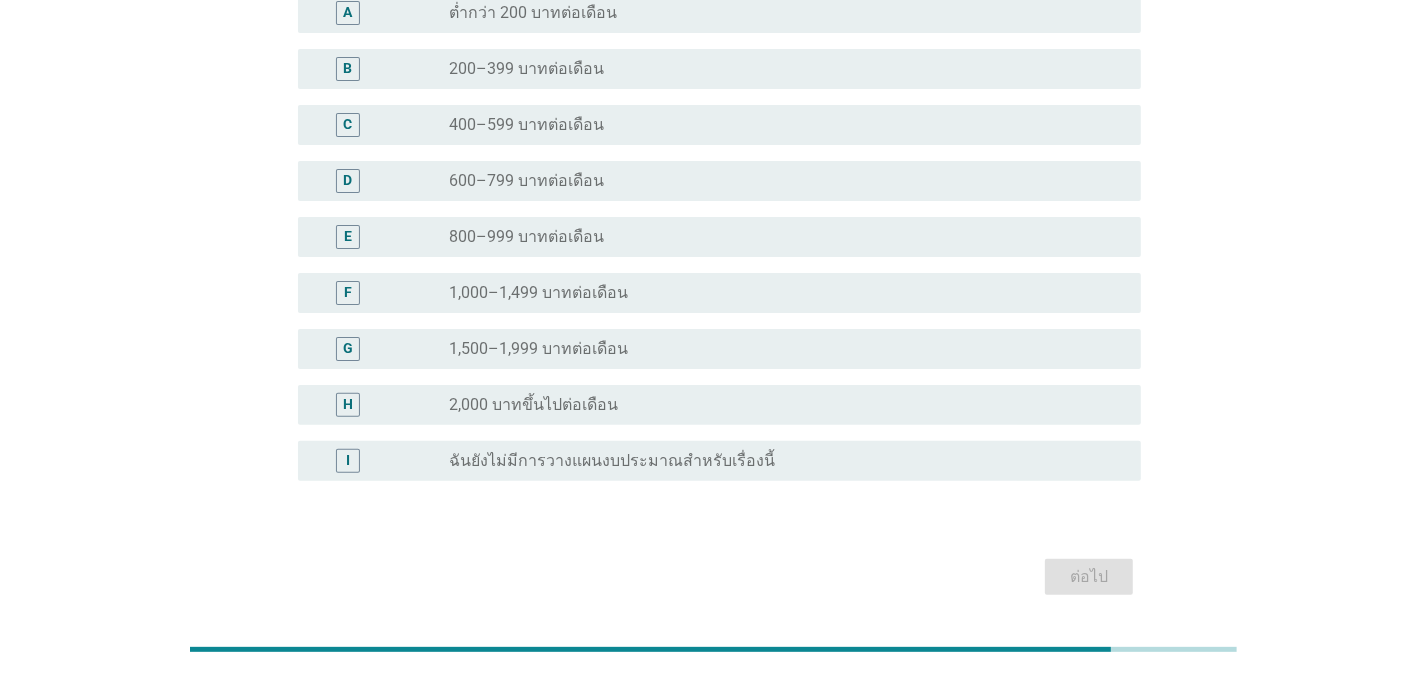 click on "F     radio_button_unchecked 1,000–1,499 บาทต่อเดือน" at bounding box center (719, 293) 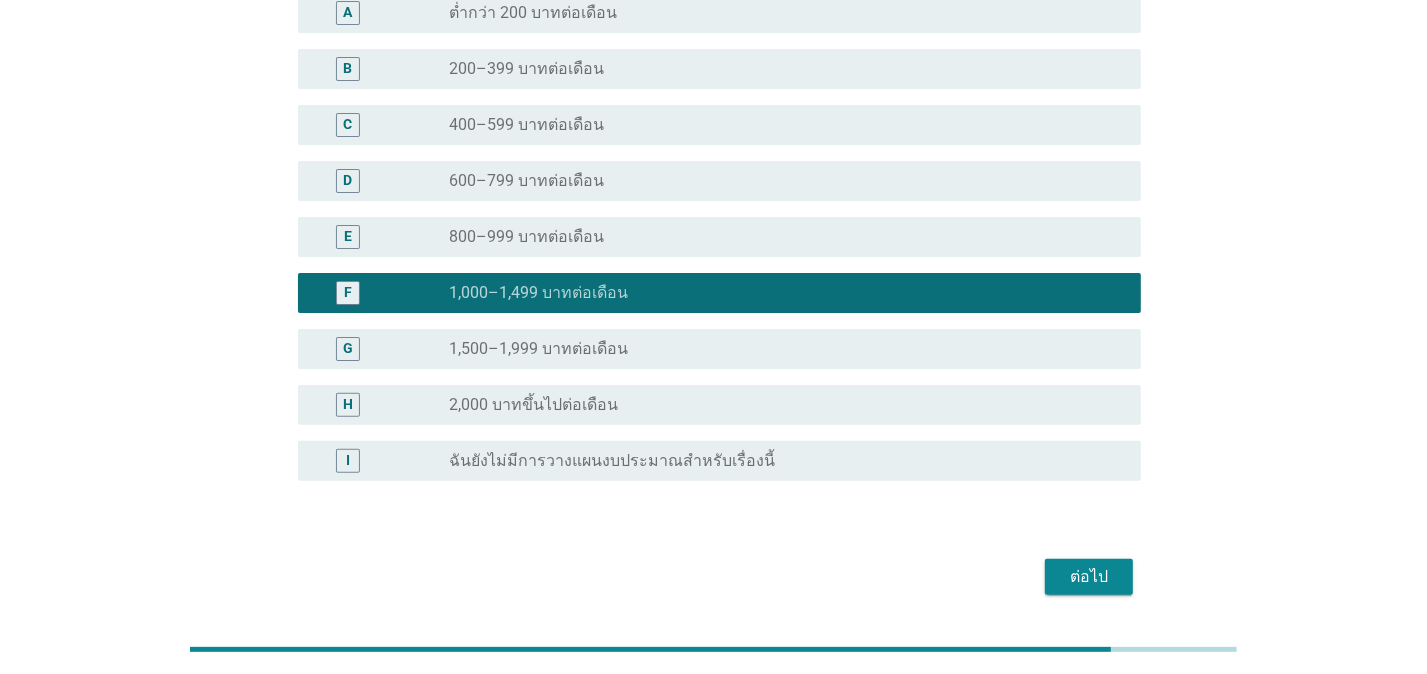 click on "ต่อไป" at bounding box center (1089, 577) 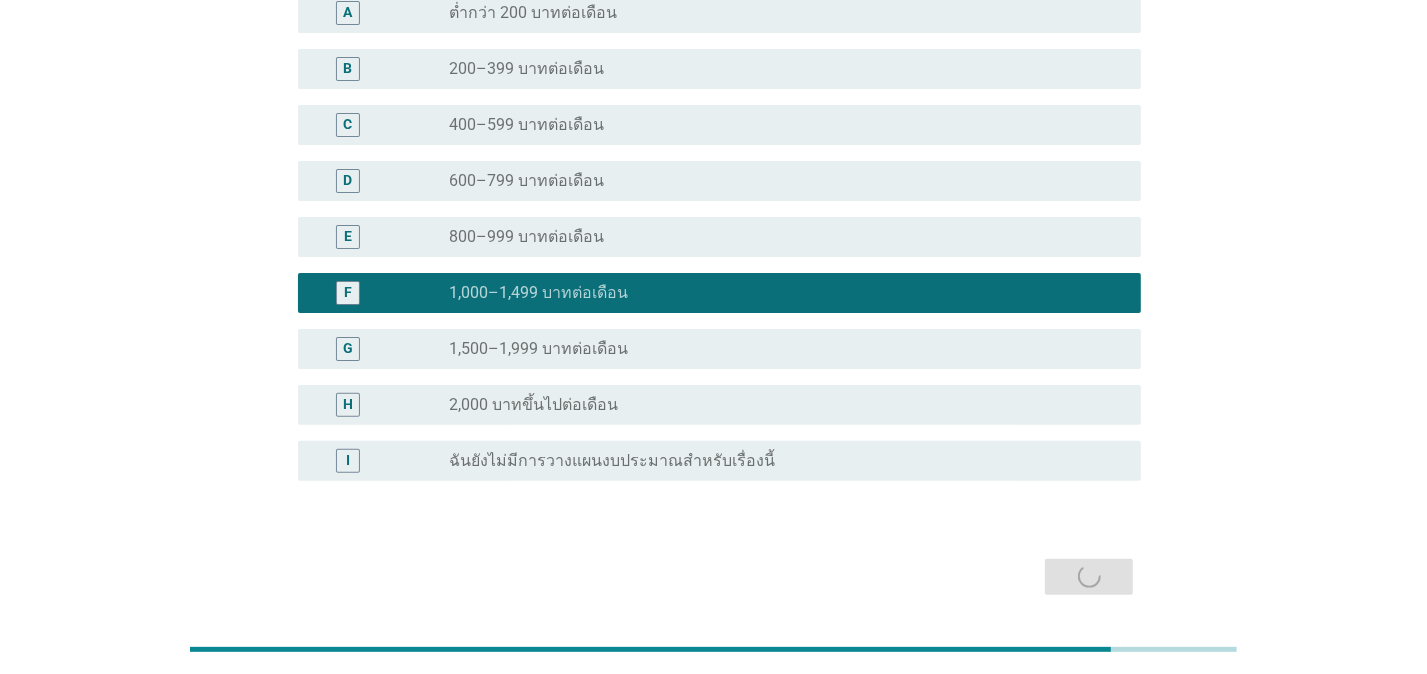 scroll, scrollTop: 0, scrollLeft: 0, axis: both 